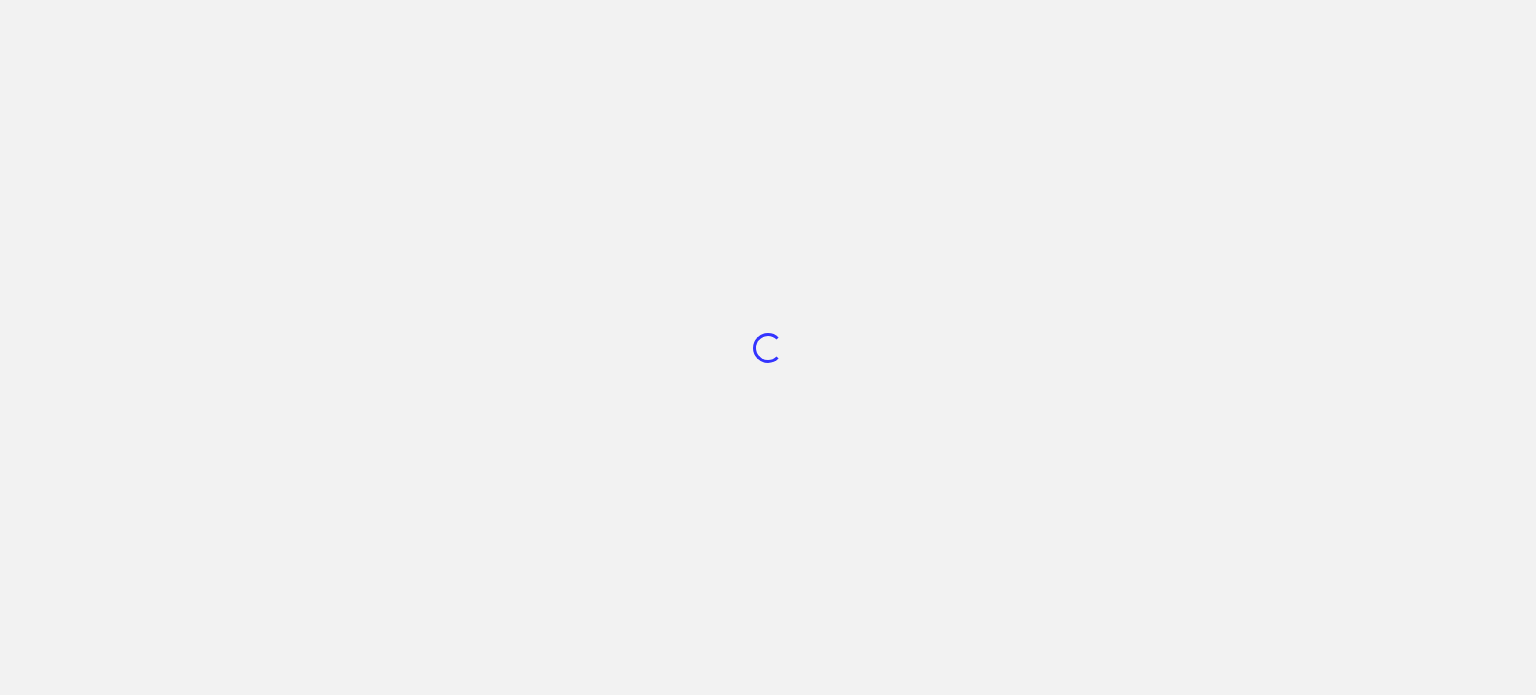 scroll, scrollTop: 0, scrollLeft: 0, axis: both 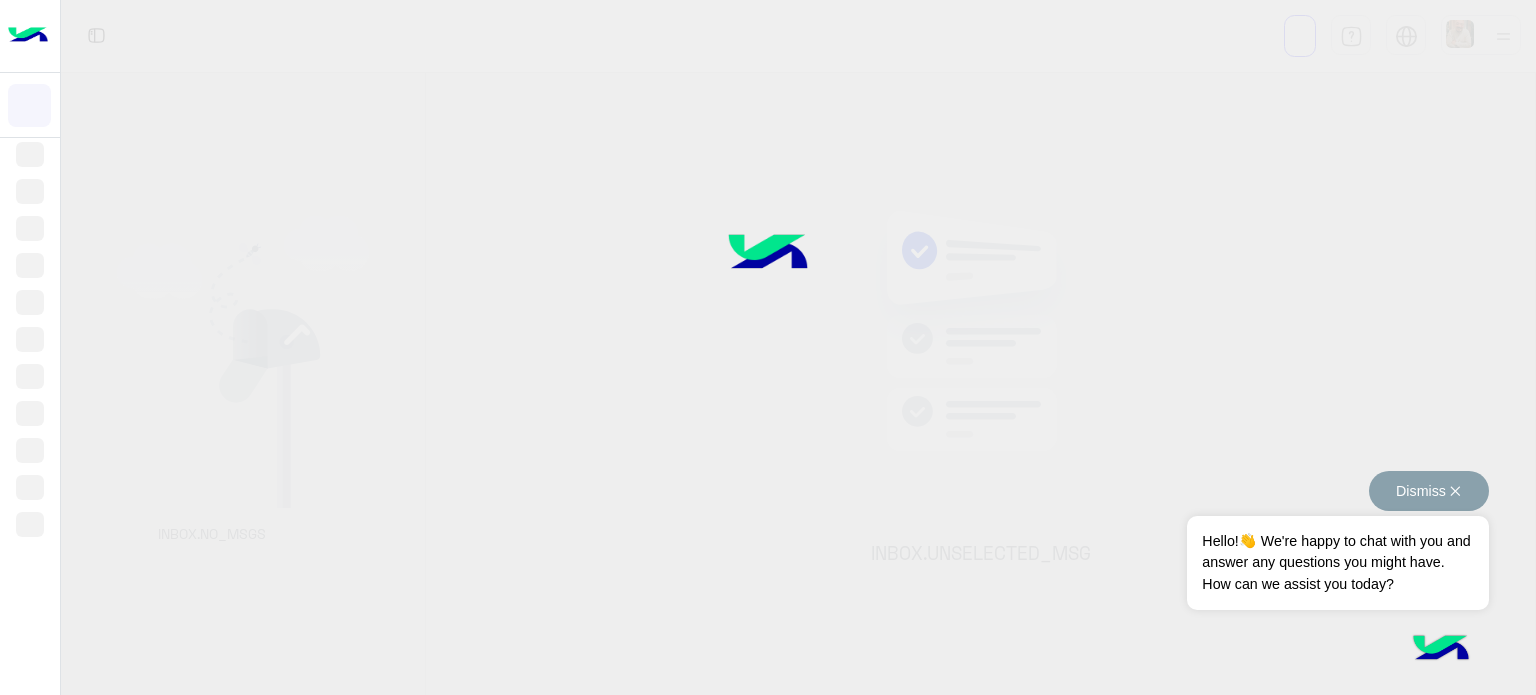 click on "Dismiss ✕" at bounding box center (1429, 491) 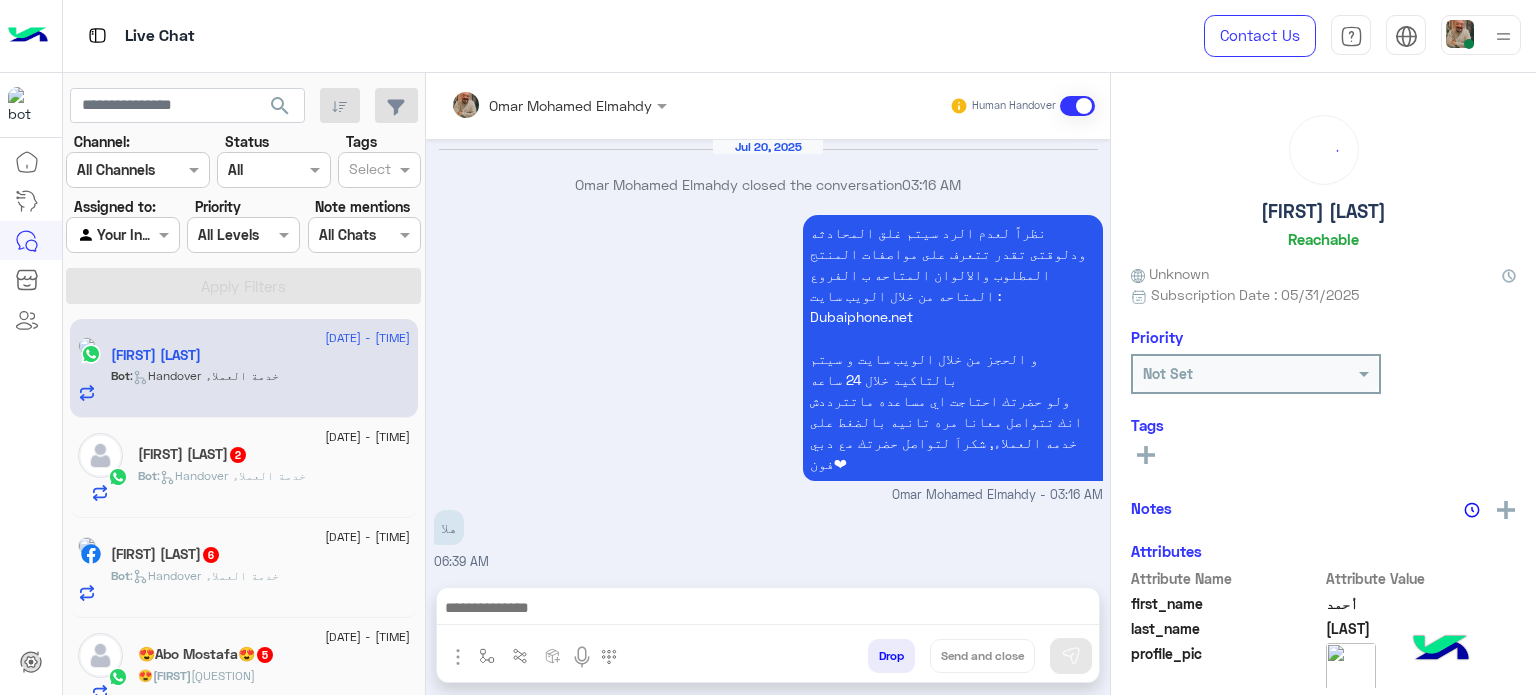 scroll, scrollTop: 716, scrollLeft: 0, axis: vertical 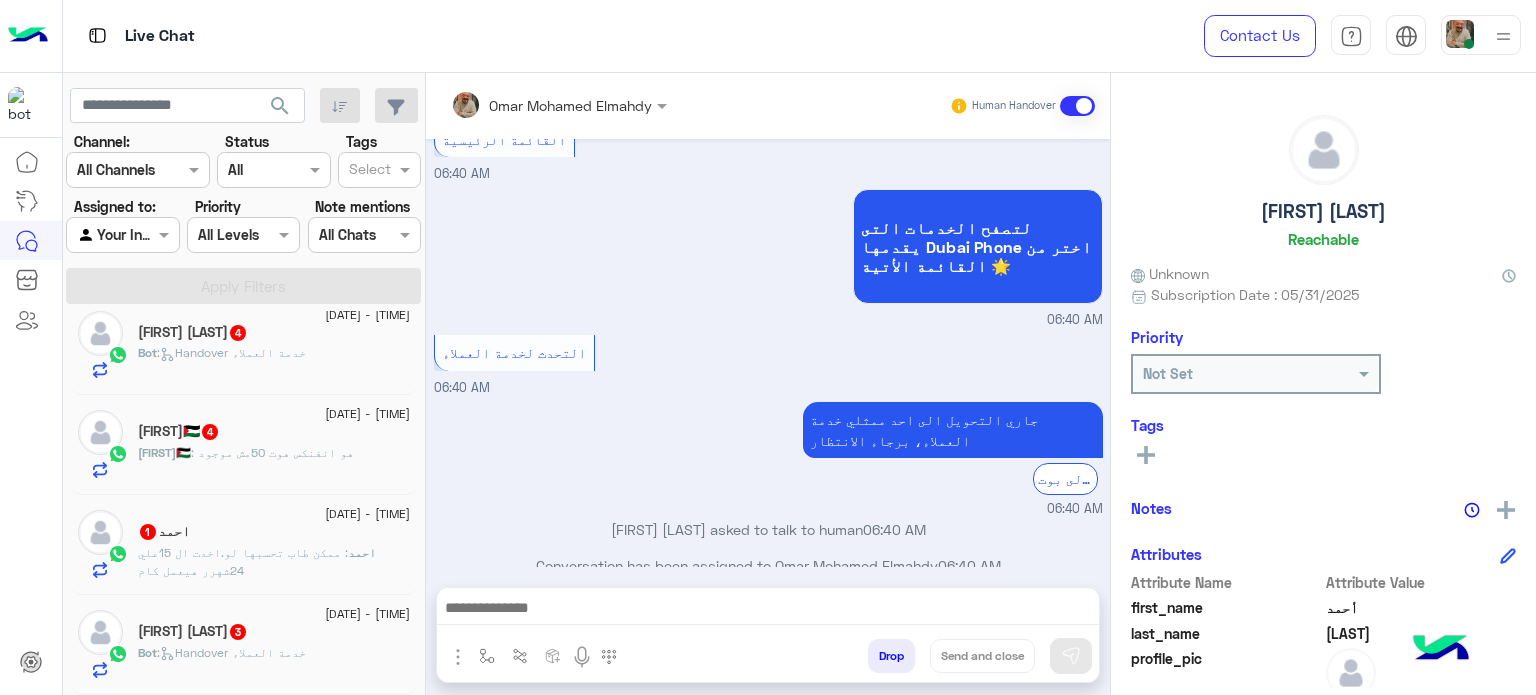 click on "20 July - 5:07 AM  احمد   1 احمد : ممكن طاب تحسبها لو.اخدت ال 15علي 24شهرر هيعمل كام" 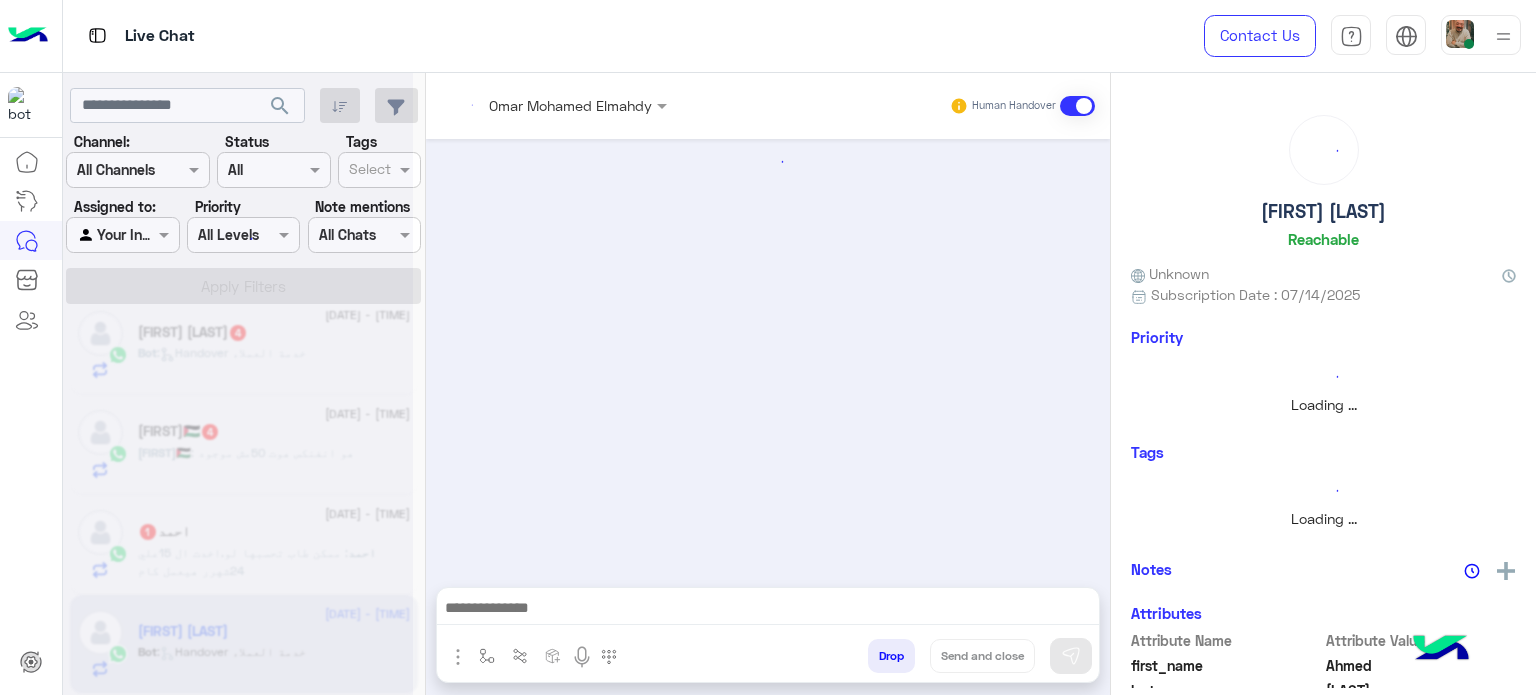 scroll, scrollTop: 422, scrollLeft: 0, axis: vertical 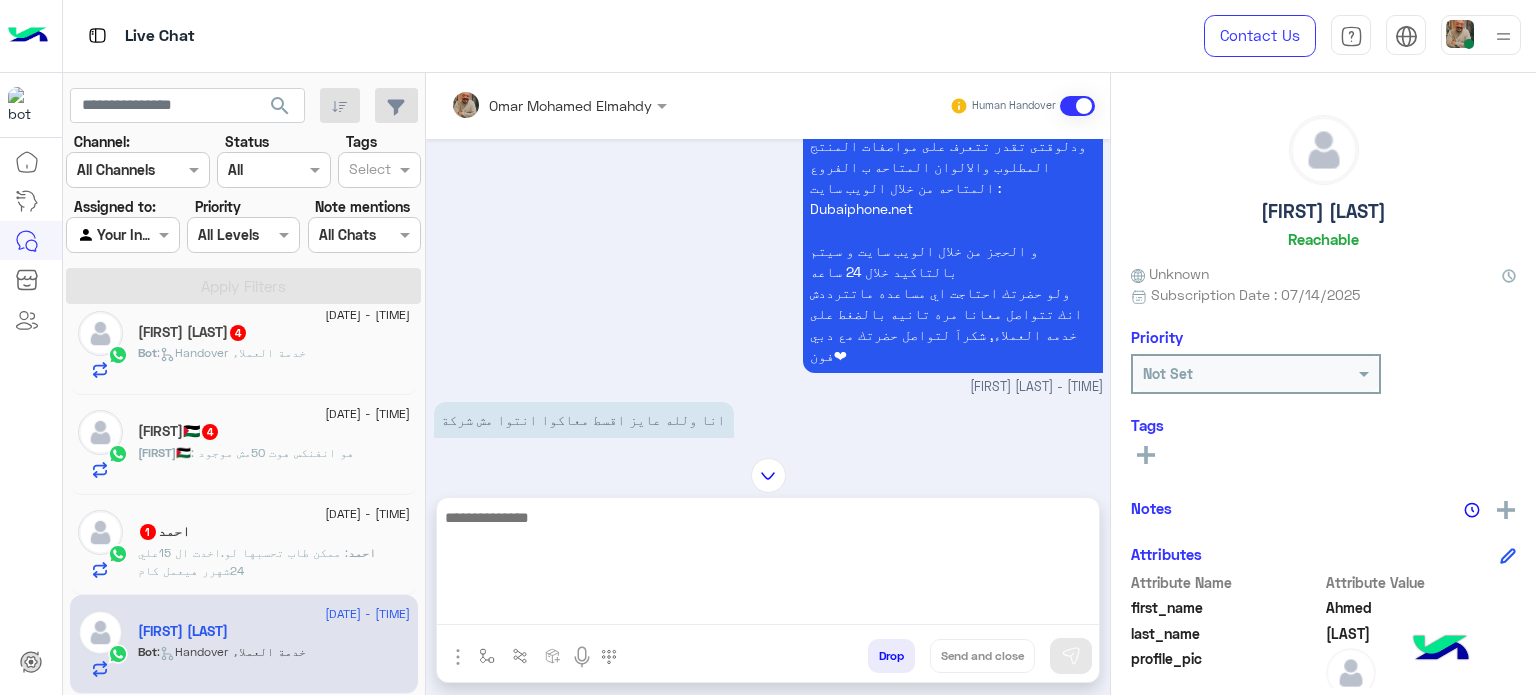 click at bounding box center (768, 565) 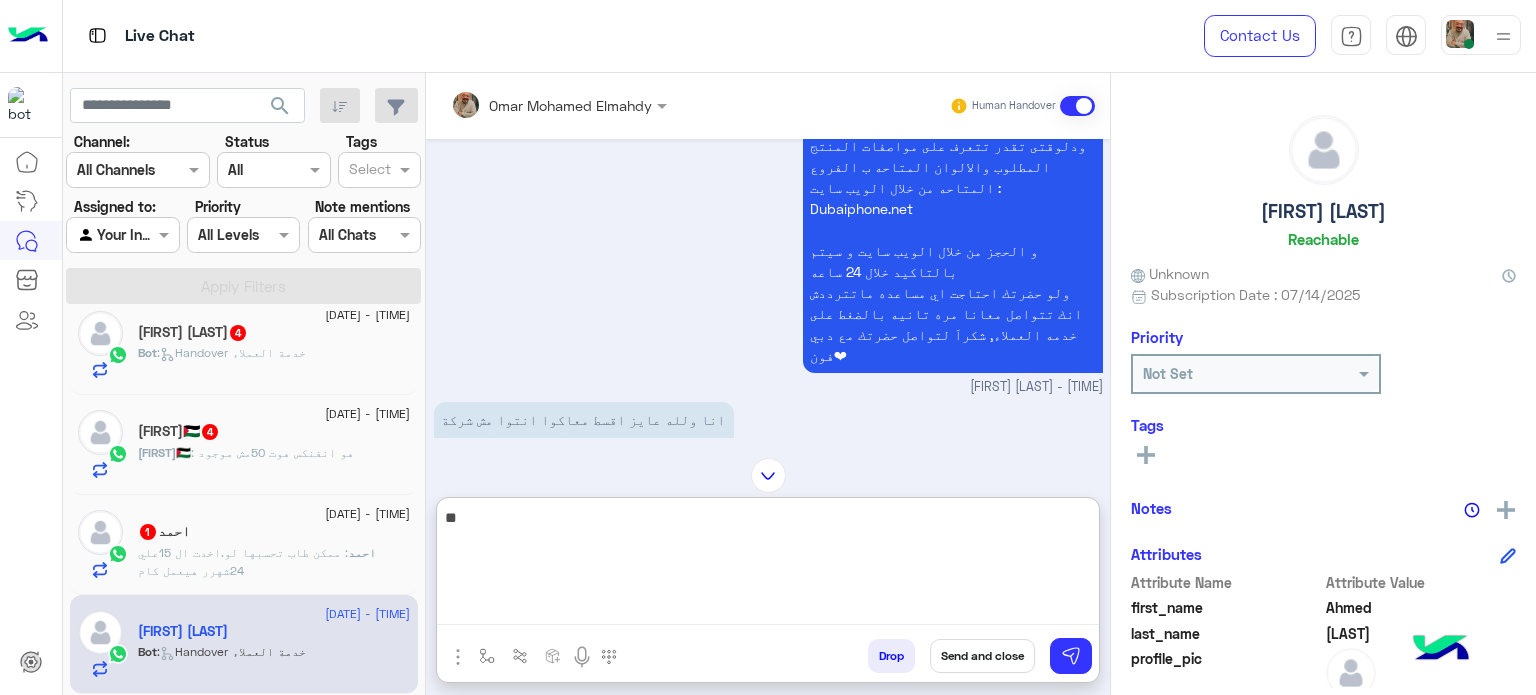 type on "*" 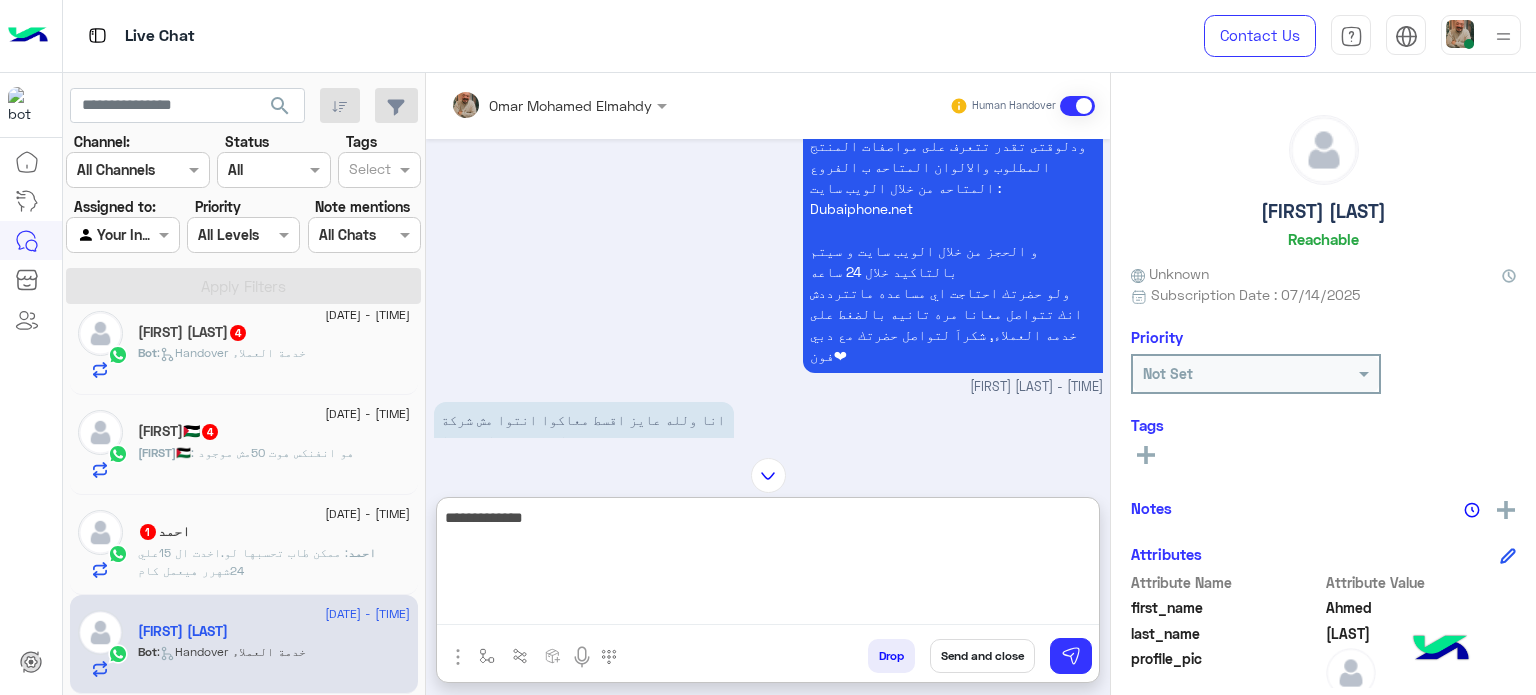type on "**********" 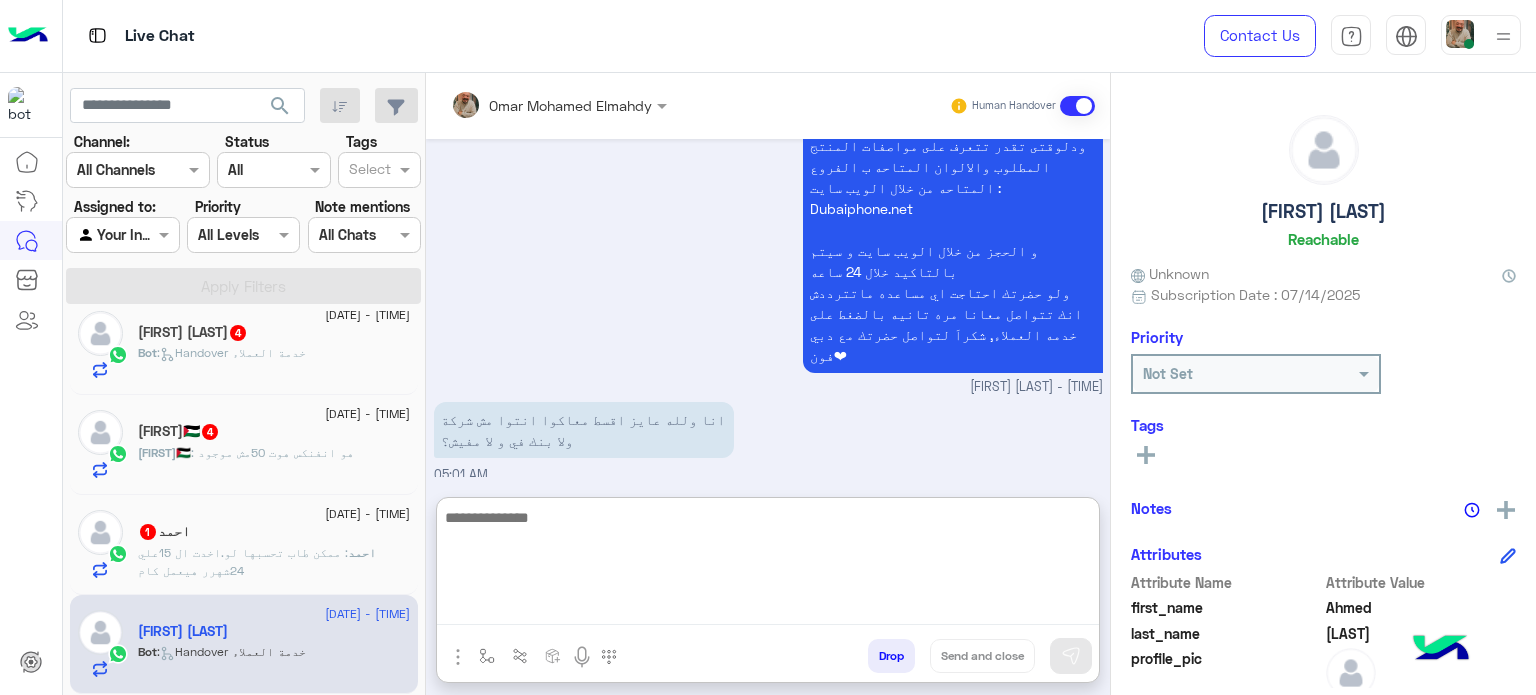 scroll, scrollTop: 962, scrollLeft: 0, axis: vertical 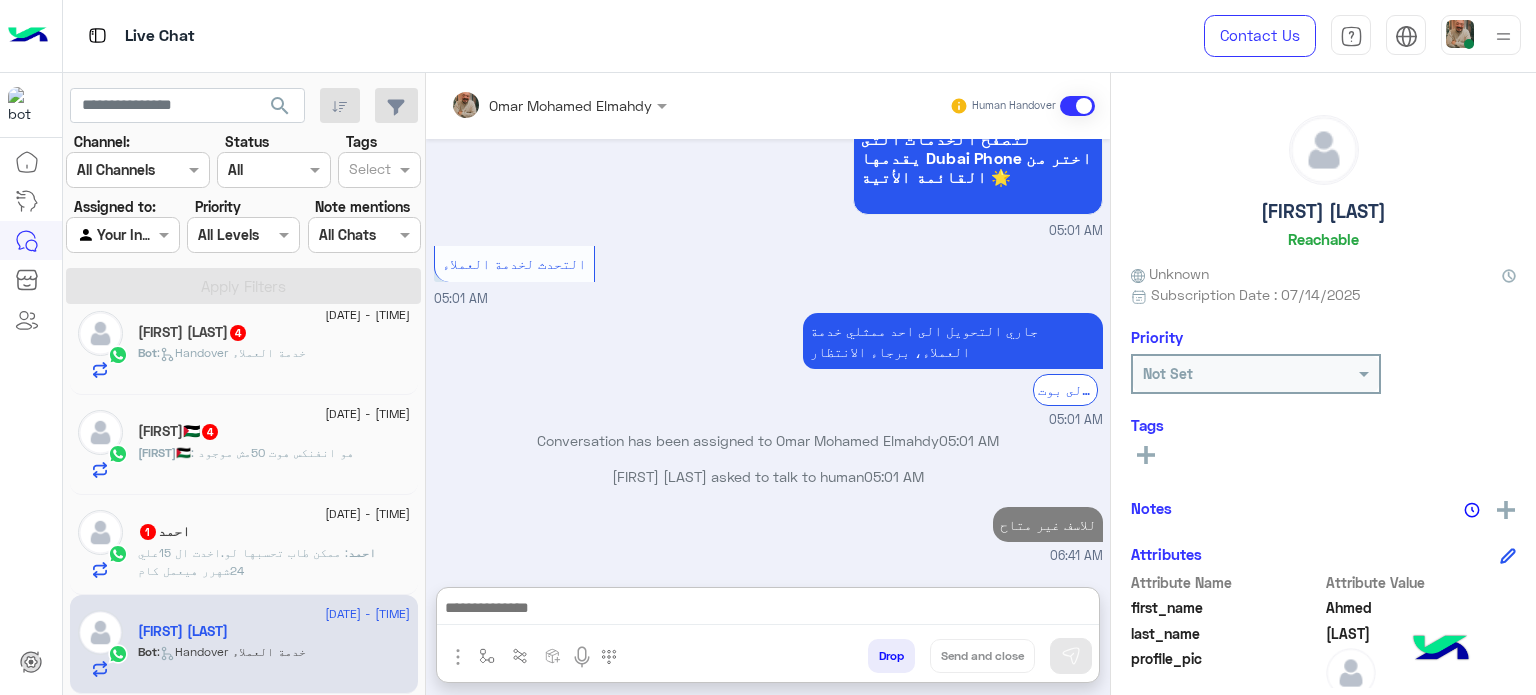 click on "20 July - 5:07 AM  احمد   1 احمد : ممكن طاب تحسبها لو.اخدت ال 15علي 24شهرر هيعمل كام" 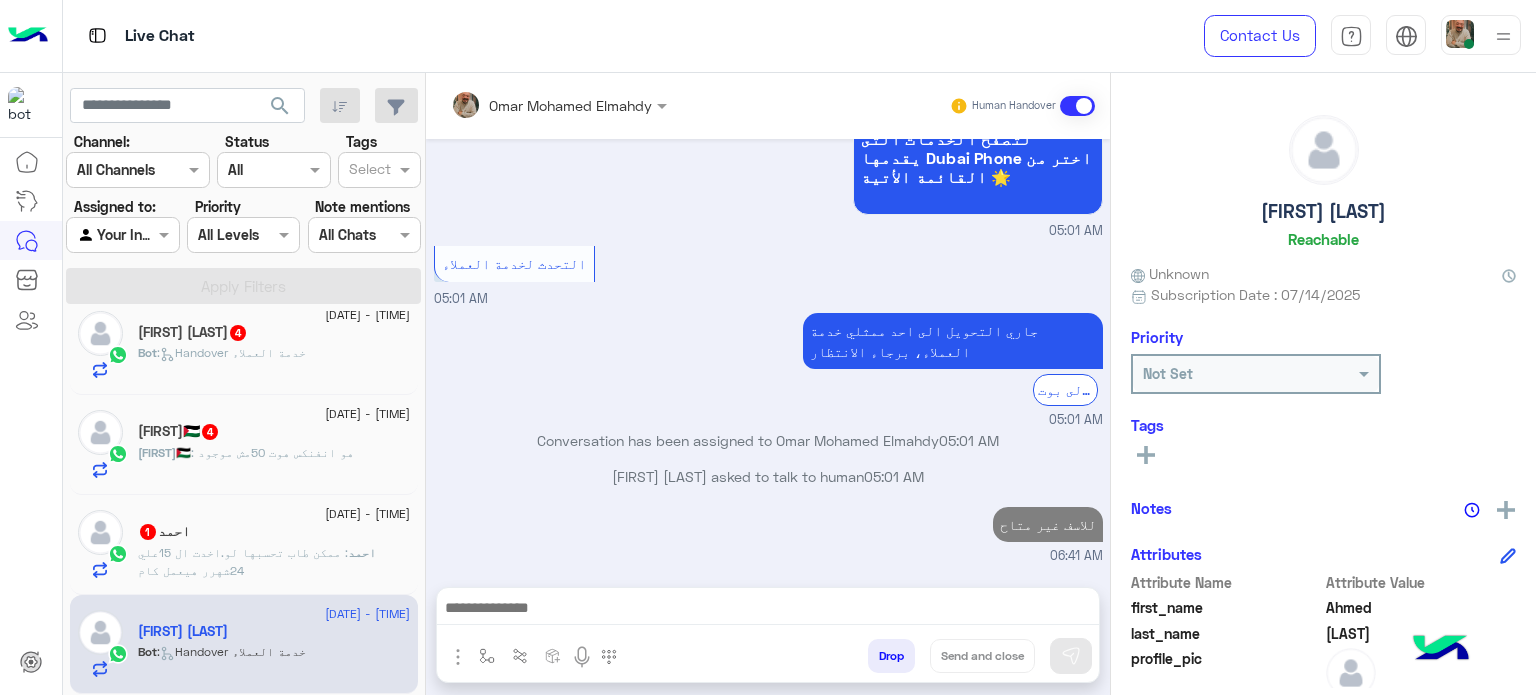 scroll, scrollTop: 872, scrollLeft: 0, axis: vertical 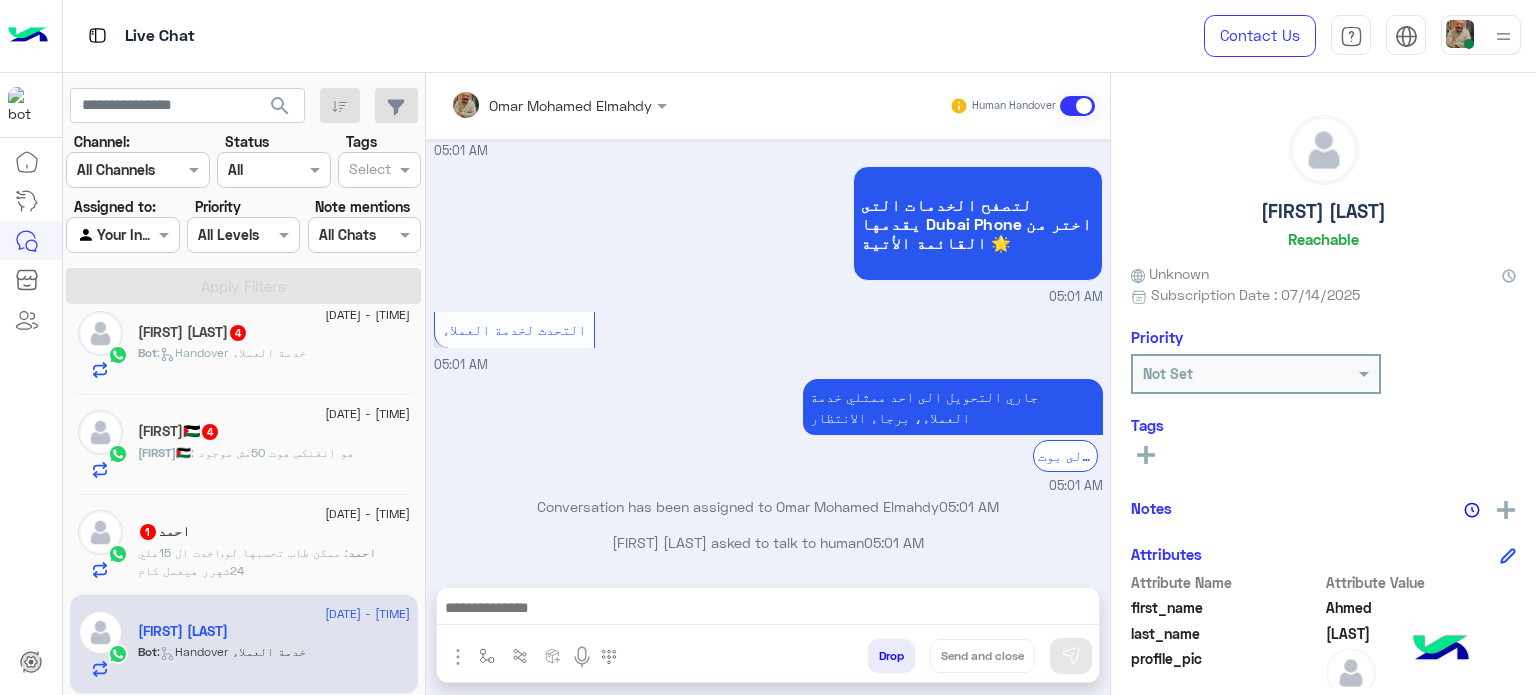 click on "احمد : ممكن طاب تحسبها لو.اخدت ال 15علي 24شهرر هيعمل كام" 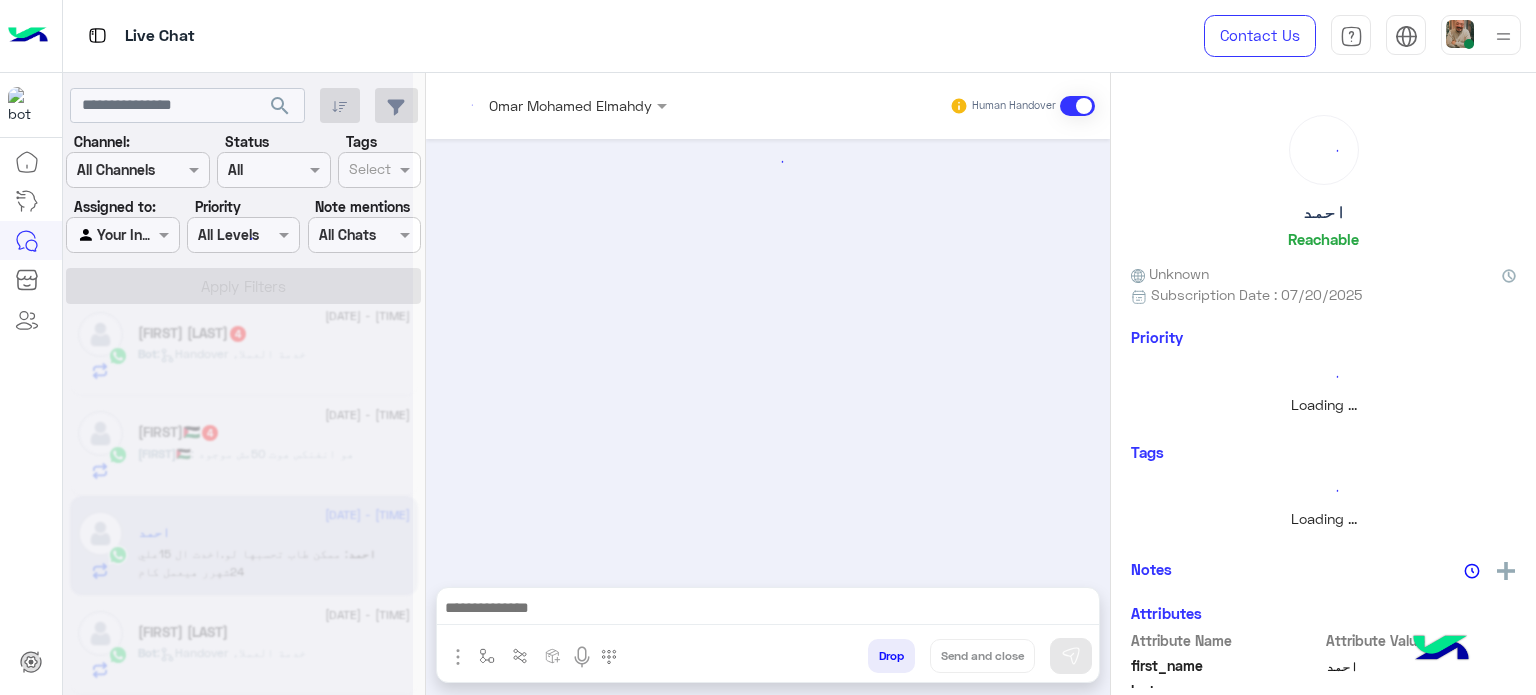scroll, scrollTop: 421, scrollLeft: 0, axis: vertical 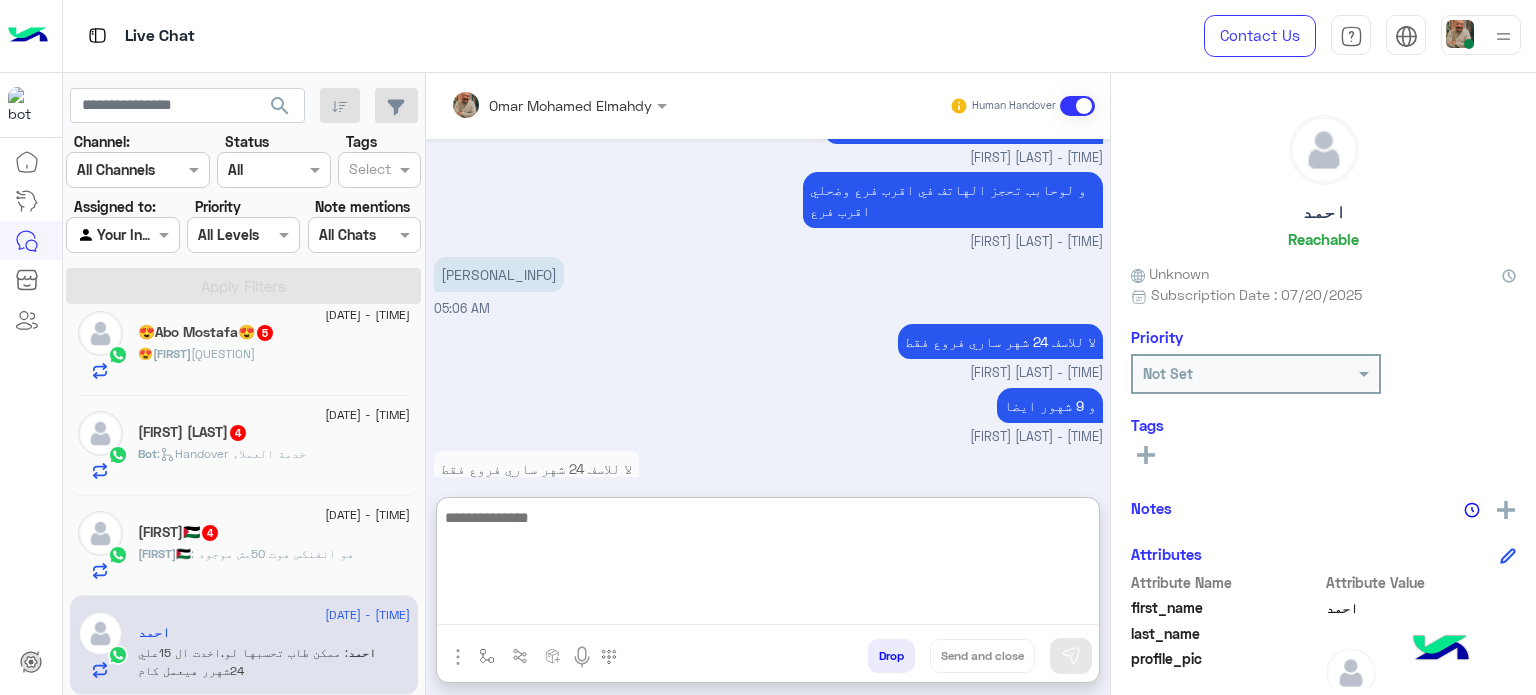 click at bounding box center [768, 565] 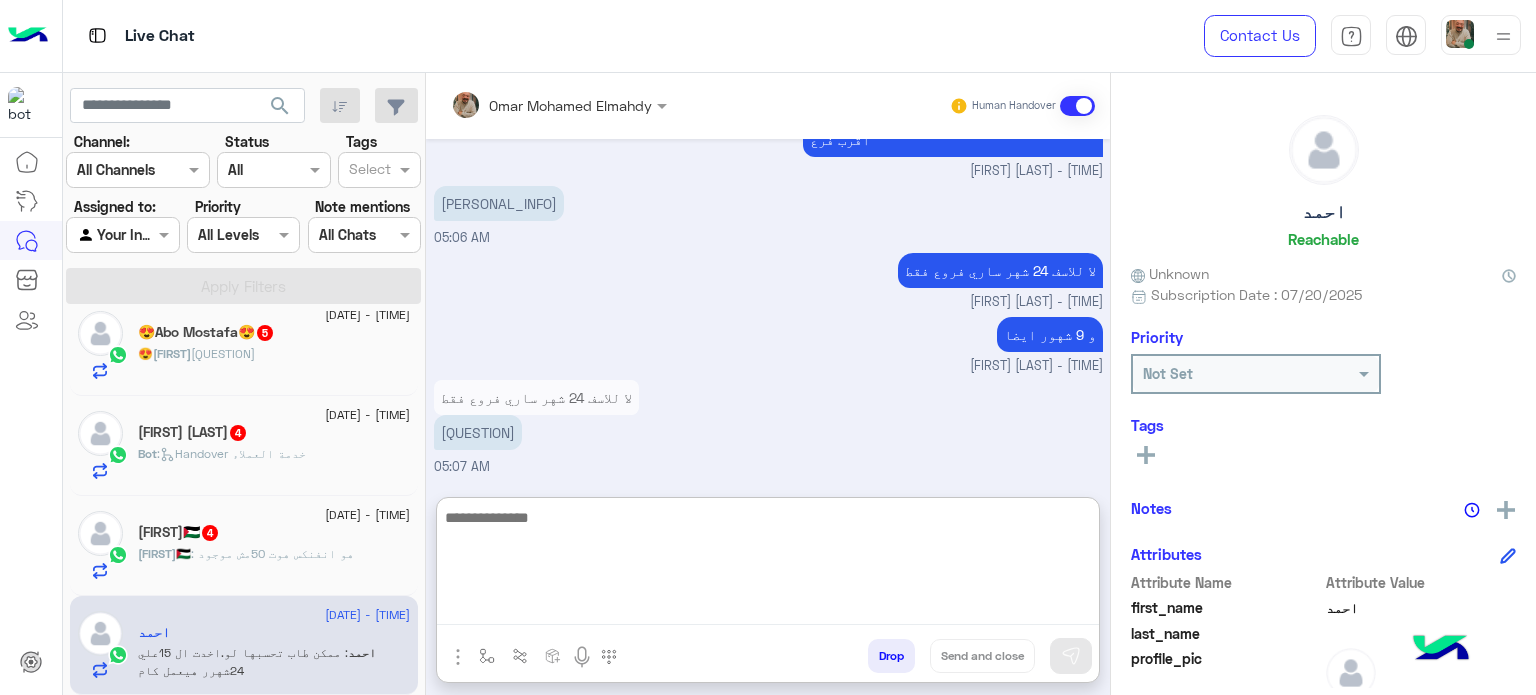click at bounding box center (768, 565) 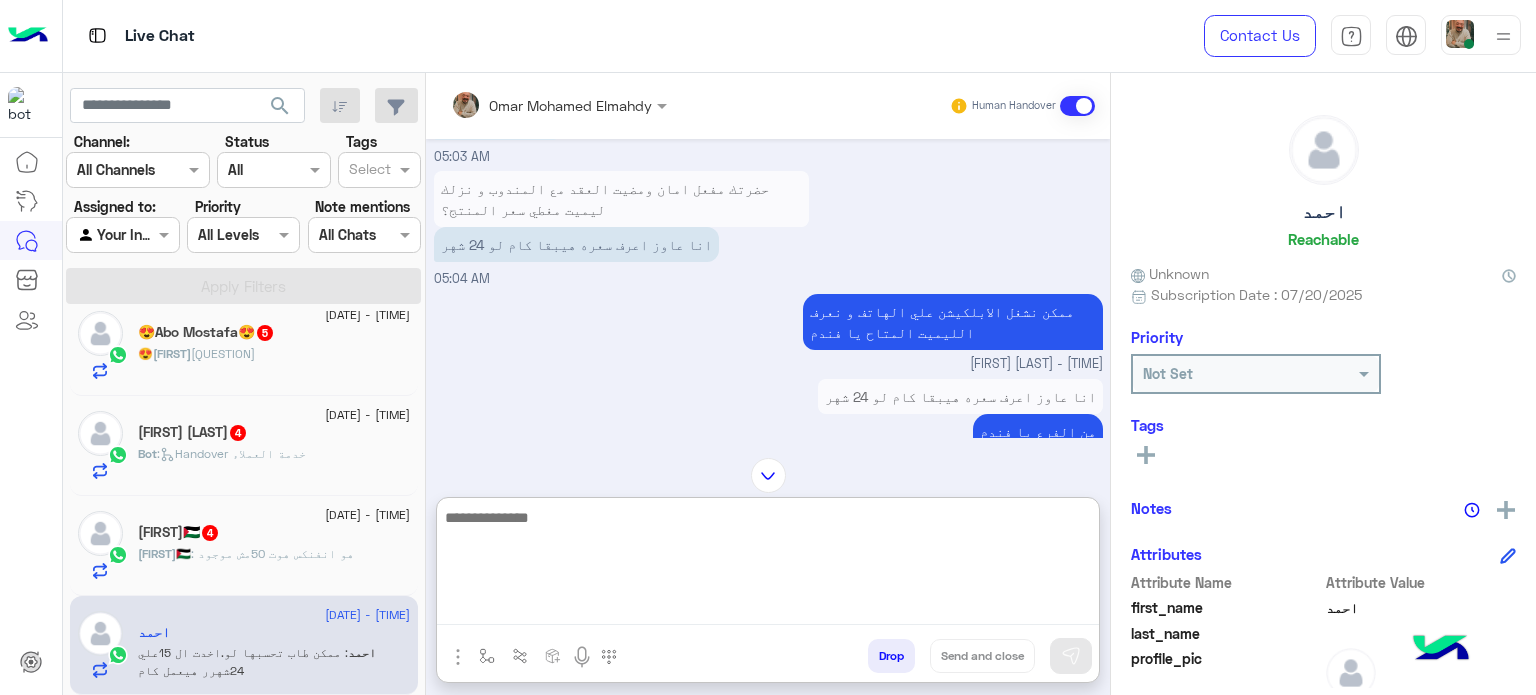 scroll, scrollTop: 984, scrollLeft: 0, axis: vertical 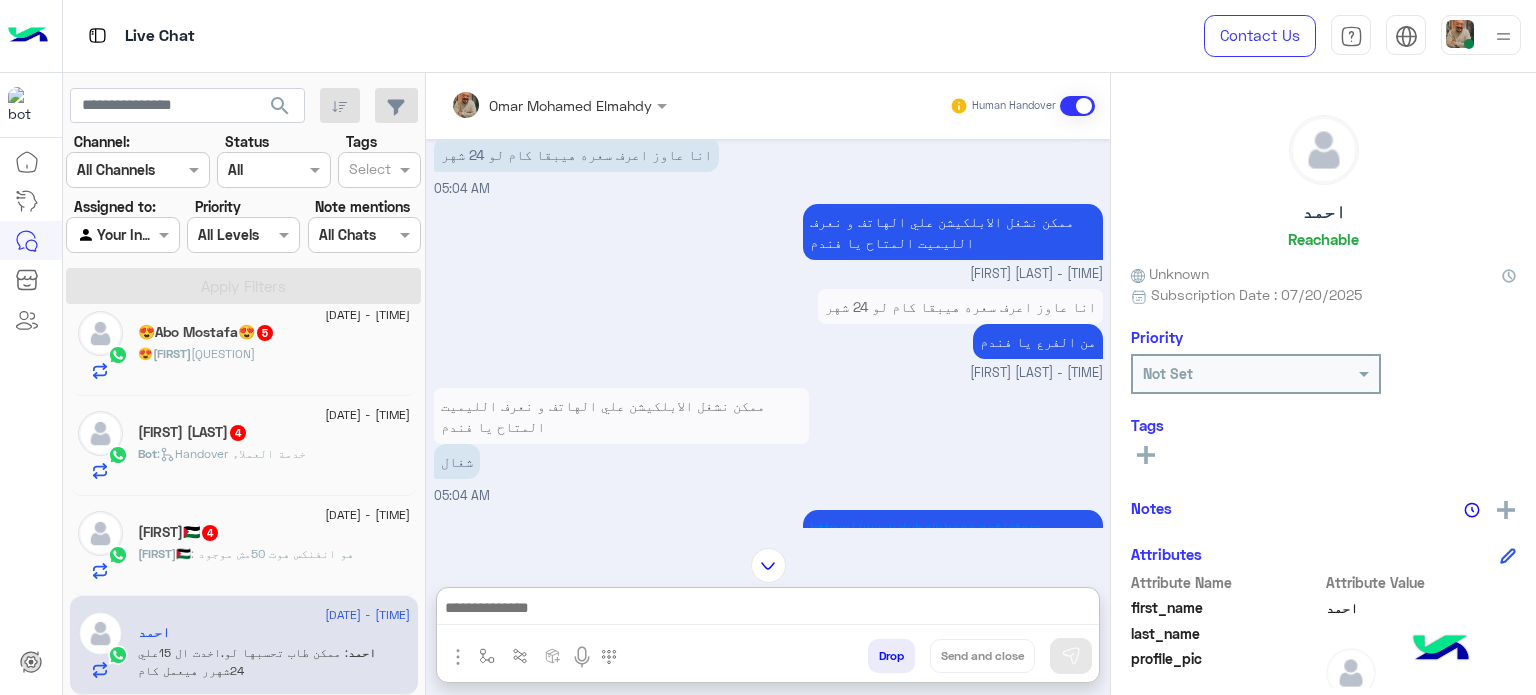 click on "انا عاوز اعرف سعره هيبقا كام لو 24 شهر" at bounding box center [960, 306] 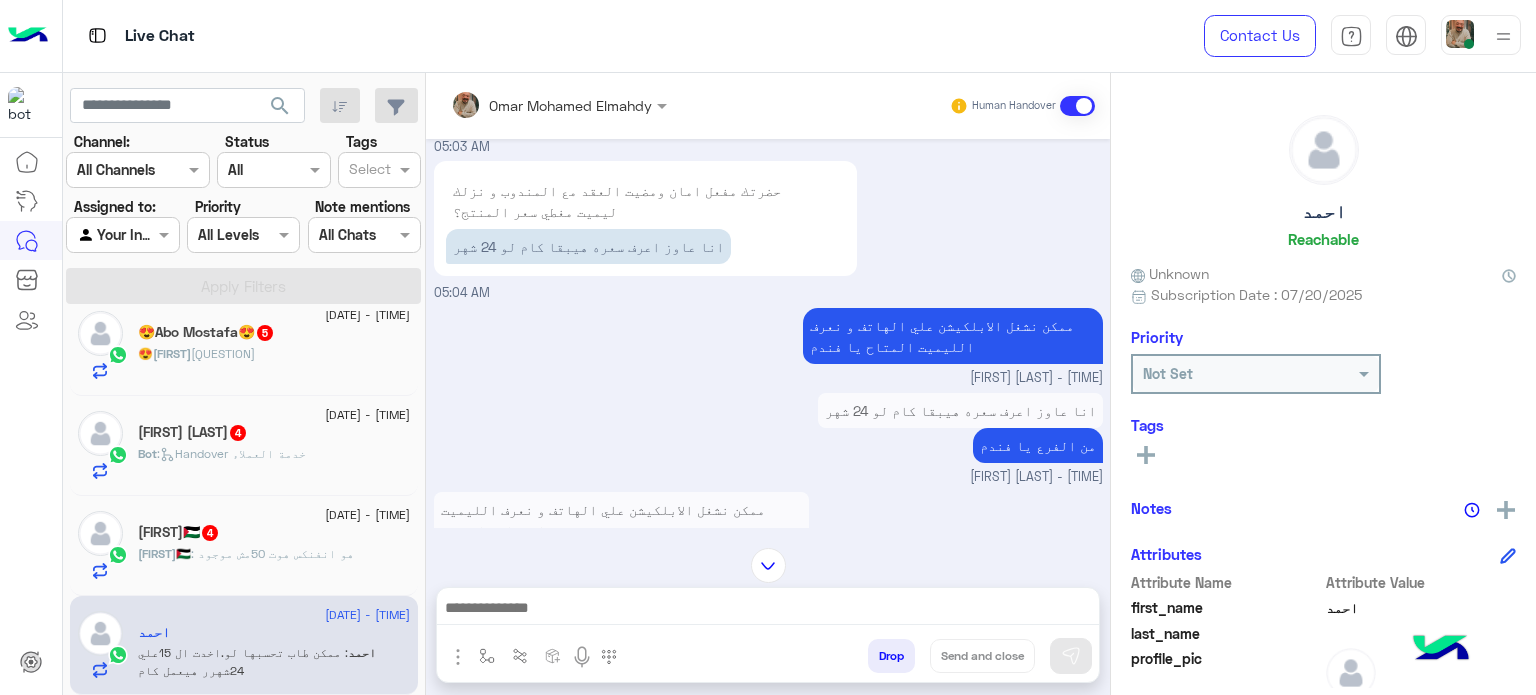 scroll, scrollTop: 796, scrollLeft: 0, axis: vertical 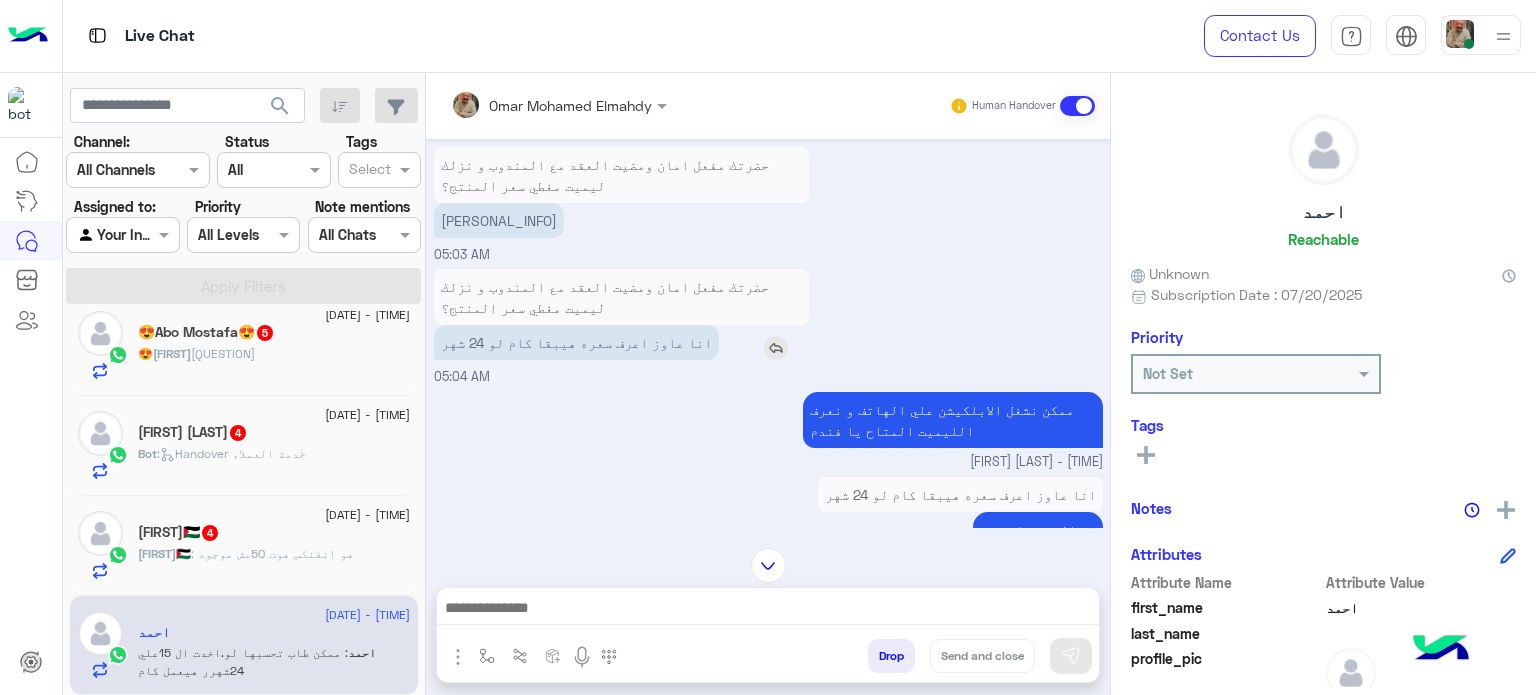 click on "حضرتك مفعل امان ومضيت العقد مع المندوب و نزلك ليميت مغطي سعر المنتج؟ انا عاوز اعرف سعره هيبقا كام لو 24 شهر" at bounding box center (526, -518) 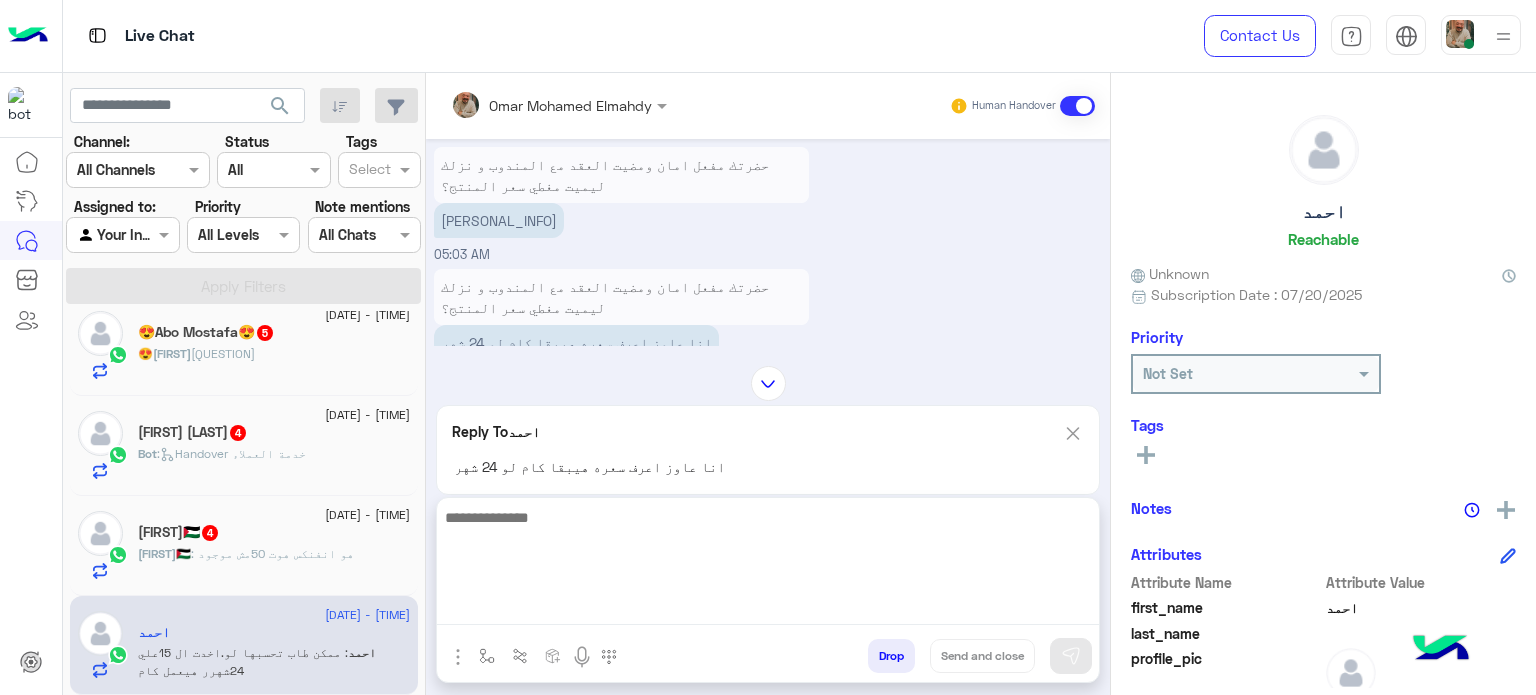click at bounding box center (768, 565) 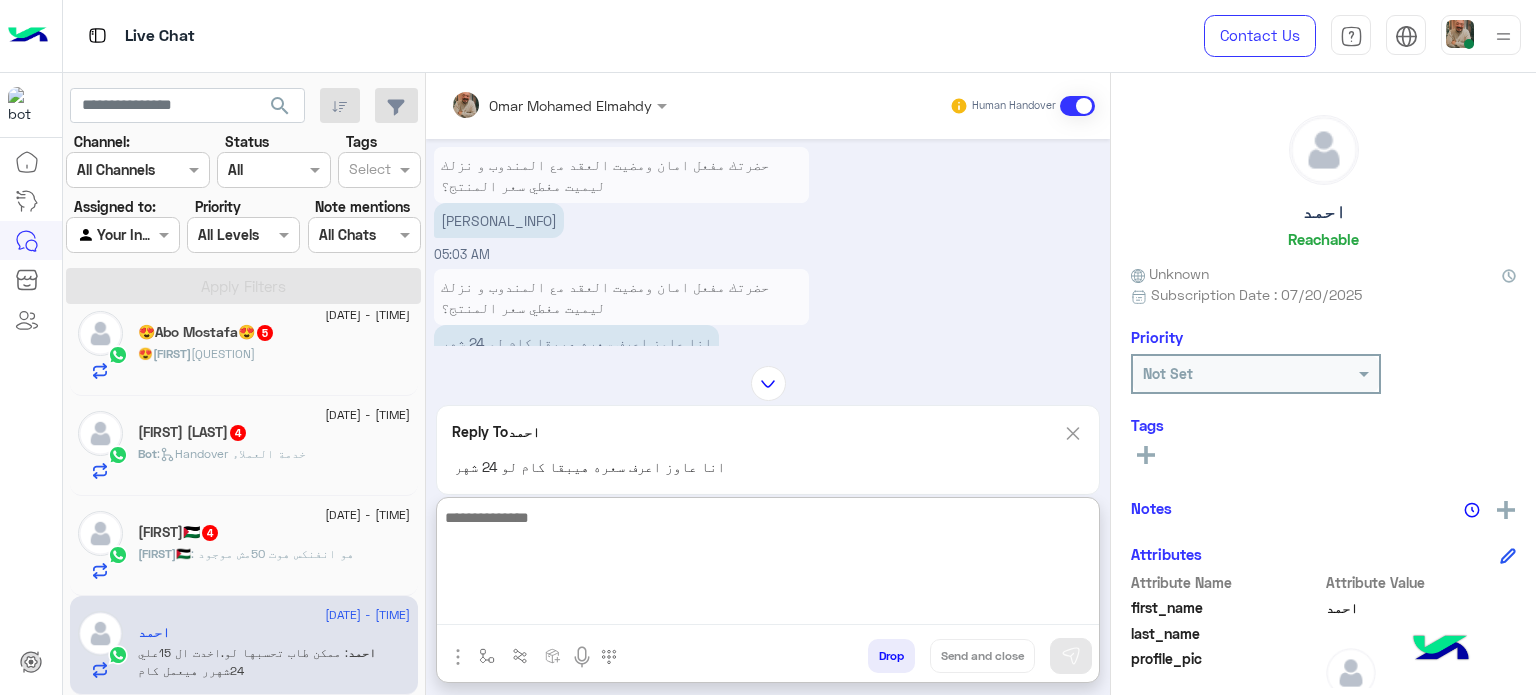 type on "*" 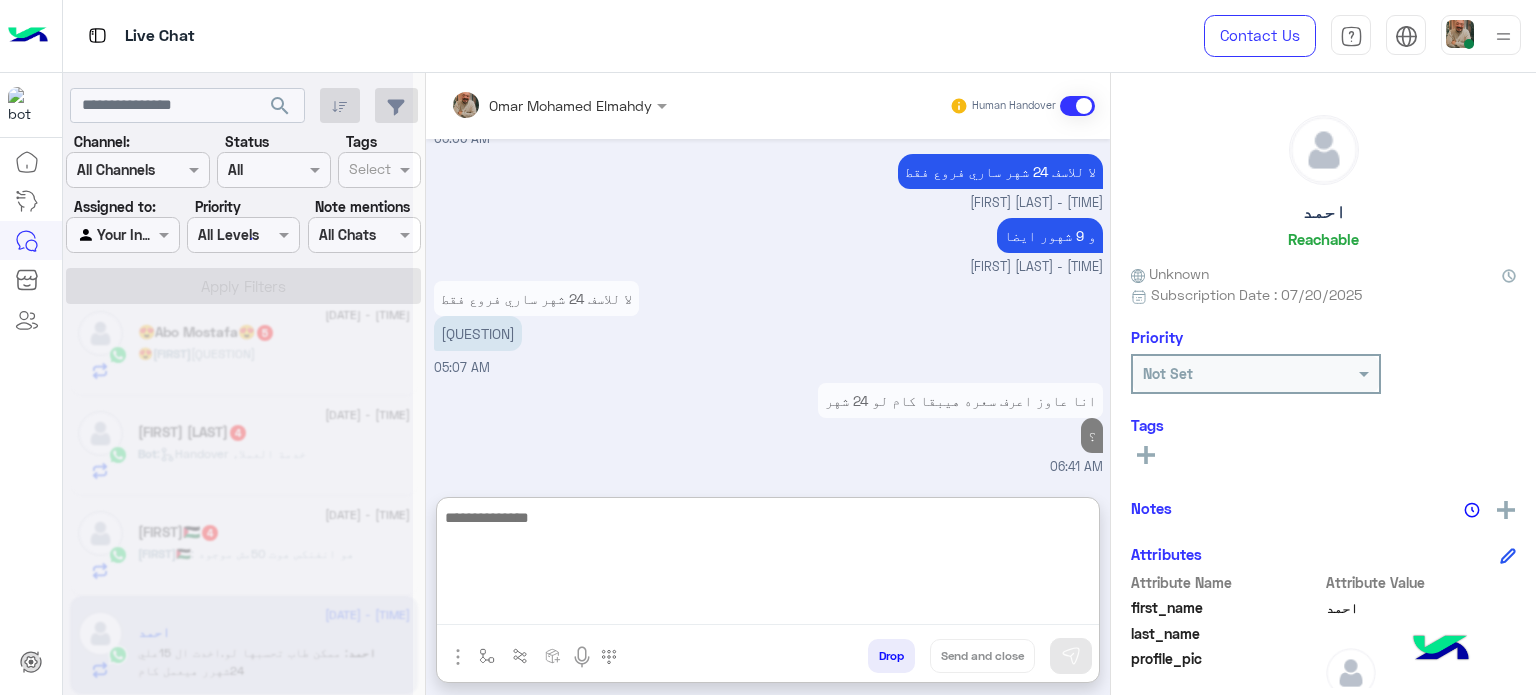 scroll, scrollTop: 1679, scrollLeft: 0, axis: vertical 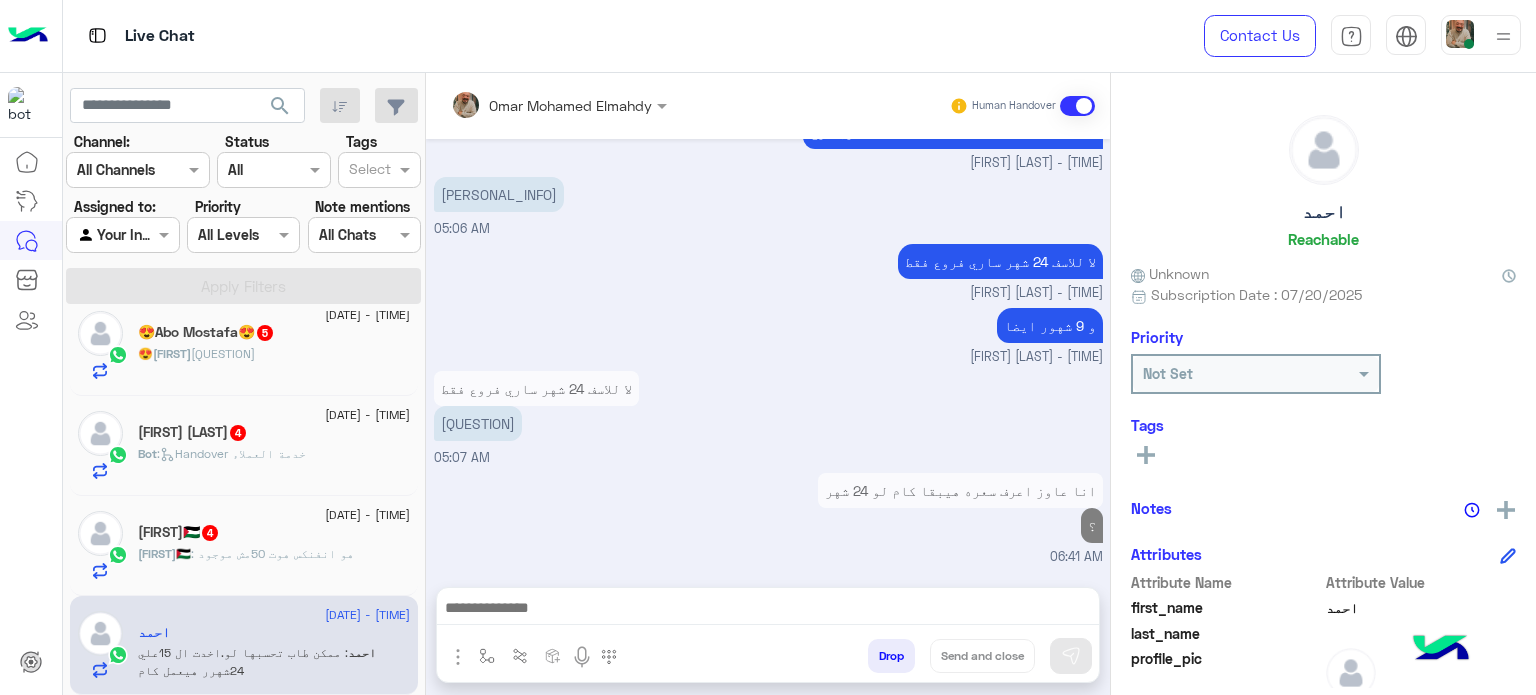click on "ڤيكتور🇵🇸   4" 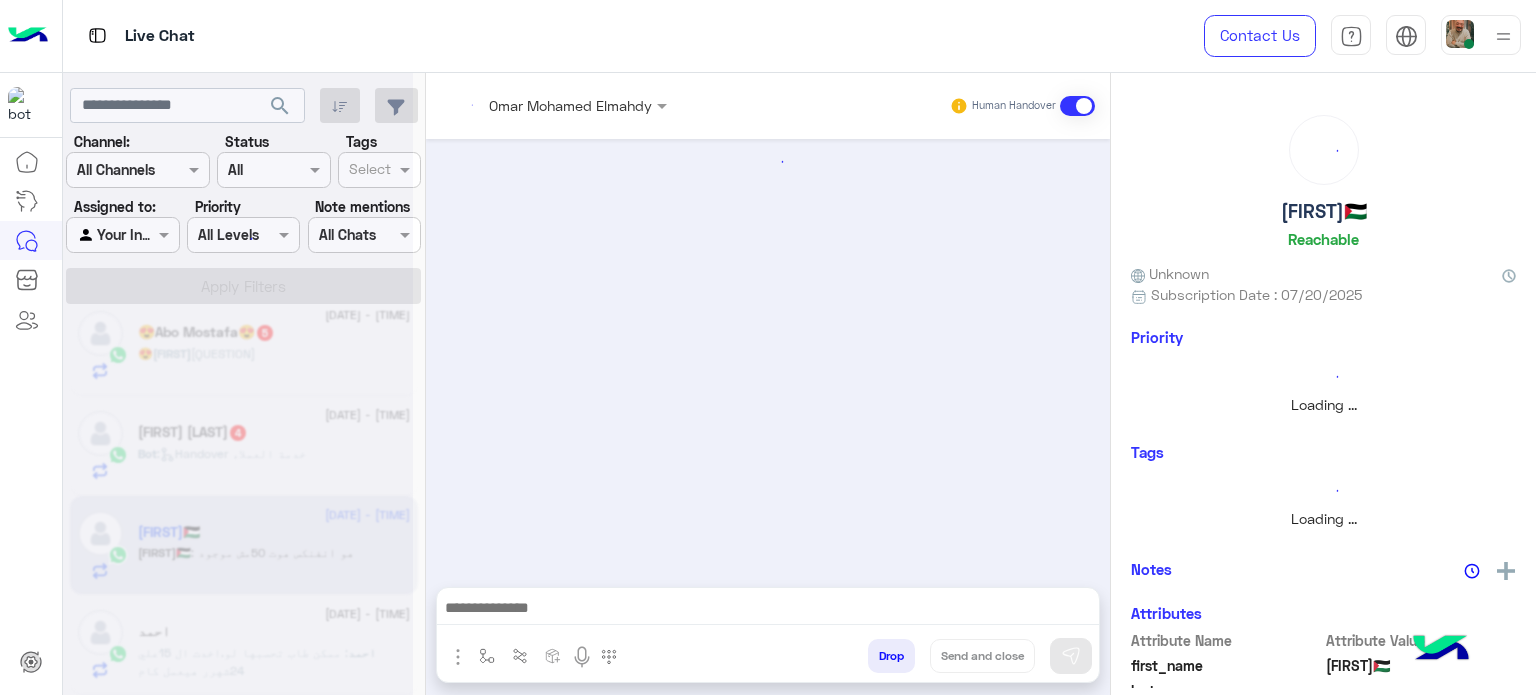 scroll, scrollTop: 420, scrollLeft: 0, axis: vertical 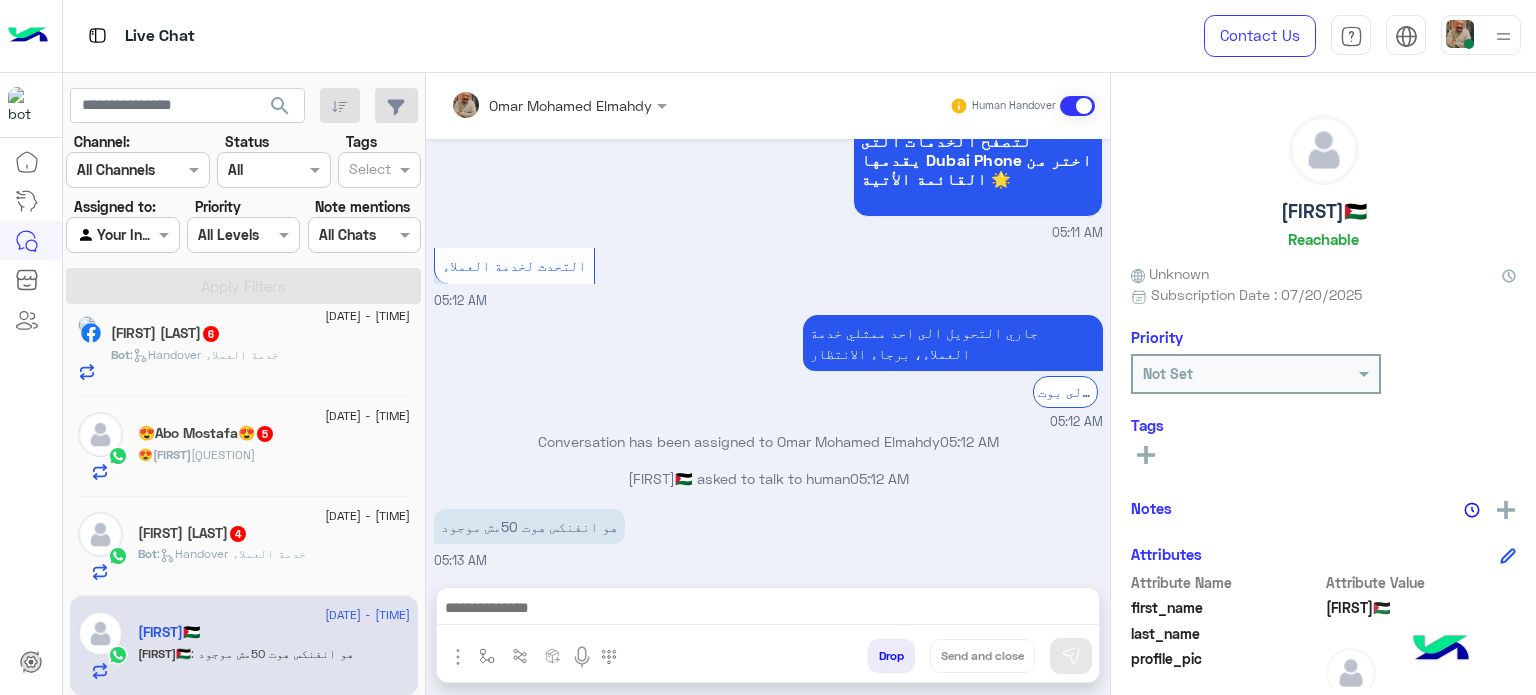 click at bounding box center [768, 613] 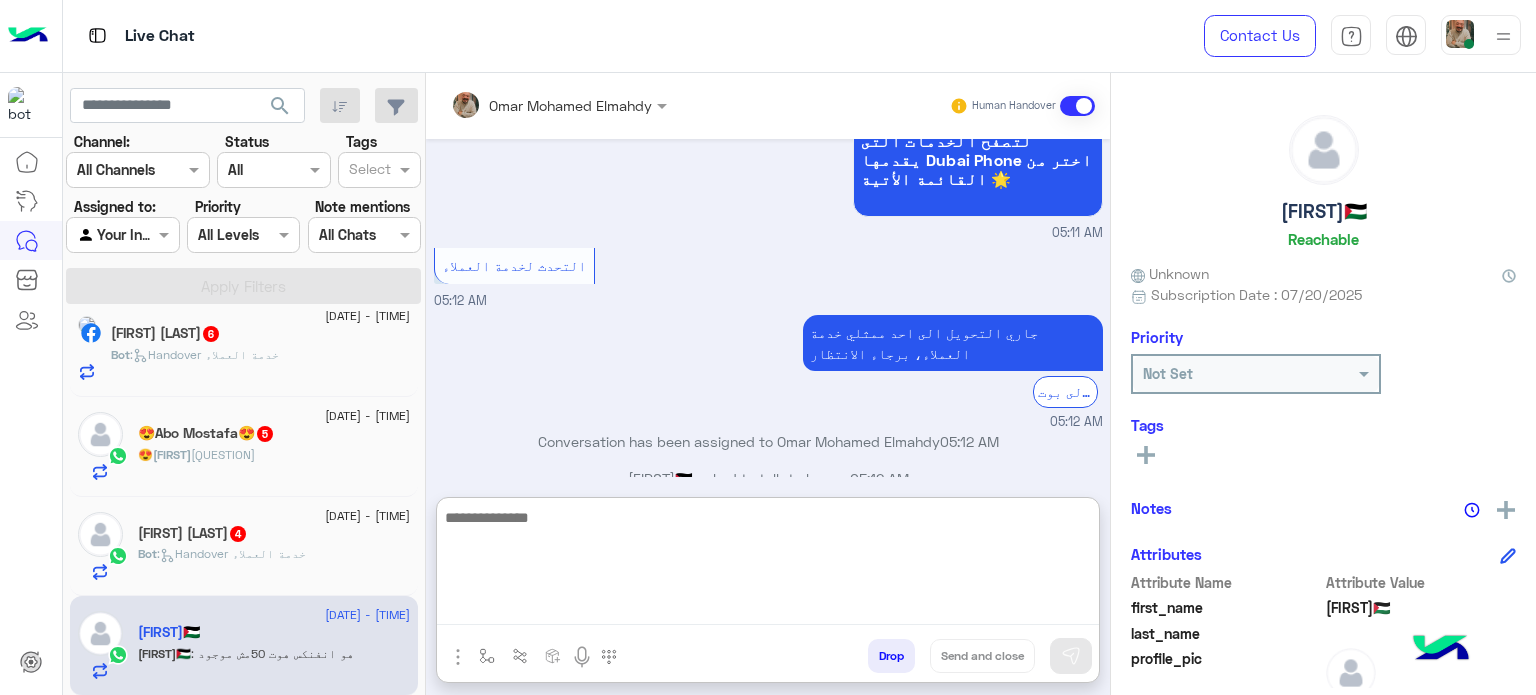 paste on "**********" 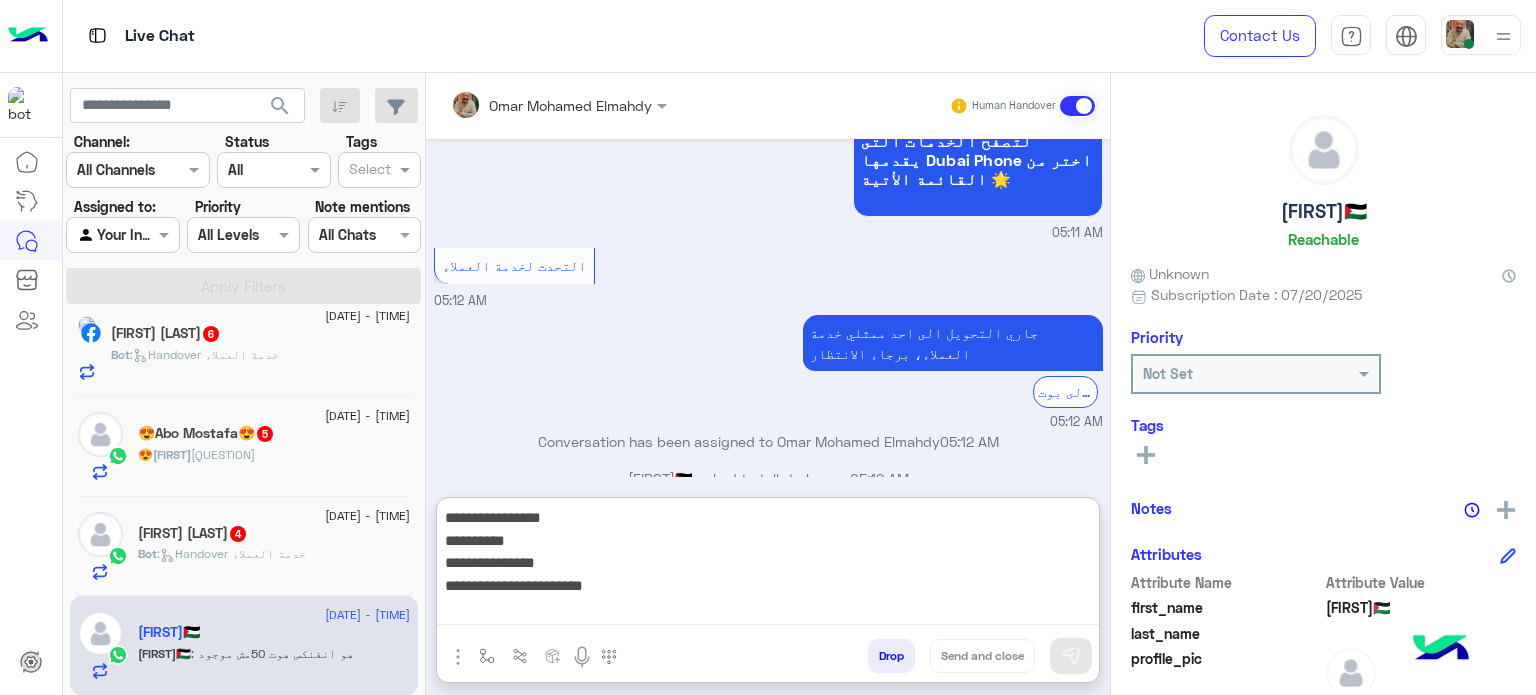 click on "**********" at bounding box center (768, 565) 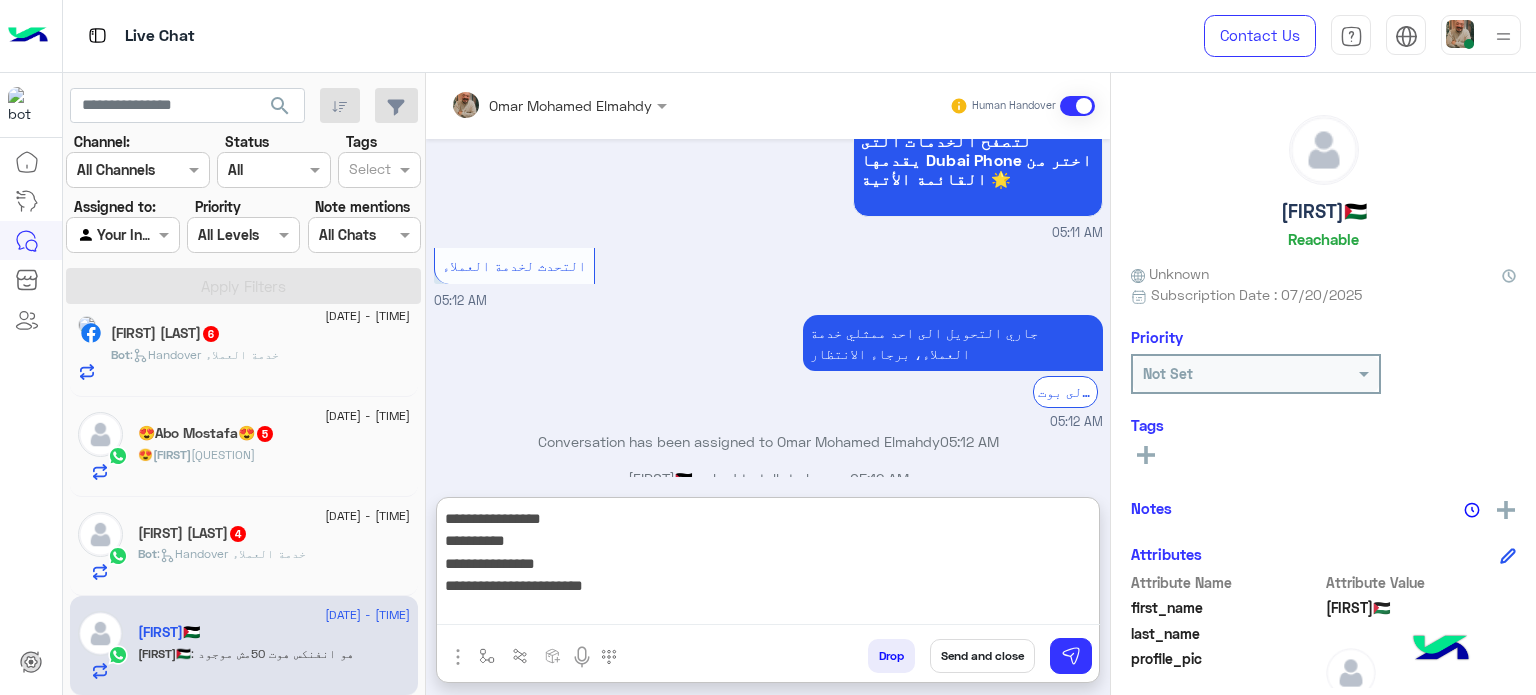 click on "**********" at bounding box center [768, 565] 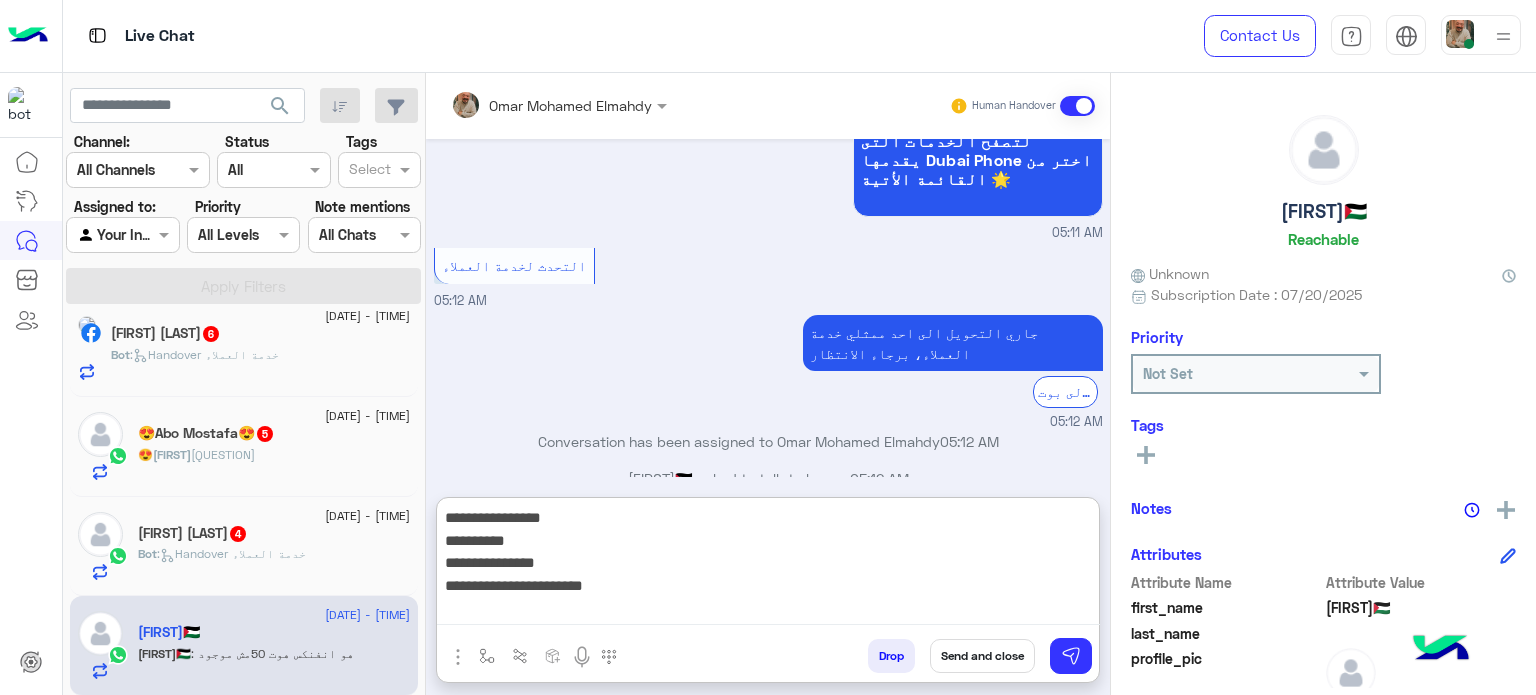 click on "**********" at bounding box center (768, 565) 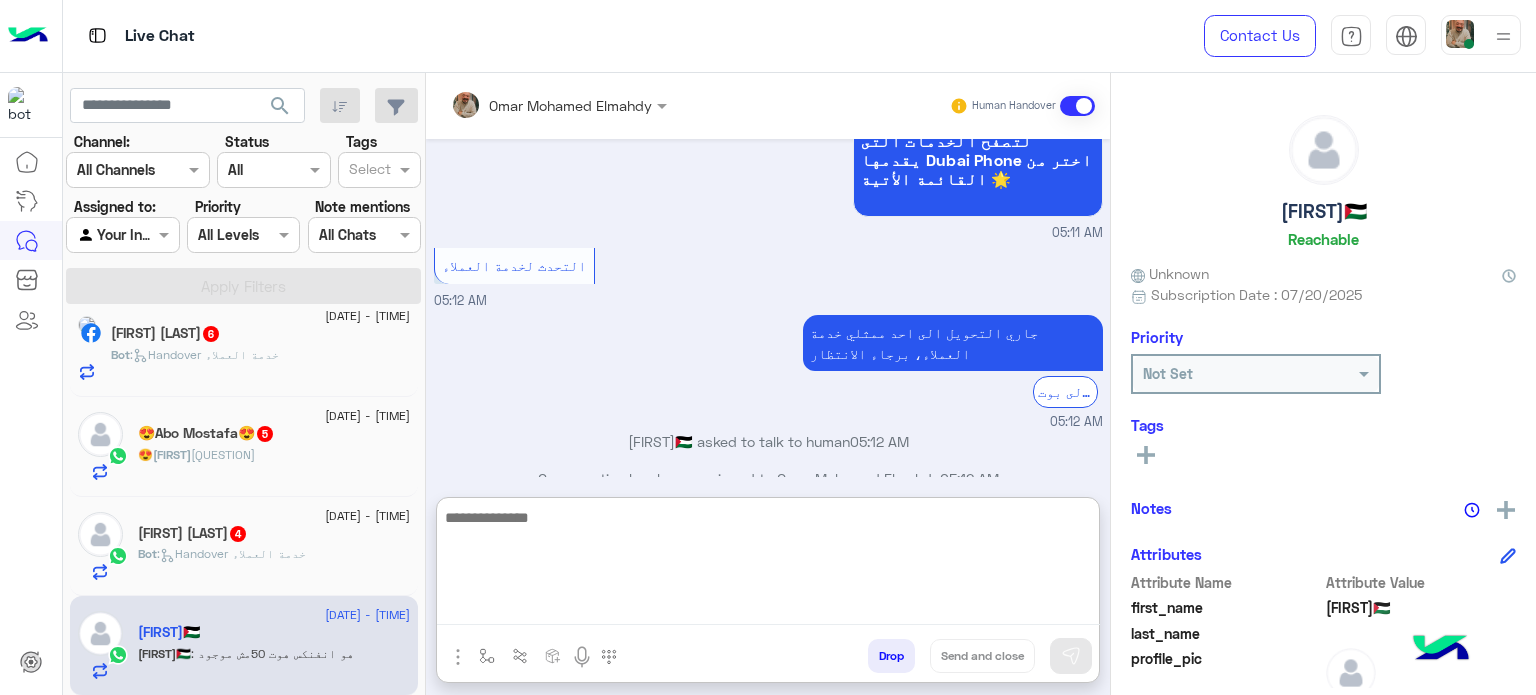 scroll, scrollTop: 668, scrollLeft: 0, axis: vertical 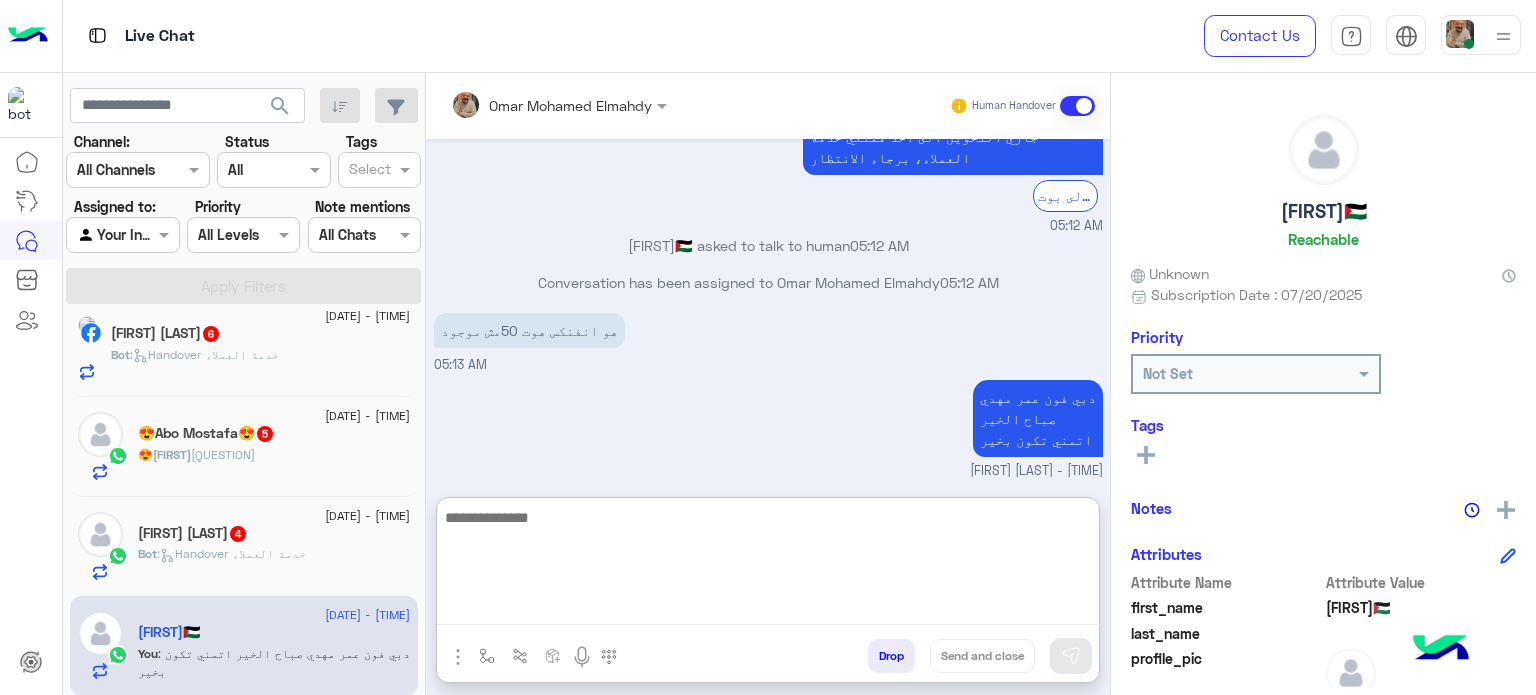 paste on "**********" 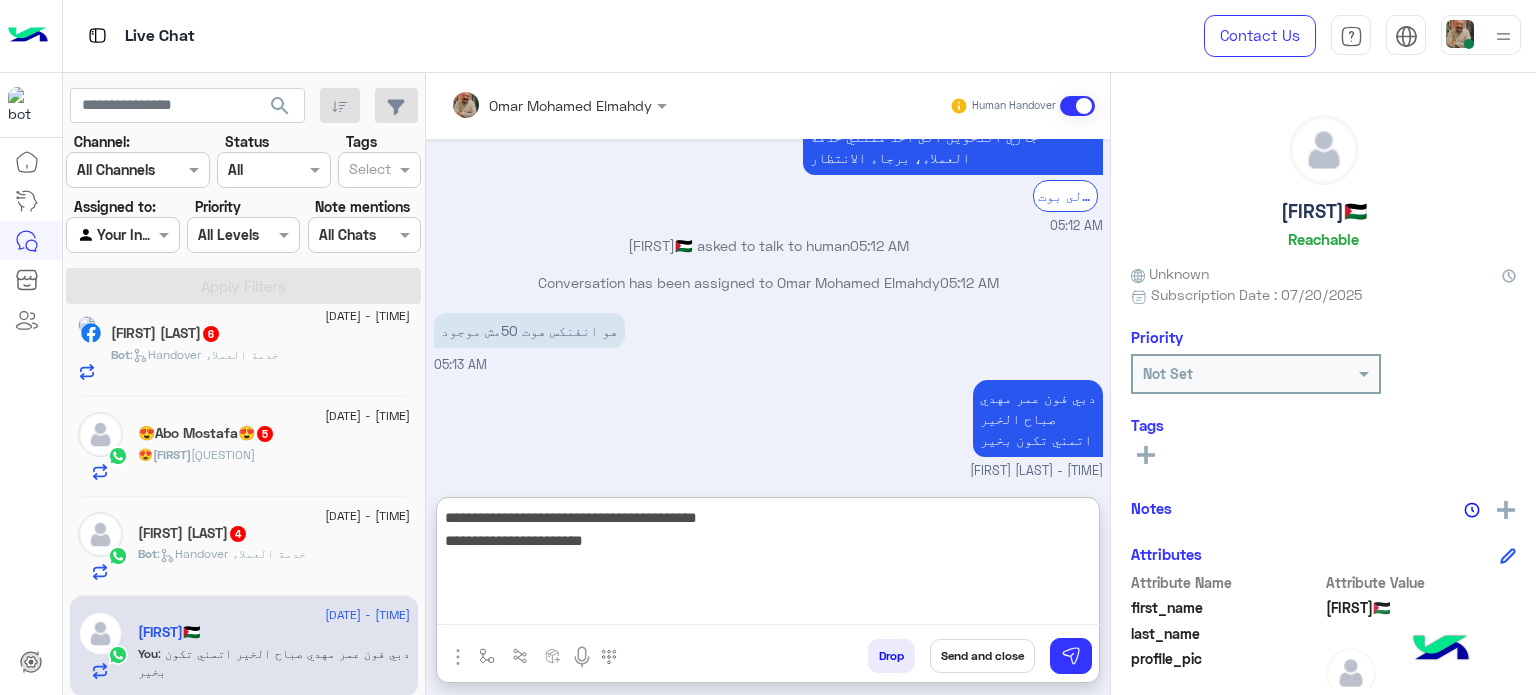 click on "**********" at bounding box center [768, 565] 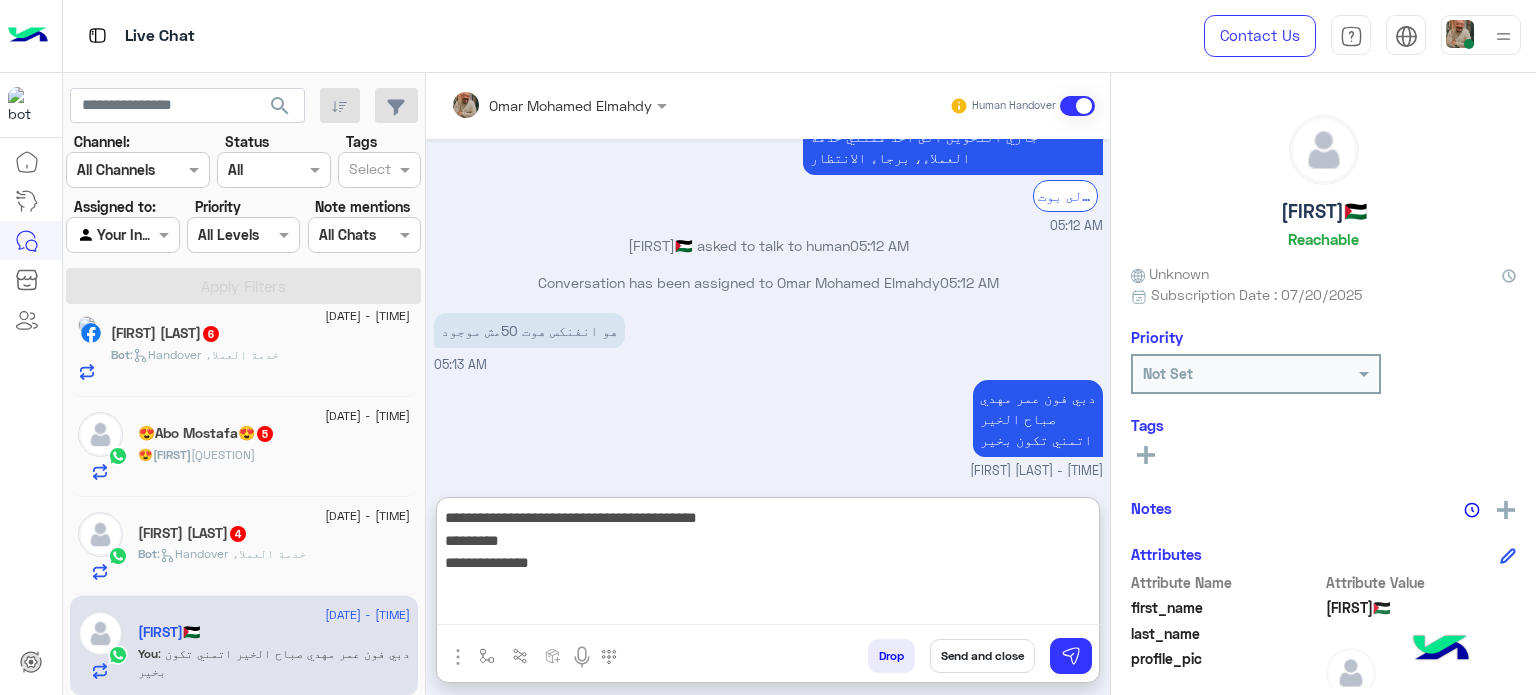 click on "**********" at bounding box center (768, 565) 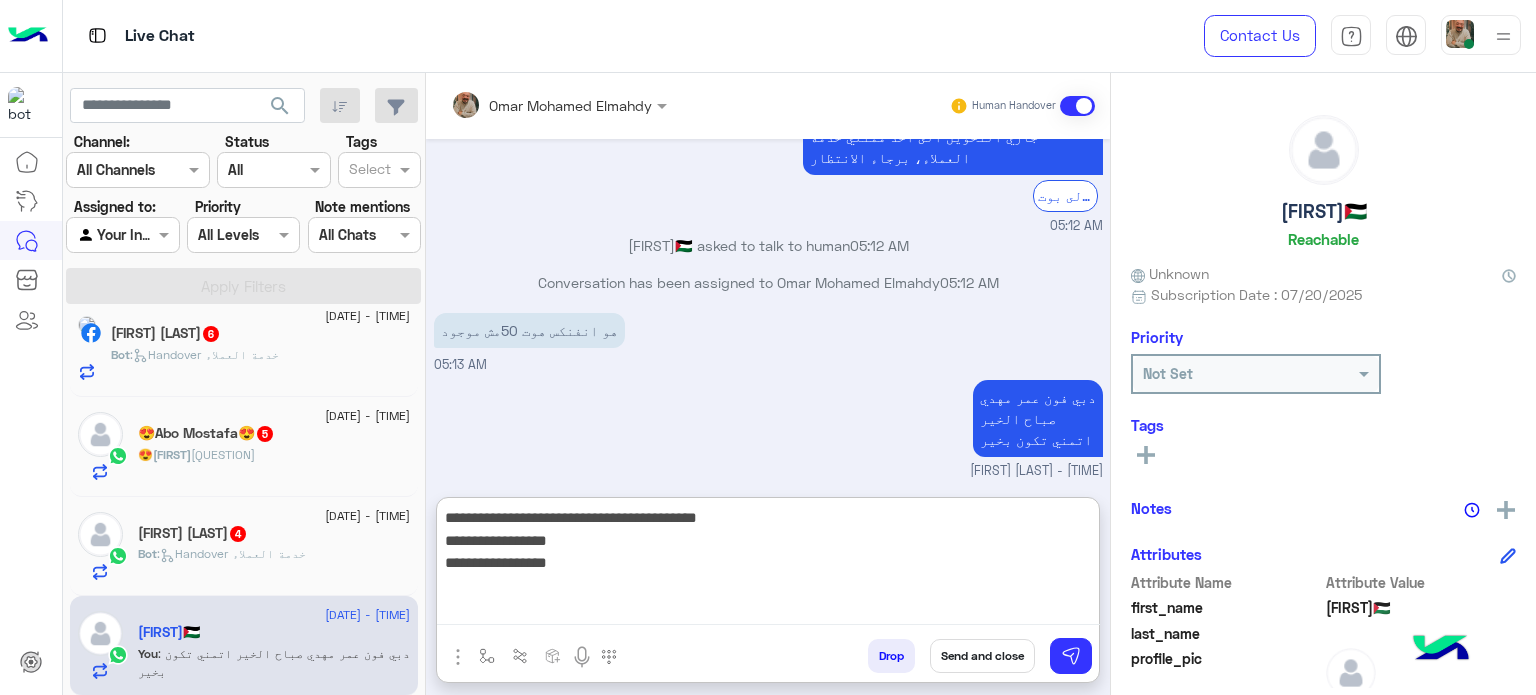 type on "**********" 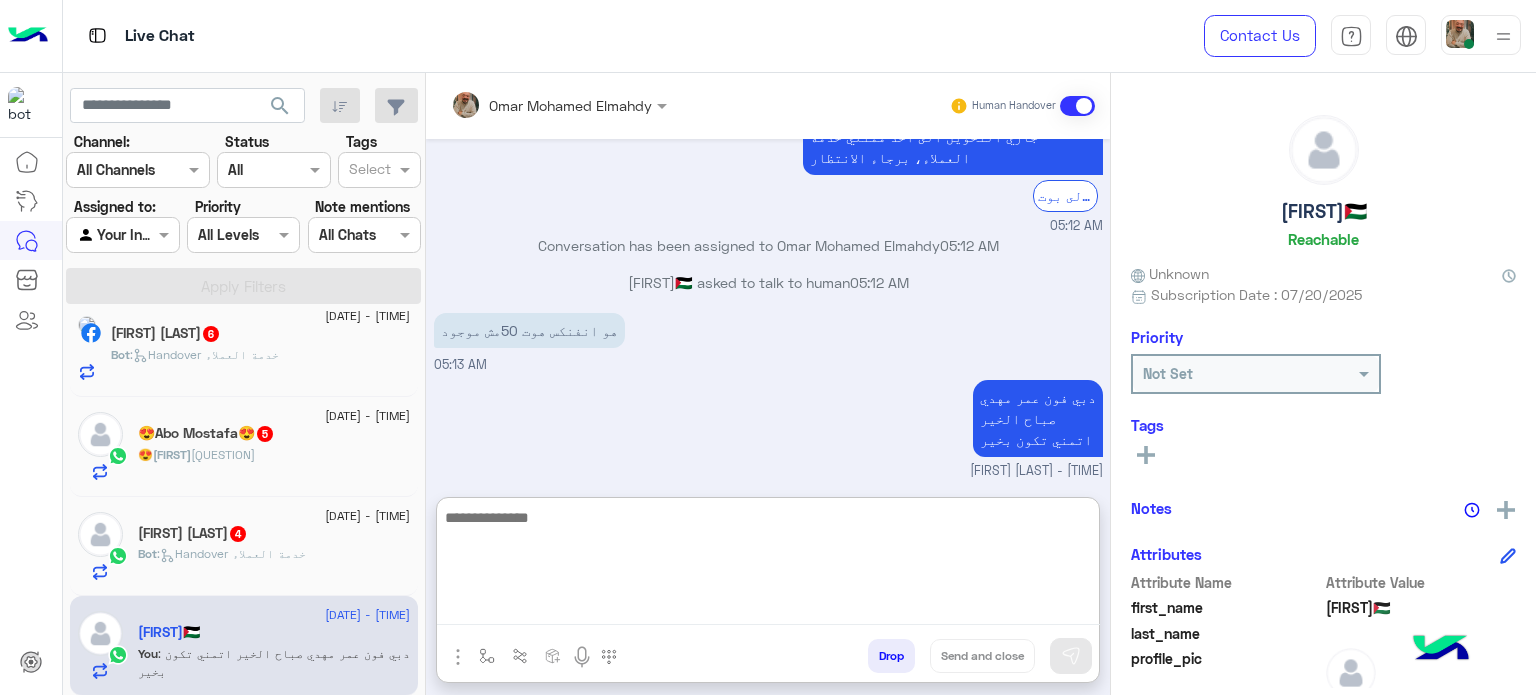 scroll, scrollTop: 832, scrollLeft: 0, axis: vertical 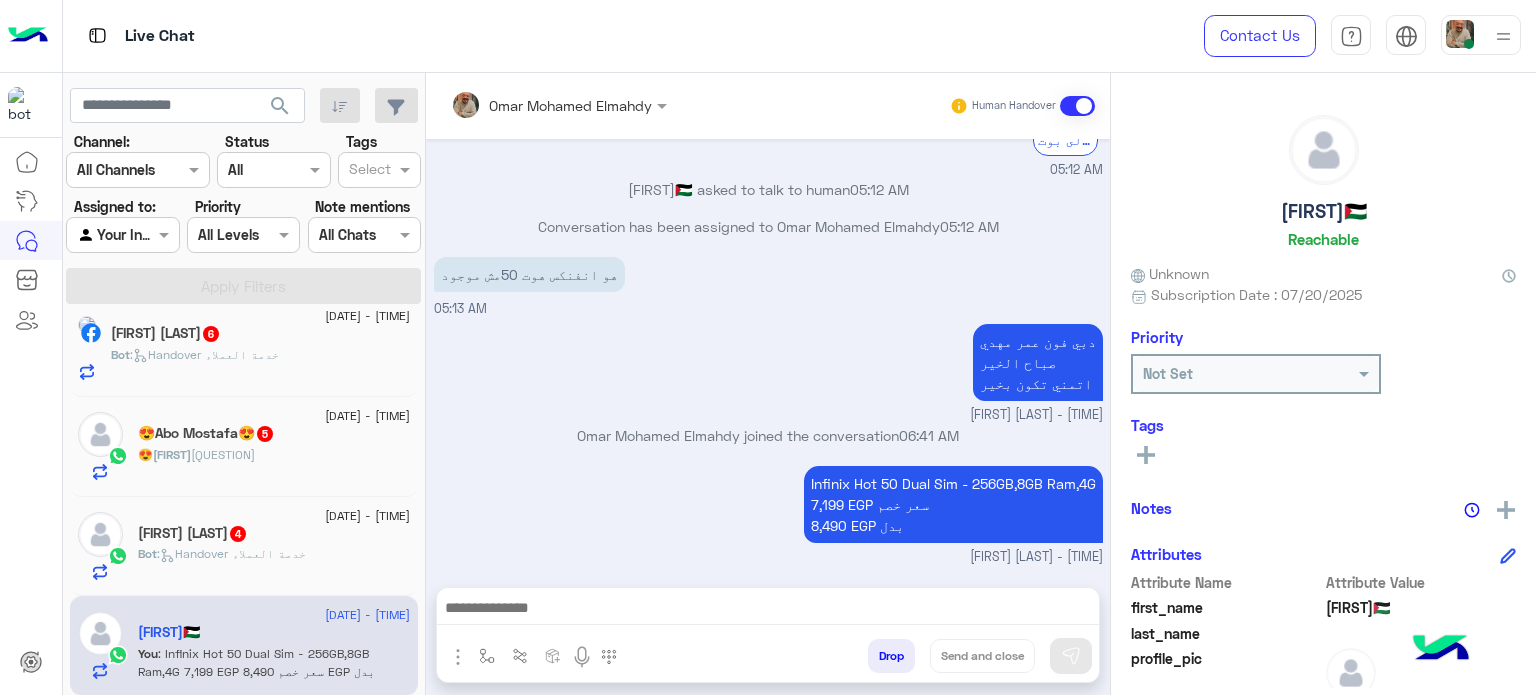 drag, startPoint x: 648, startPoint y: 594, endPoint x: 661, endPoint y: 605, distance: 17.029387 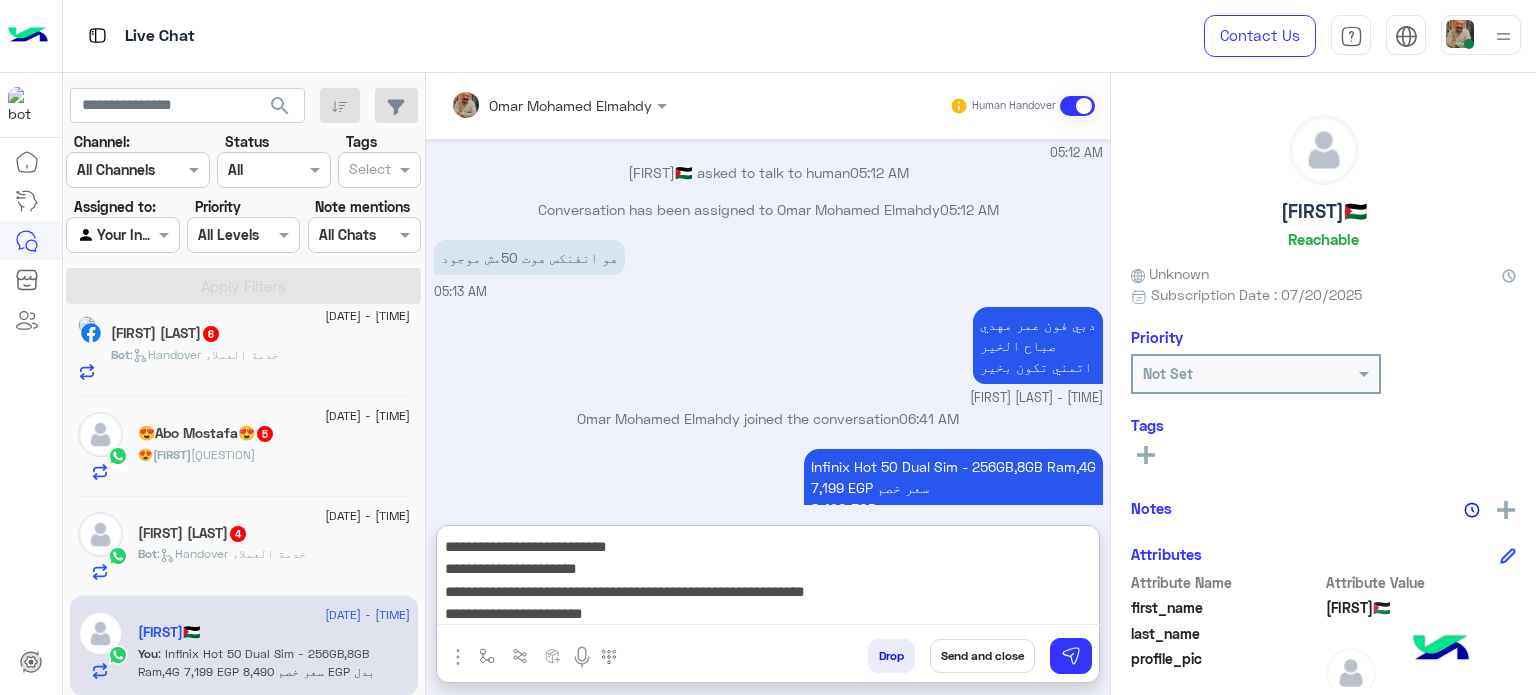 scroll, scrollTop: 824, scrollLeft: 0, axis: vertical 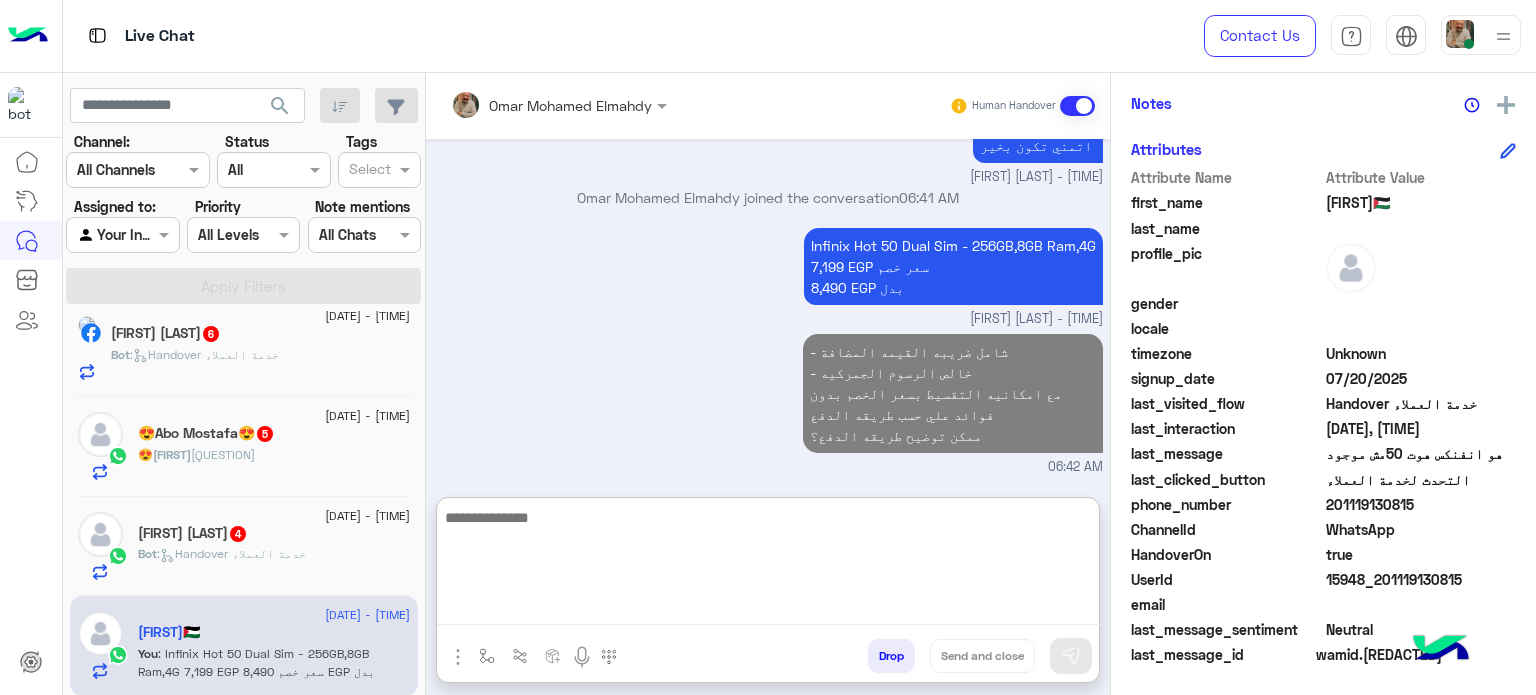 click on "201119130815" 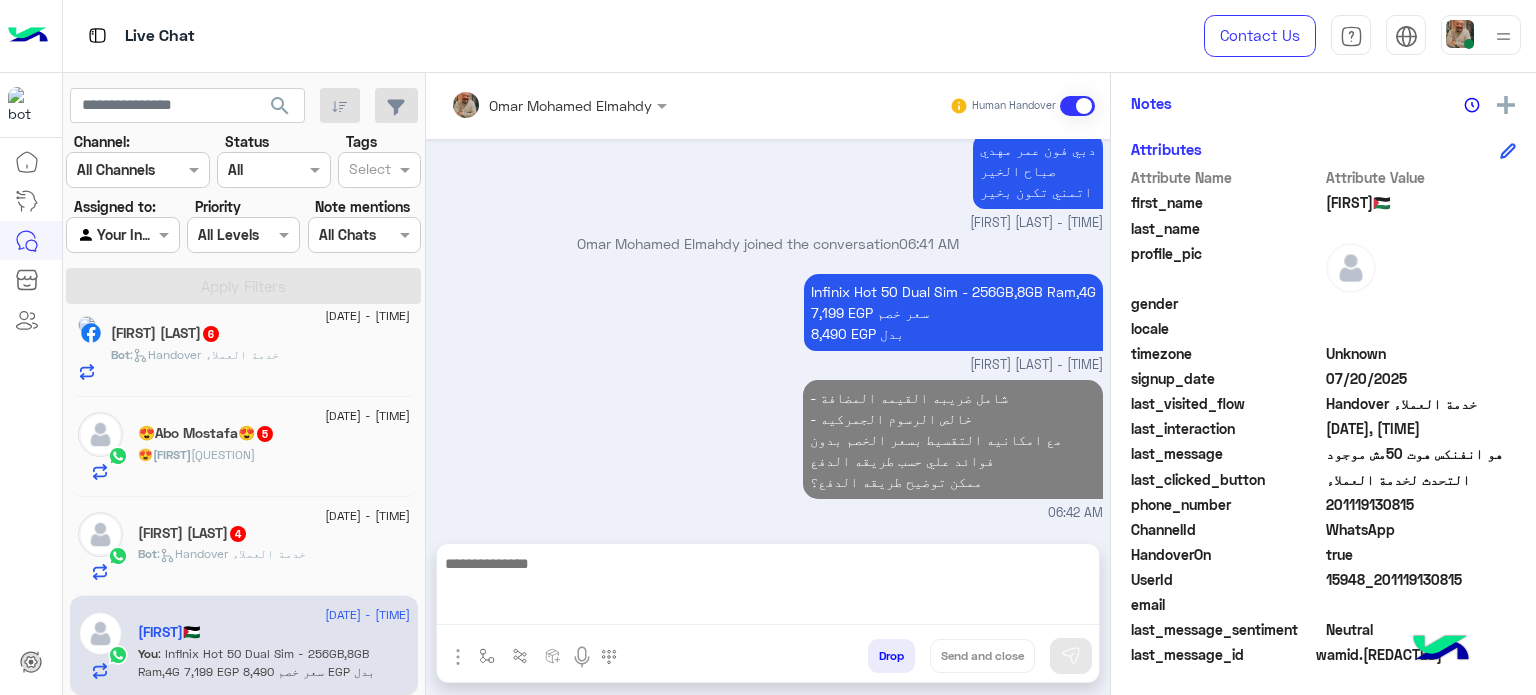 click on "201119130815" 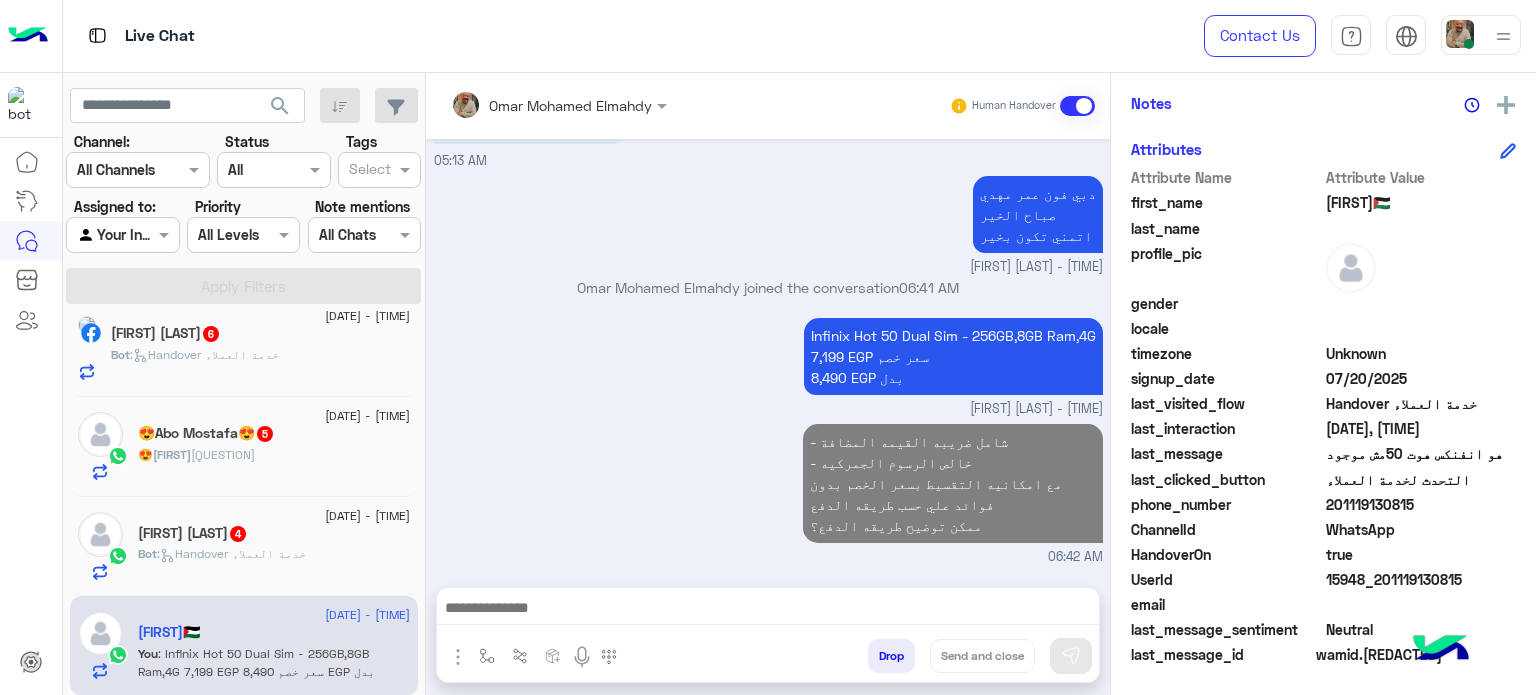 copy on "201119130815" 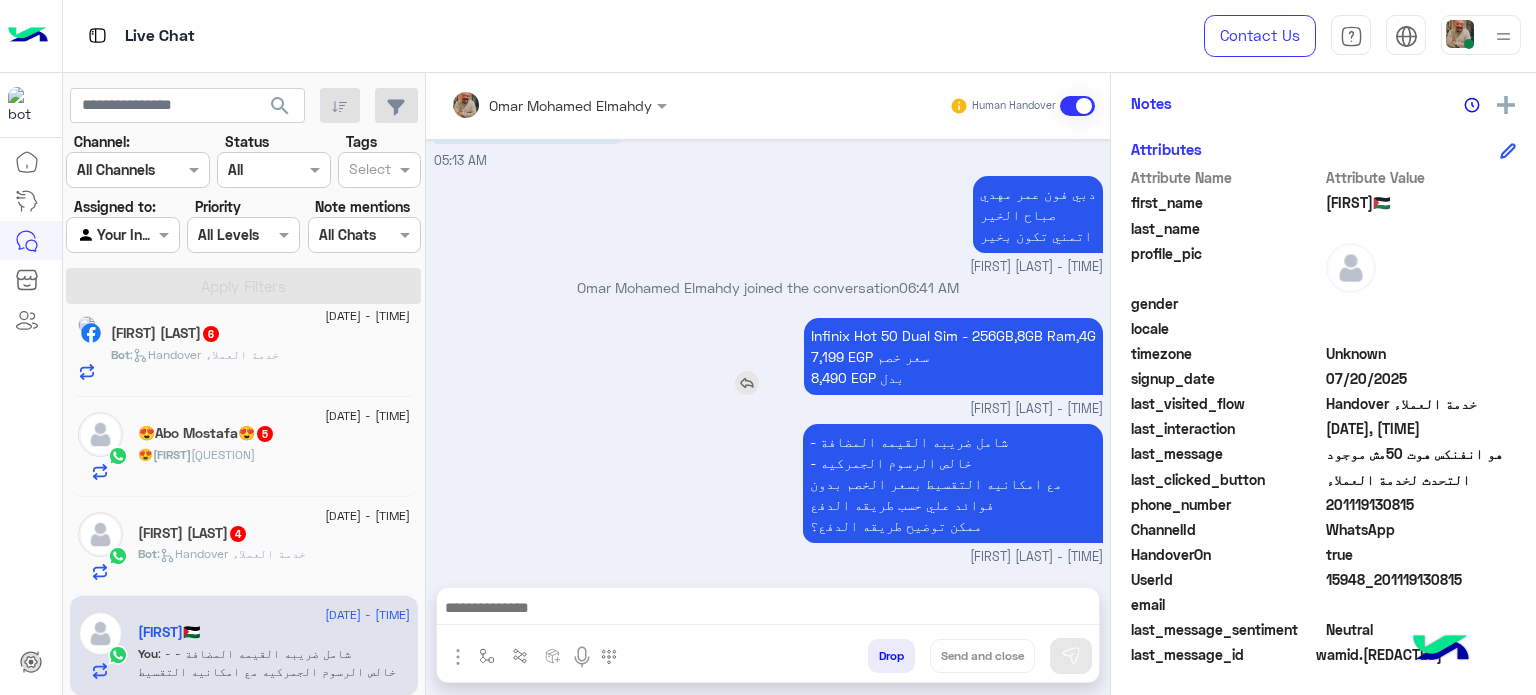 click on "Infinix Hot 50 Dual Sim - 256GB,8GB Ram,4G 7,199 EGP سعر خصم    8,490 EGP بدل" at bounding box center (953, 356) 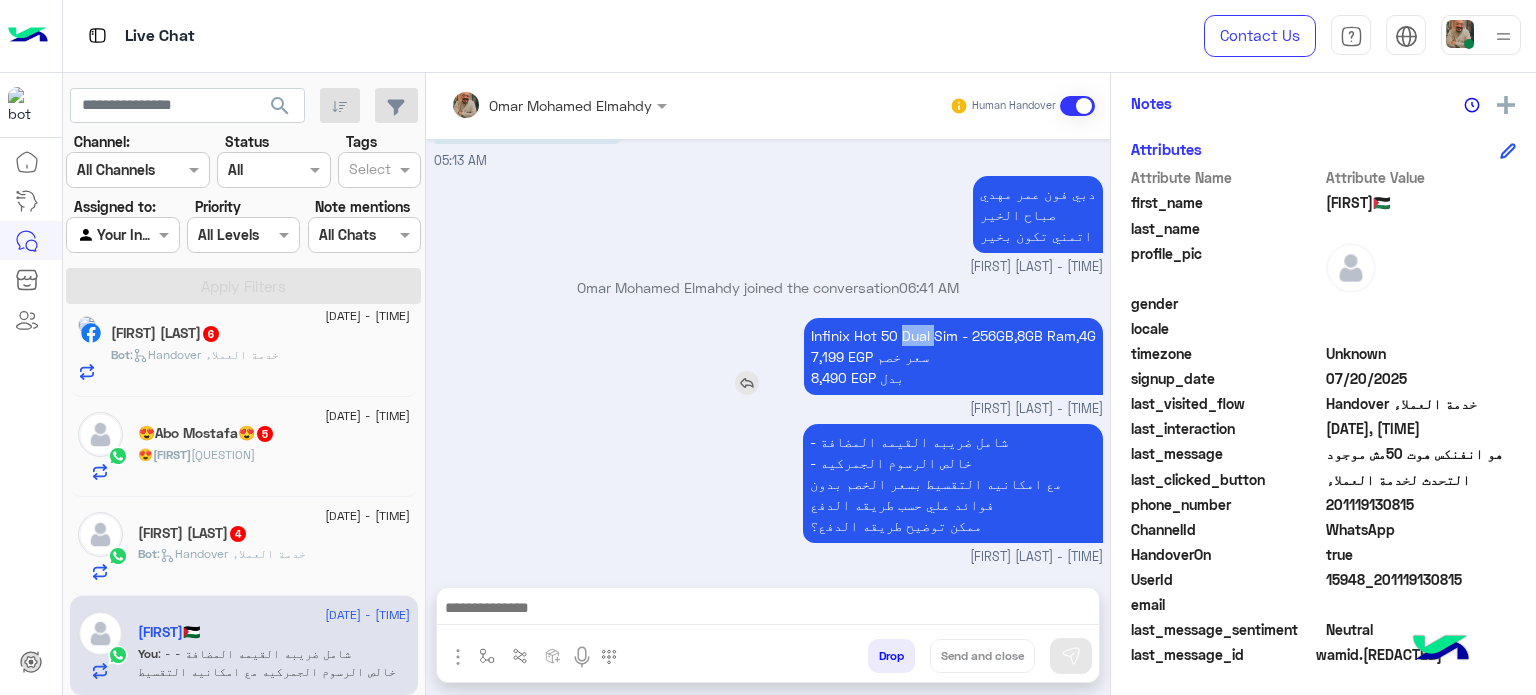 click on "Infinix Hot 50 Dual Sim - 256GB,8GB Ram,4G 7,199 EGP سعر خصم    8,490 EGP بدل" at bounding box center (953, 356) 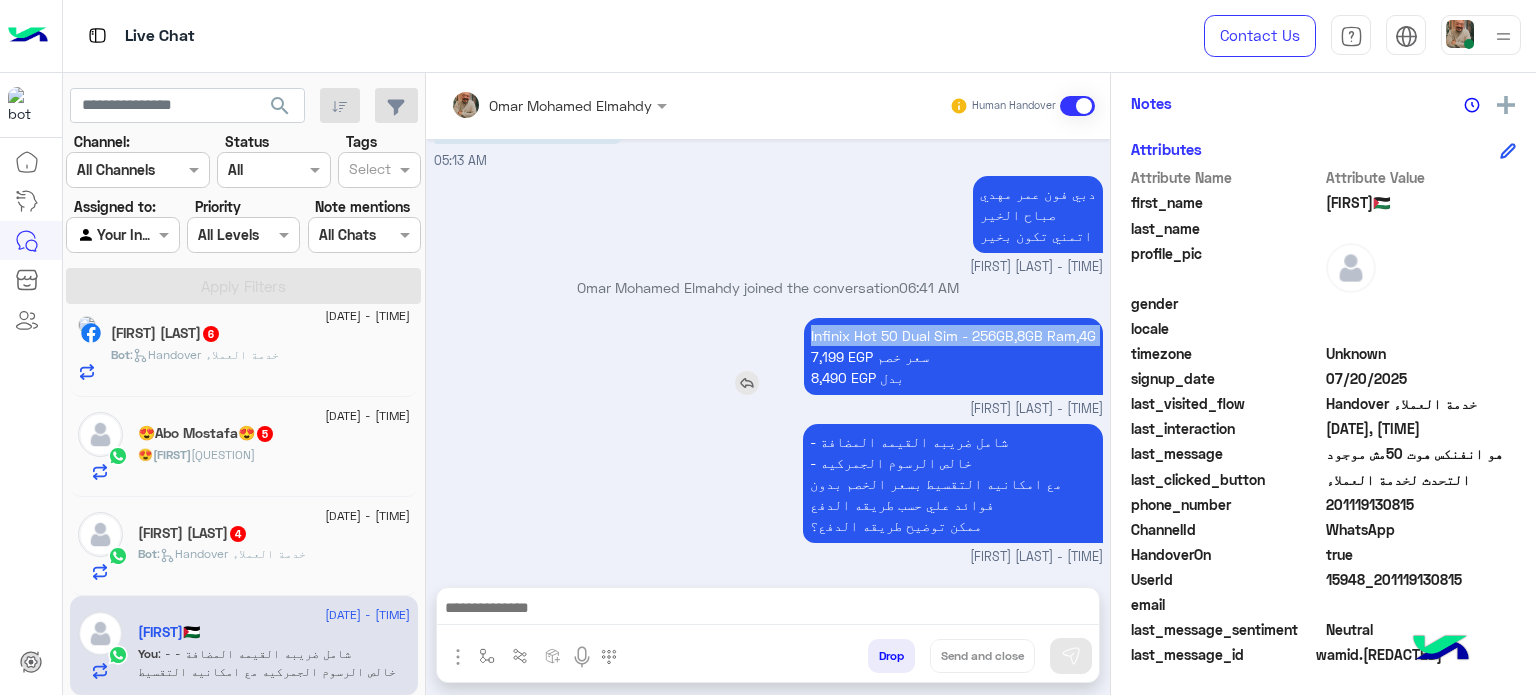 click on "Infinix Hot 50 Dual Sim - 256GB,8GB Ram,4G 7,199 EGP سعر خصم    8,490 EGP بدل" at bounding box center [953, 356] 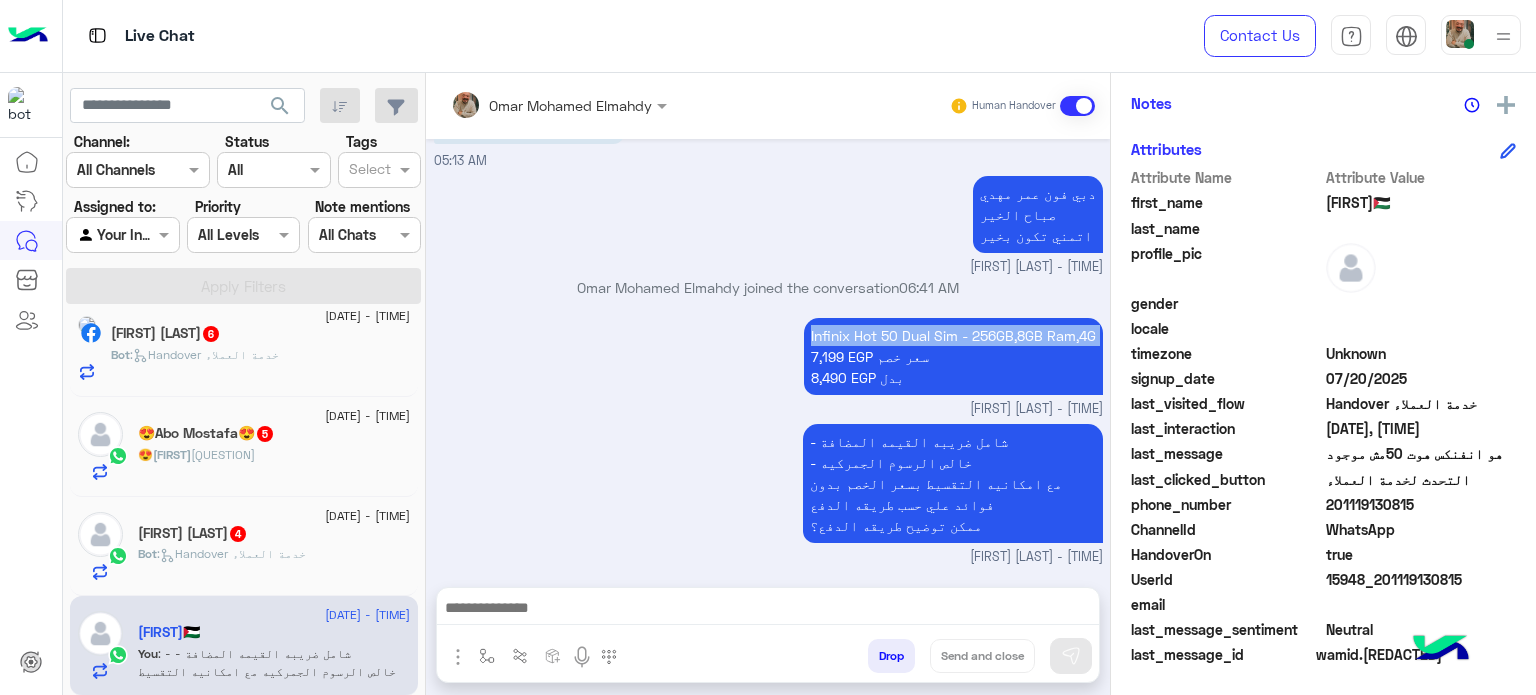 copy on "Infinix Hot 50 Dual Sim - 256GB,8GB Ram,4G" 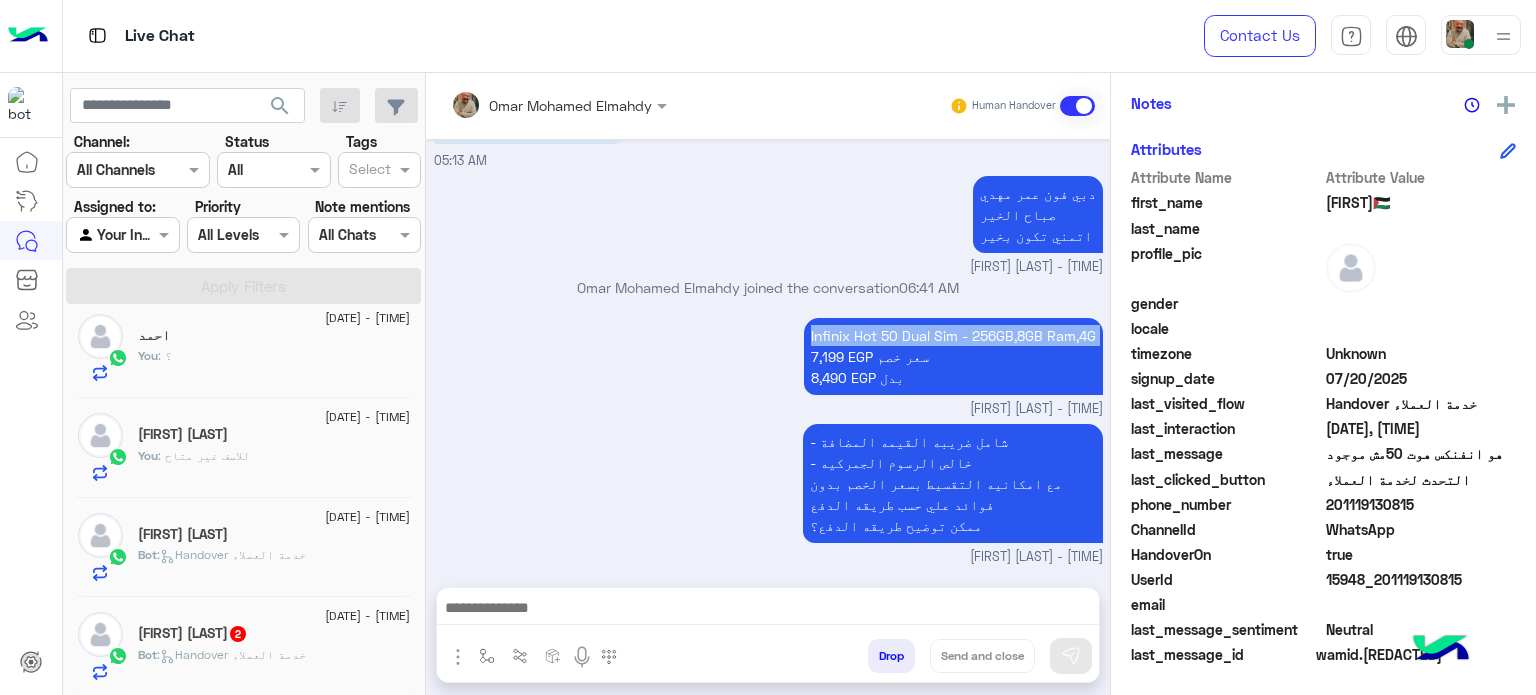 scroll, scrollTop: 0, scrollLeft: 0, axis: both 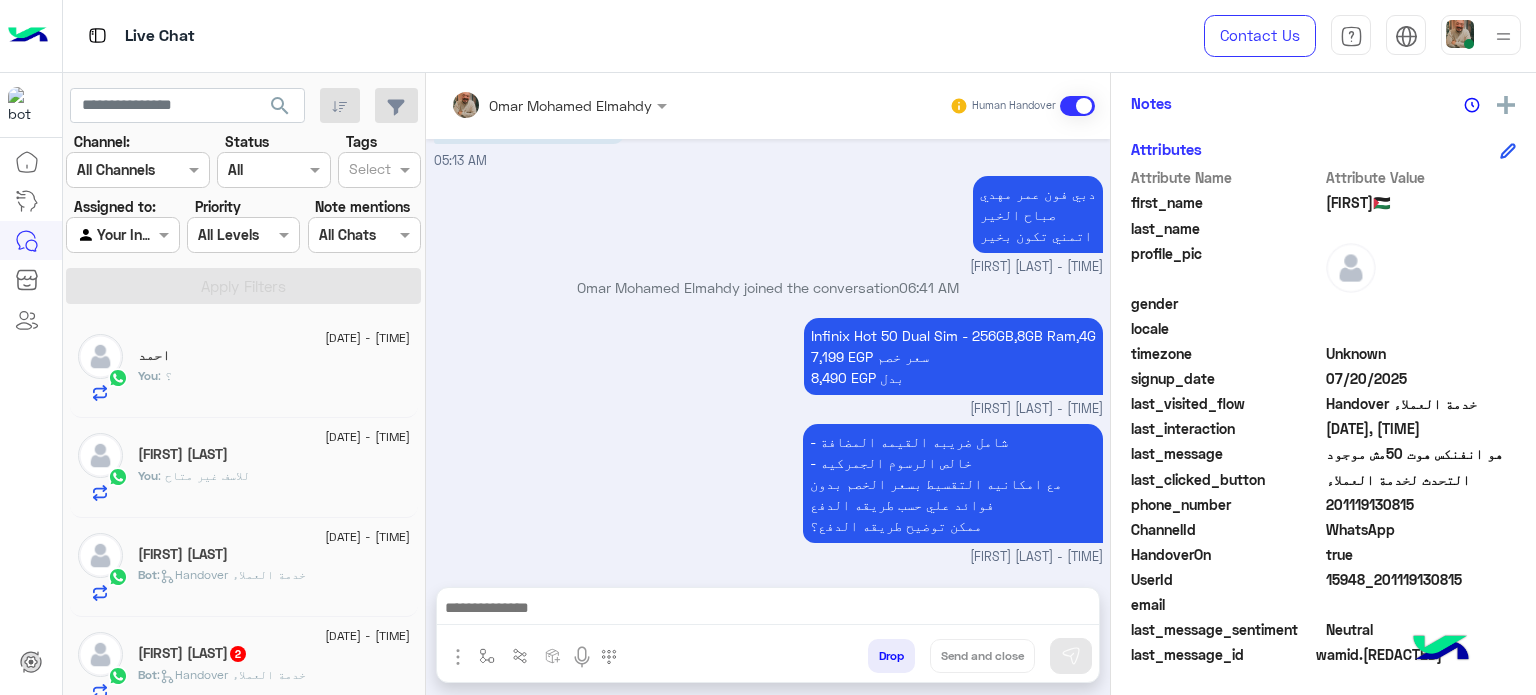 click on "20 July - 6:40 AM  أحمد عصام الدين  Bot :   Handover خدمة العملاء" 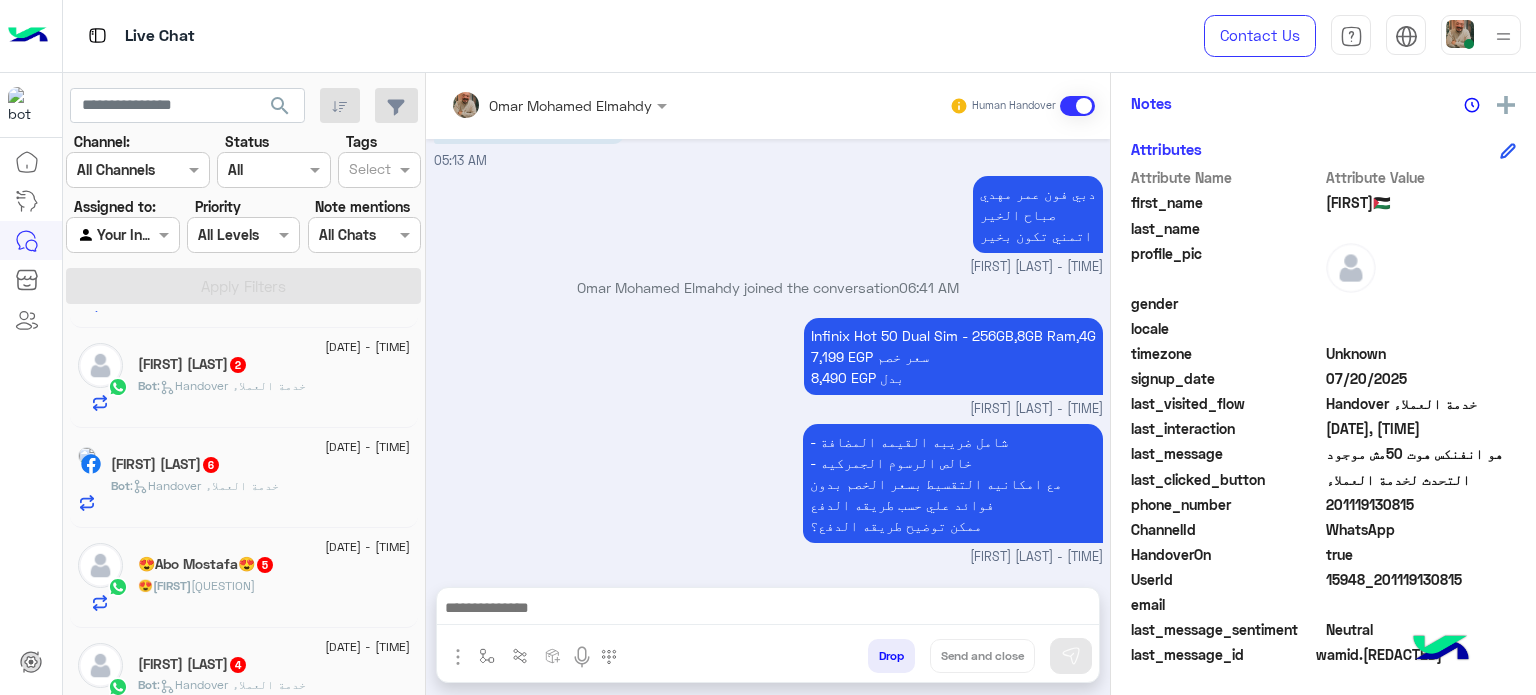 scroll, scrollTop: 420, scrollLeft: 0, axis: vertical 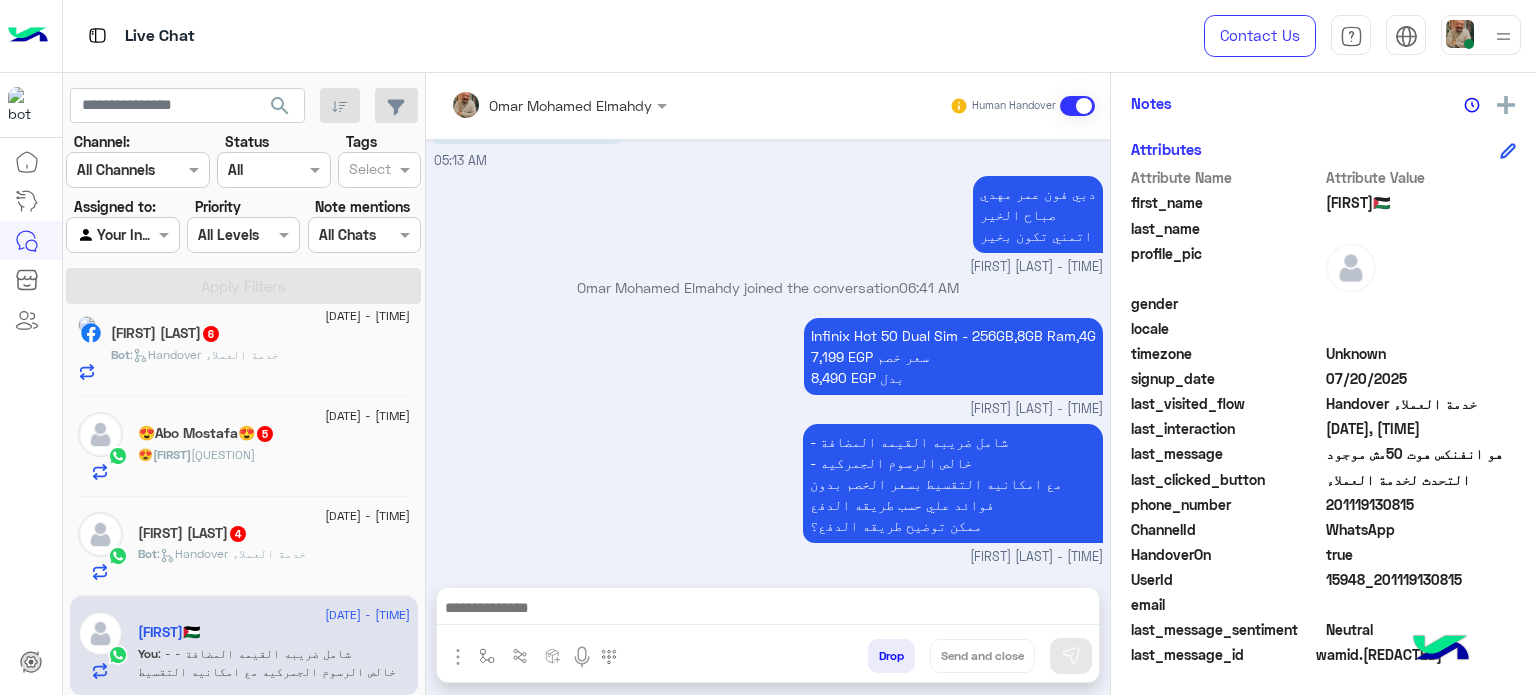 click on ":   Handover خدمة العملاء" 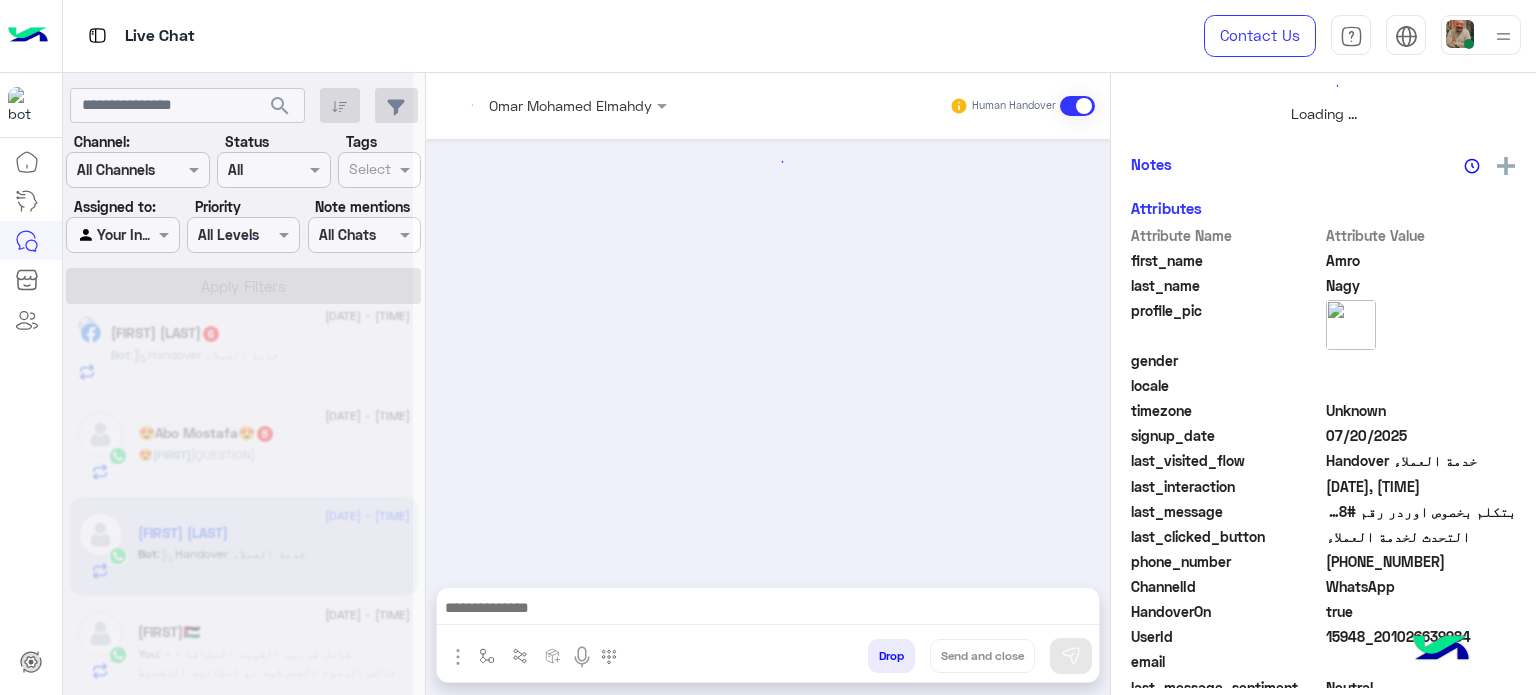 scroll, scrollTop: 464, scrollLeft: 0, axis: vertical 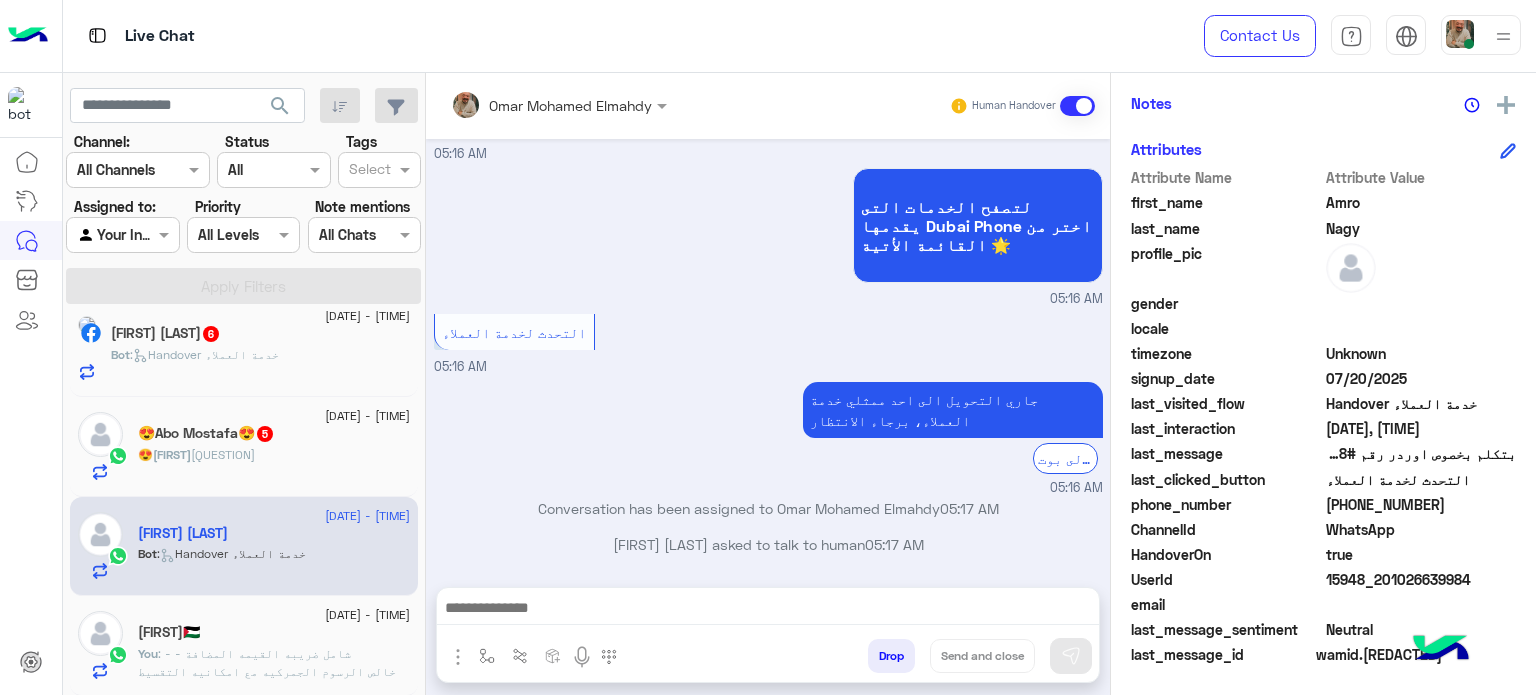paste on "**********" 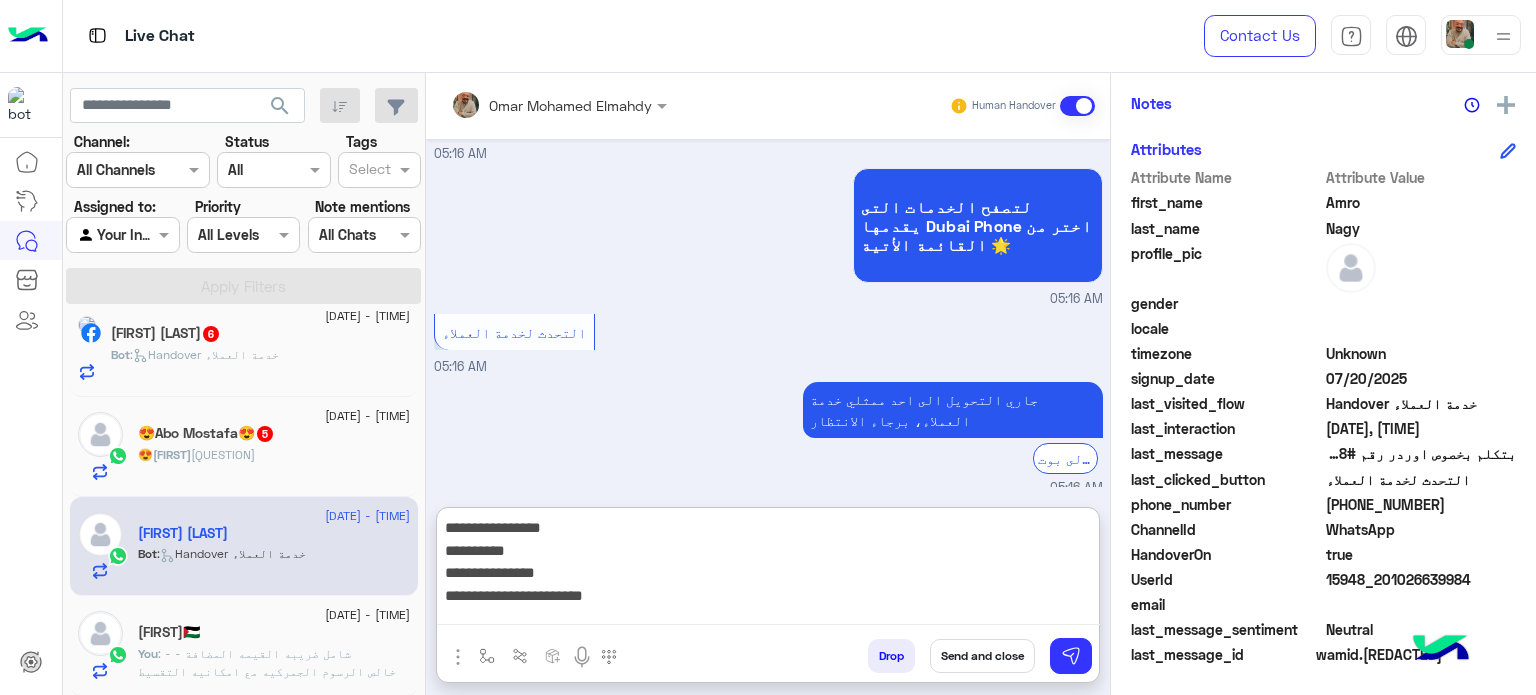 click on "**********" at bounding box center [768, 570] 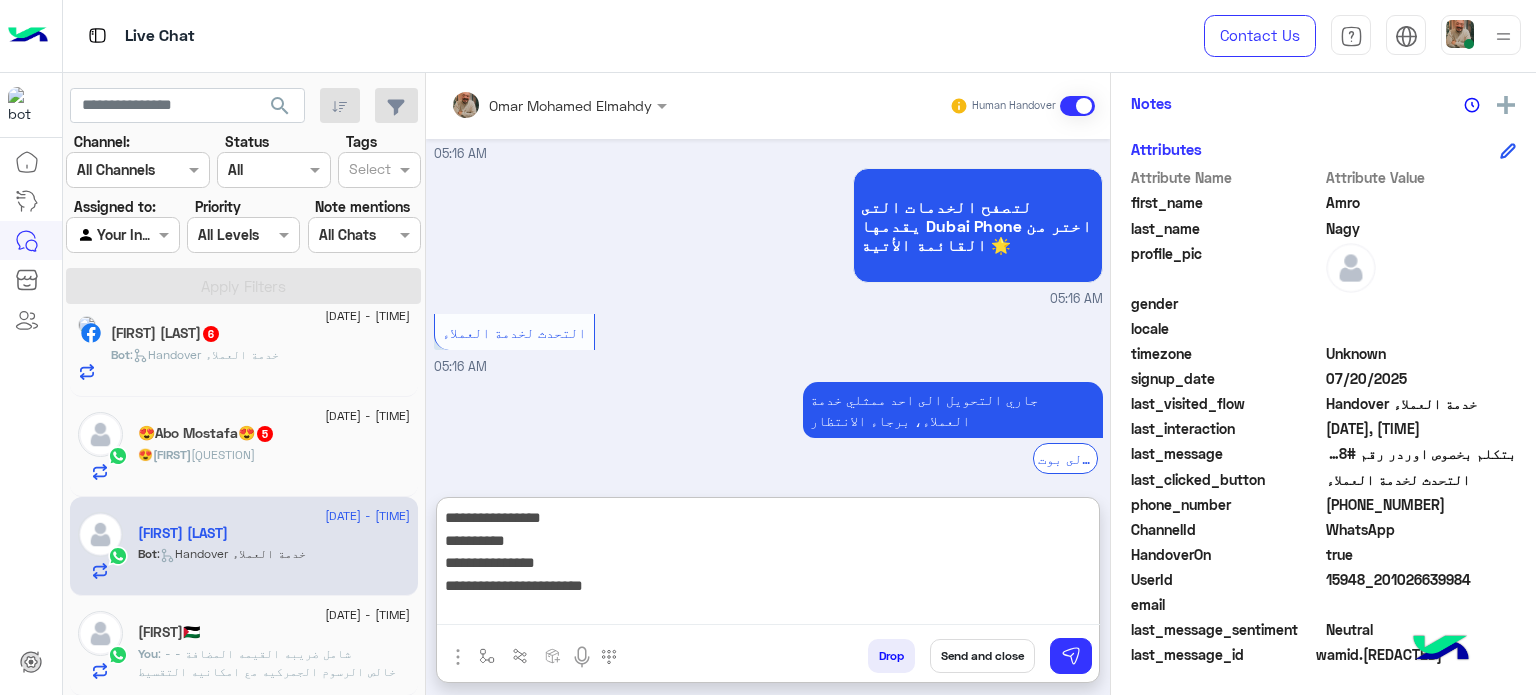 click on "**********" at bounding box center (768, 565) 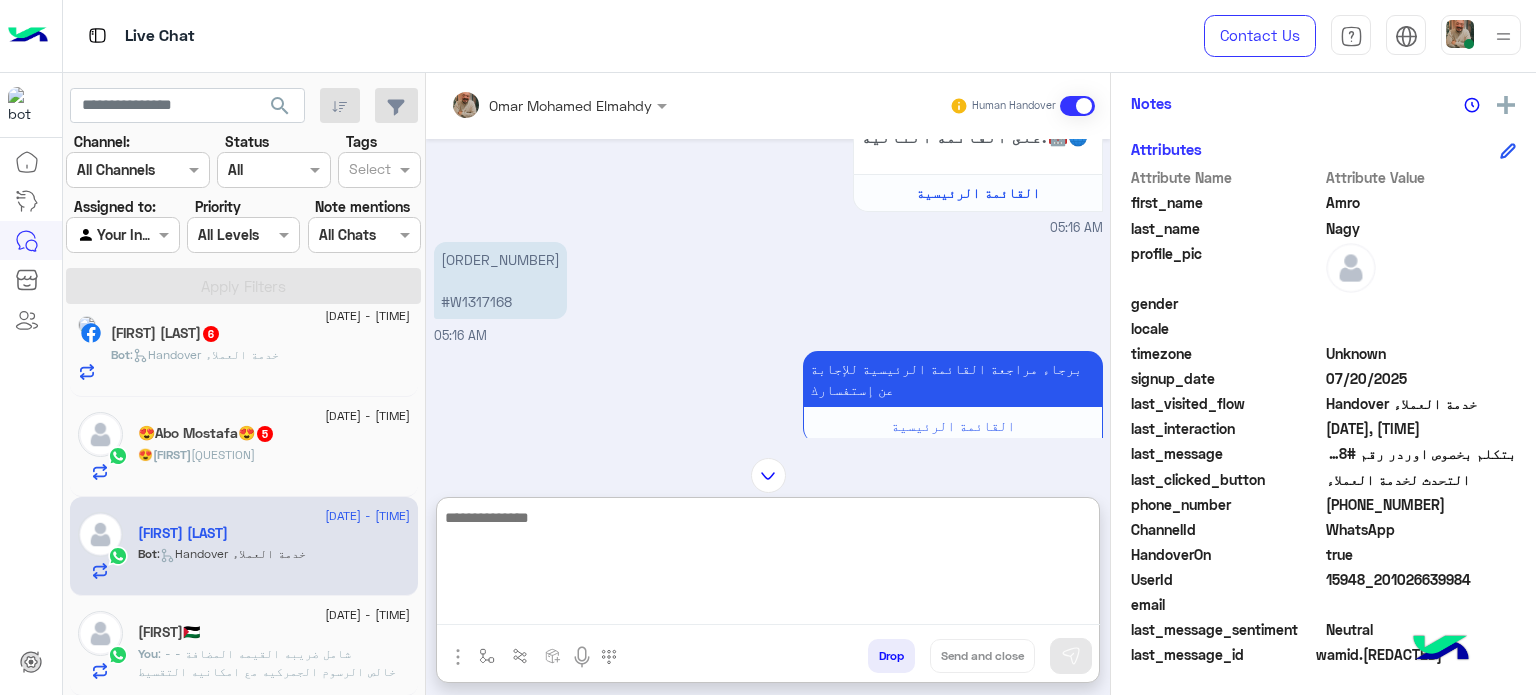 scroll, scrollTop: 231, scrollLeft: 0, axis: vertical 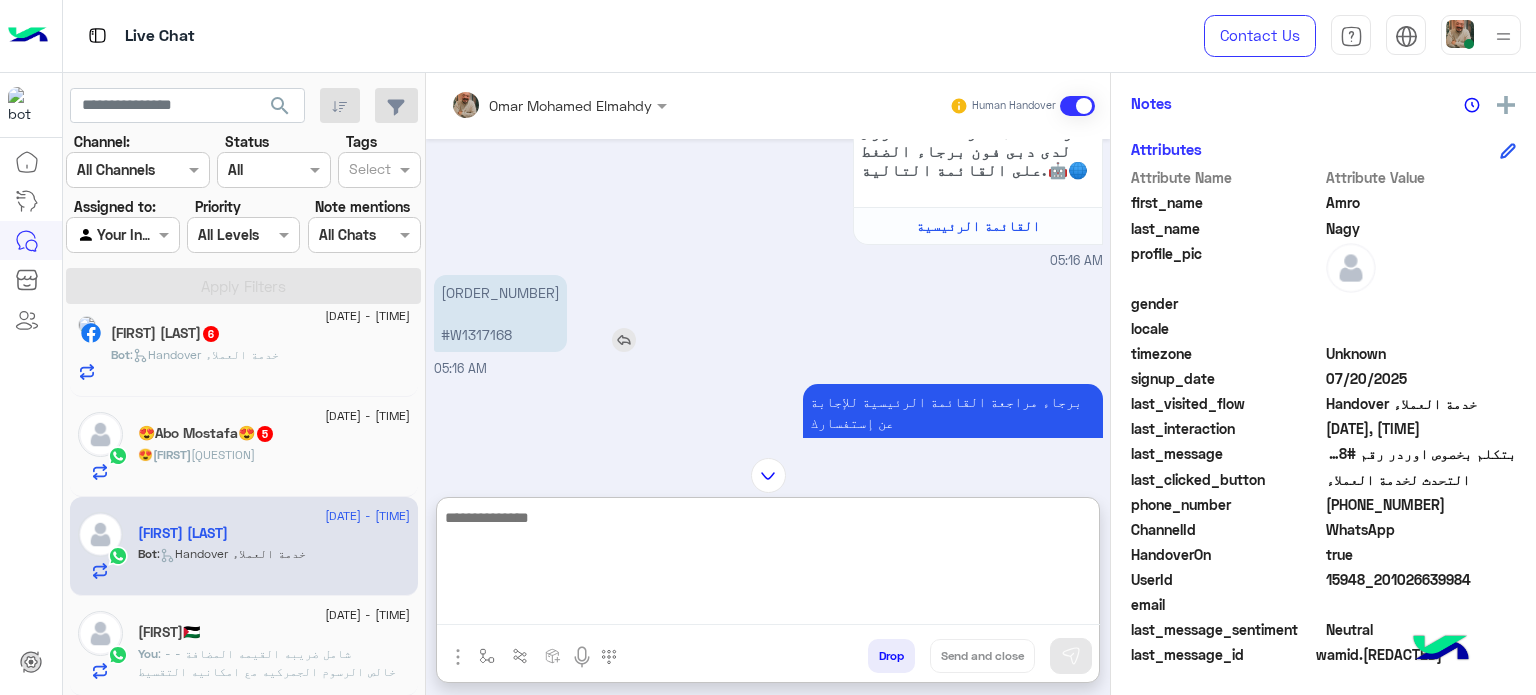click on "بتكلم بخصوص اوردر رقم #W1317168" at bounding box center (500, 313) 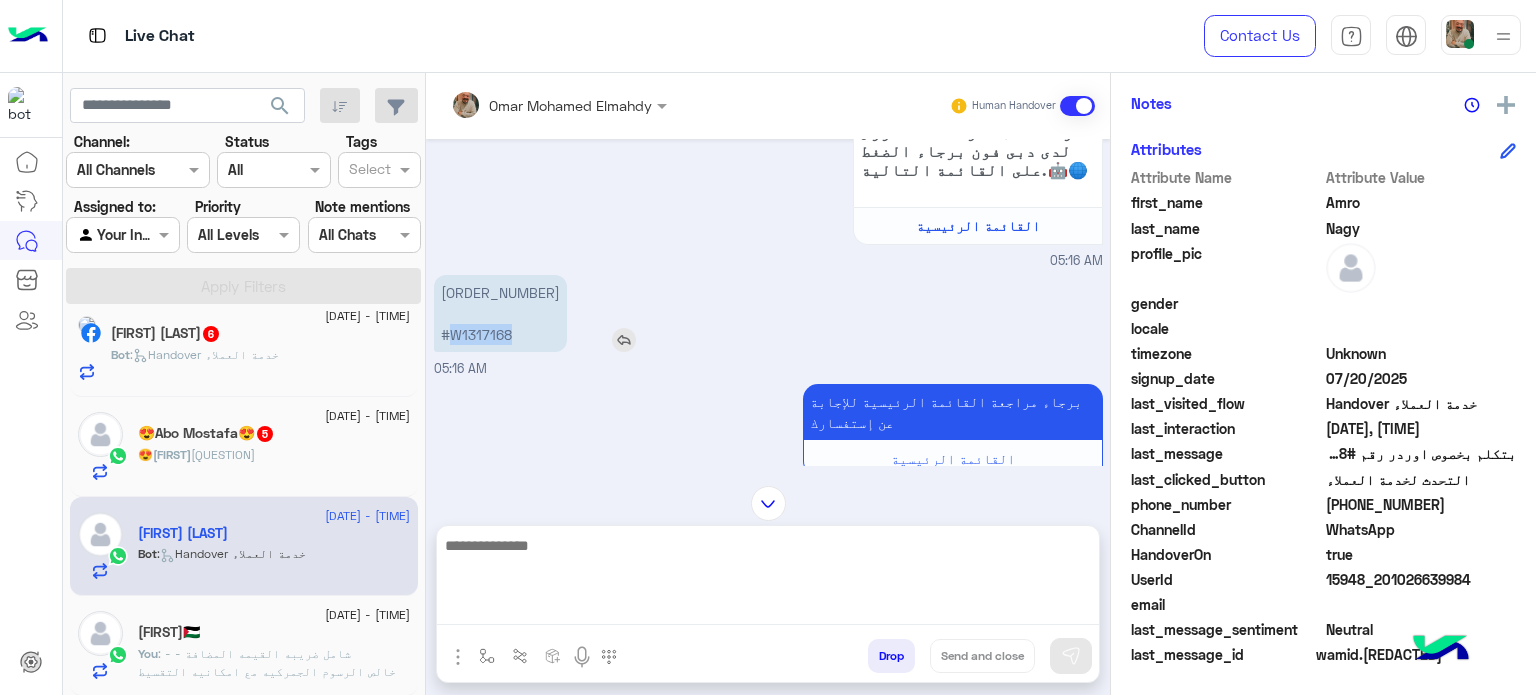 click on "بتكلم بخصوص اوردر رقم #W1317168" at bounding box center [500, 313] 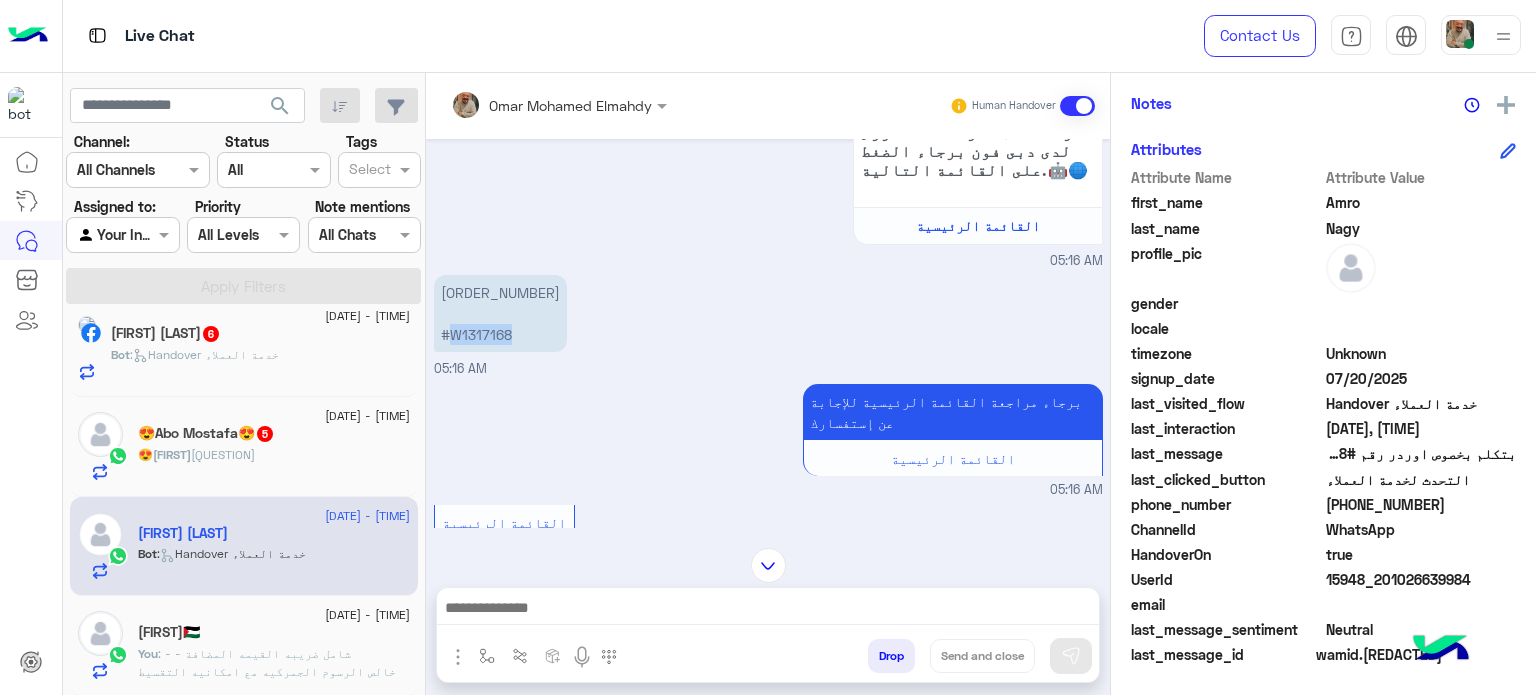 copy on "W1317168" 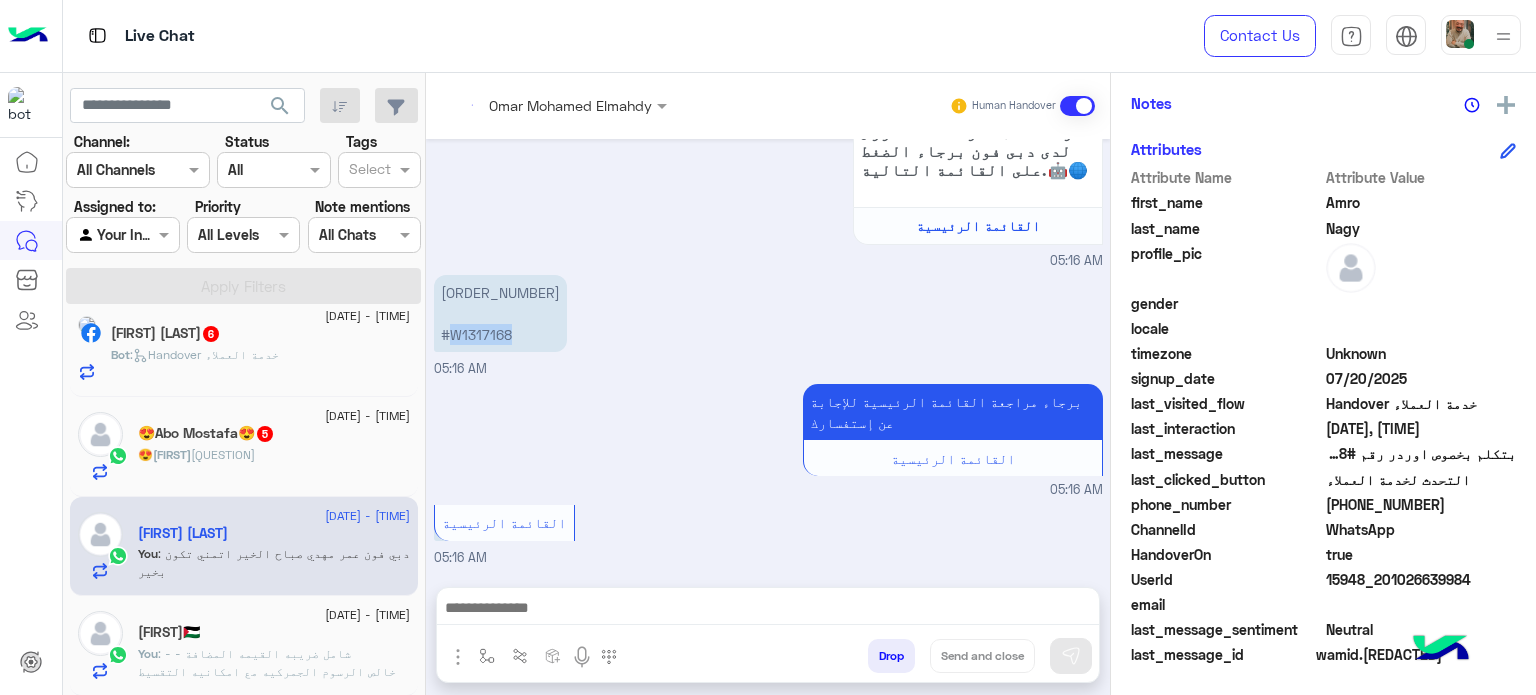 scroll, scrollTop: 777, scrollLeft: 0, axis: vertical 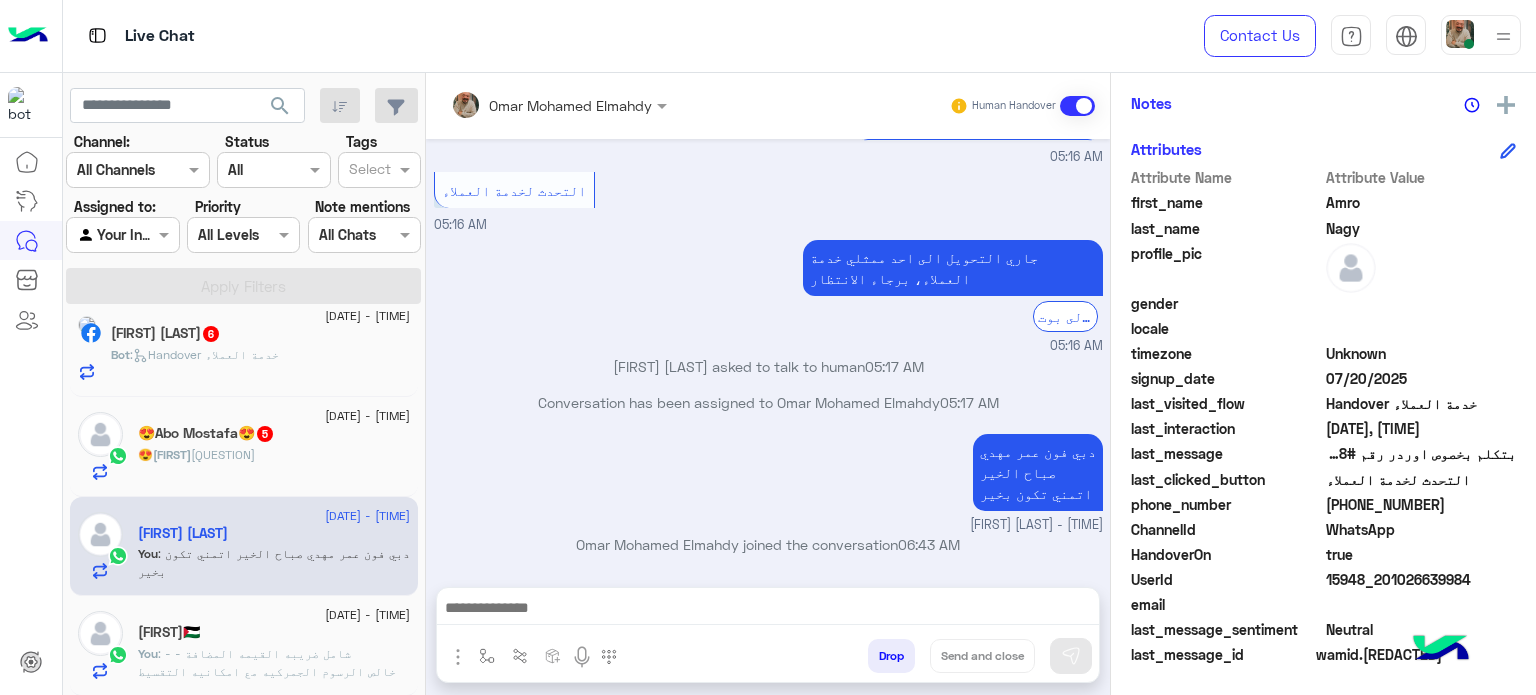 click at bounding box center (768, 610) 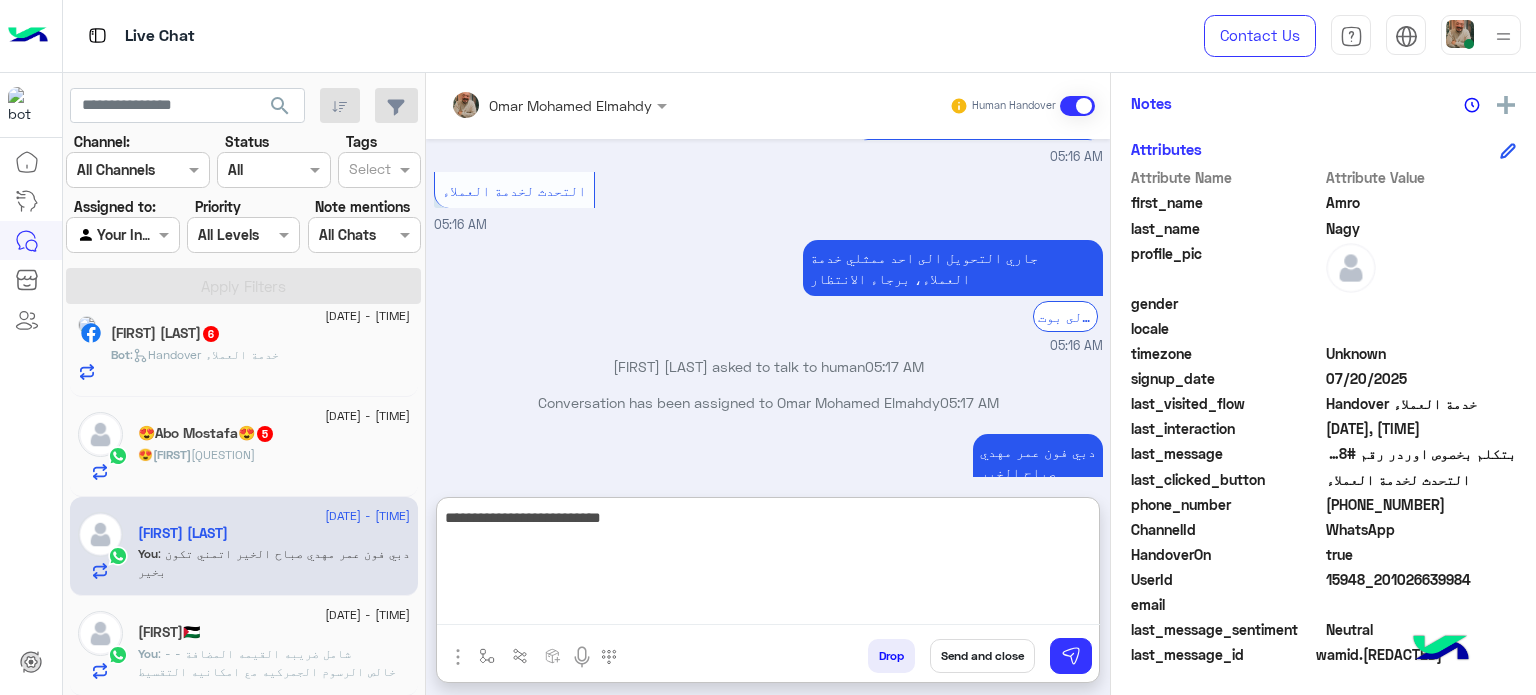type on "**********" 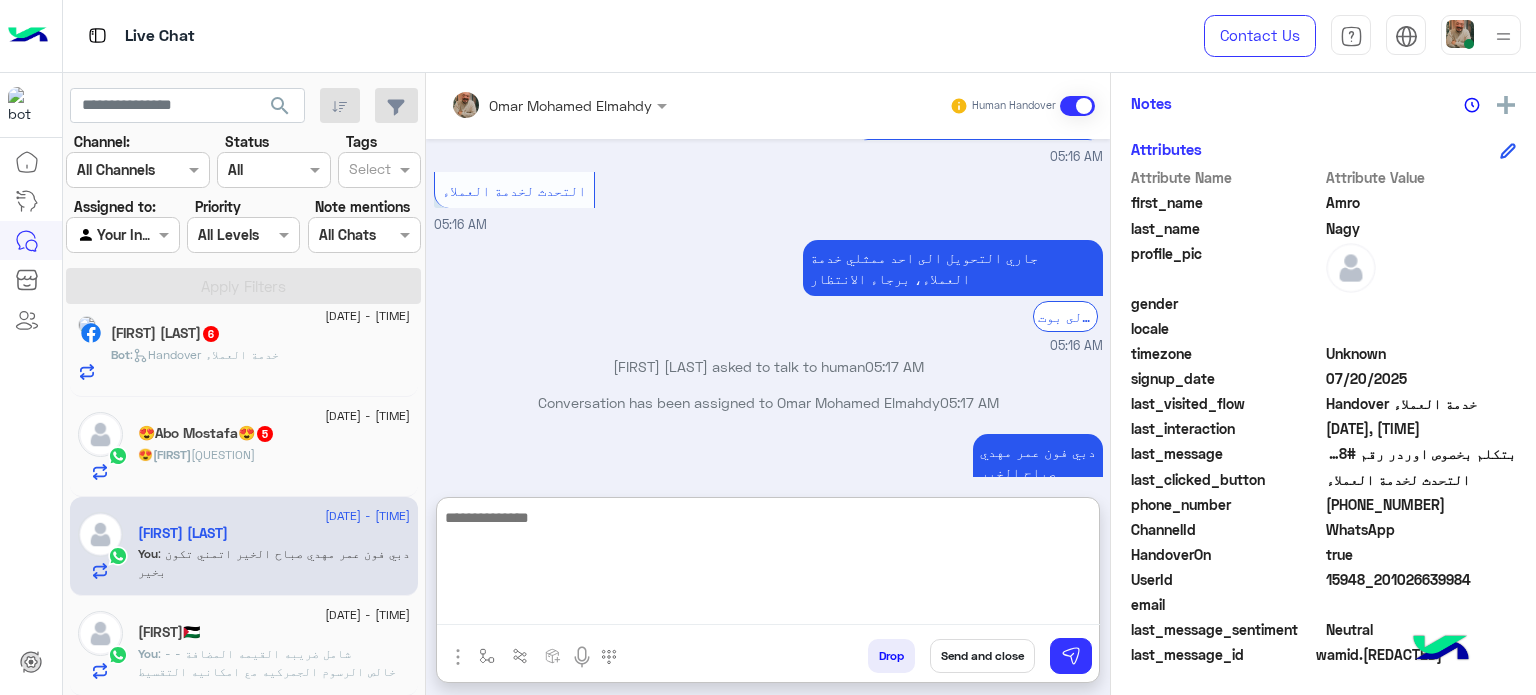 scroll, scrollTop: 932, scrollLeft: 0, axis: vertical 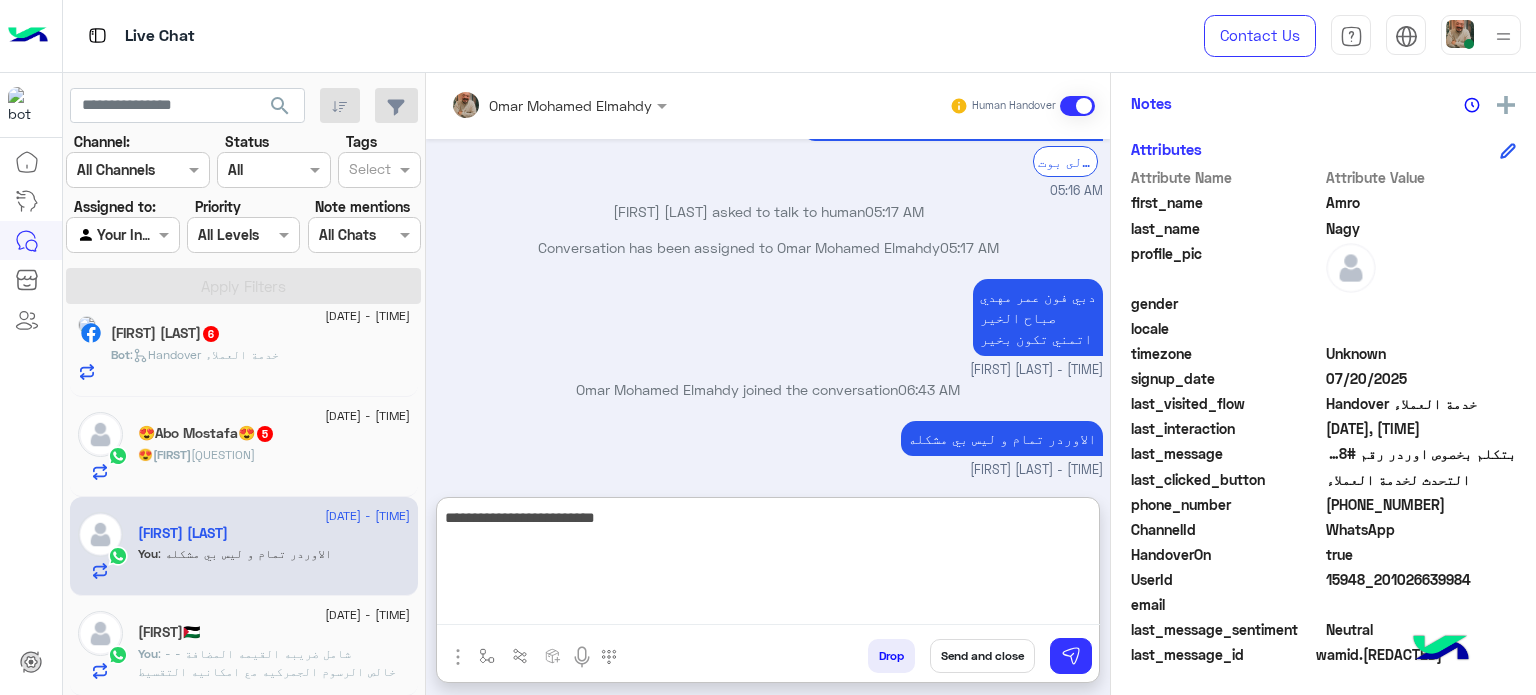 type on "**********" 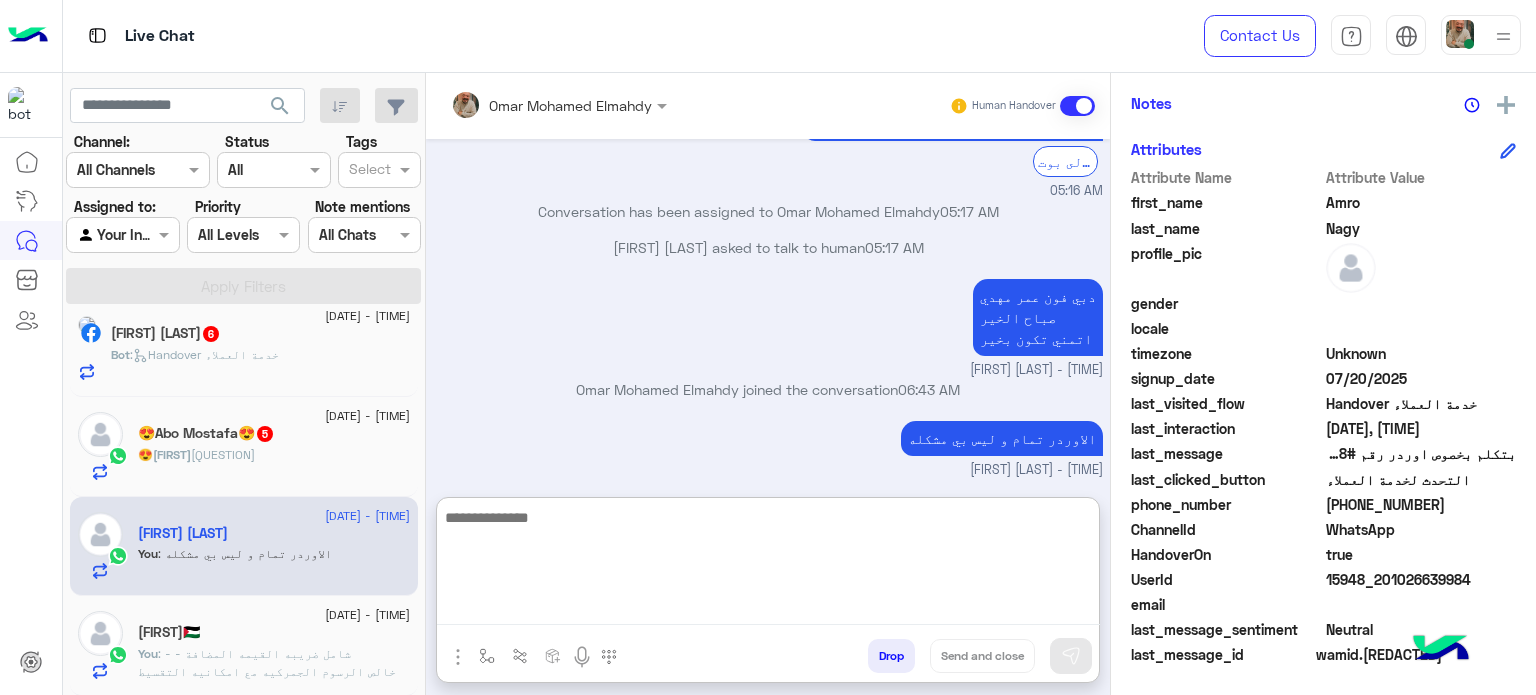 scroll, scrollTop: 995, scrollLeft: 0, axis: vertical 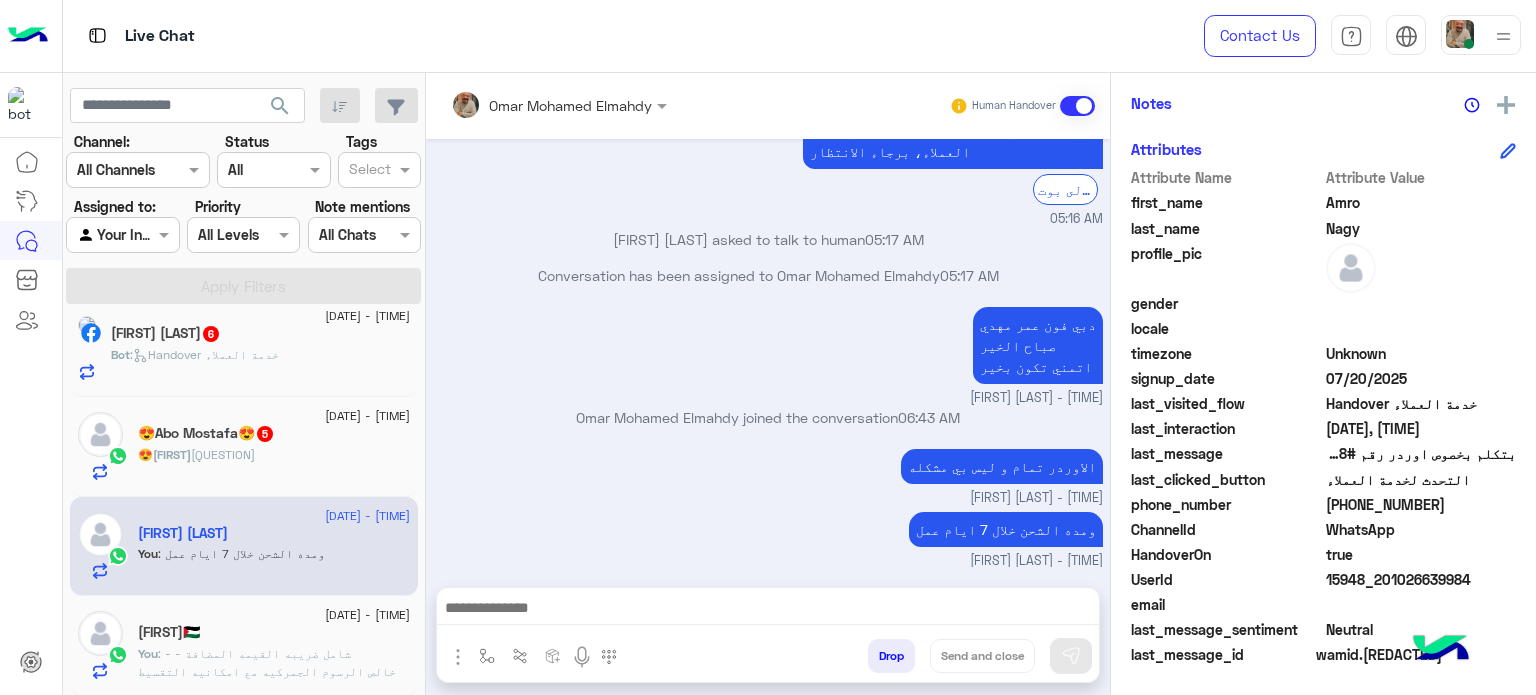 drag, startPoint x: 789, startPoint y: 607, endPoint x: 833, endPoint y: 619, distance: 45.607018 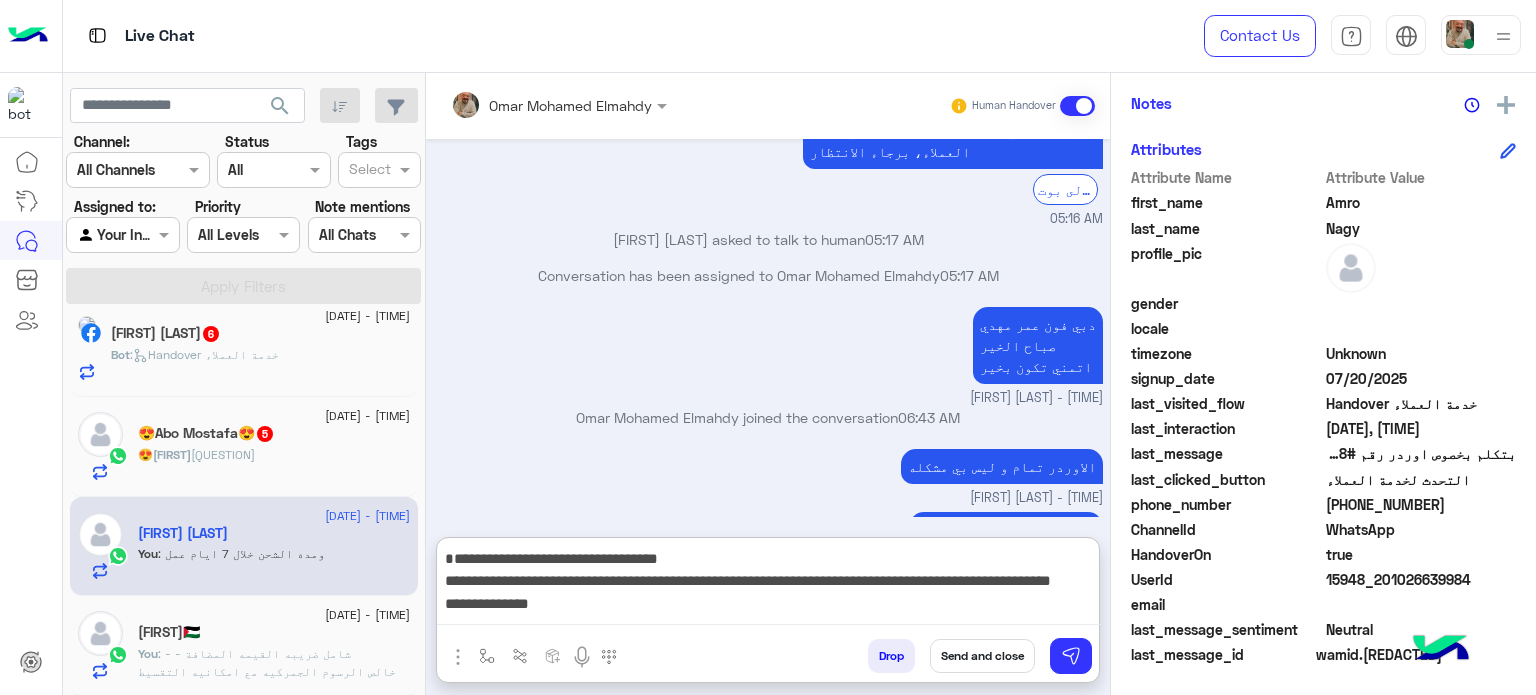 scroll, scrollTop: 965, scrollLeft: 0, axis: vertical 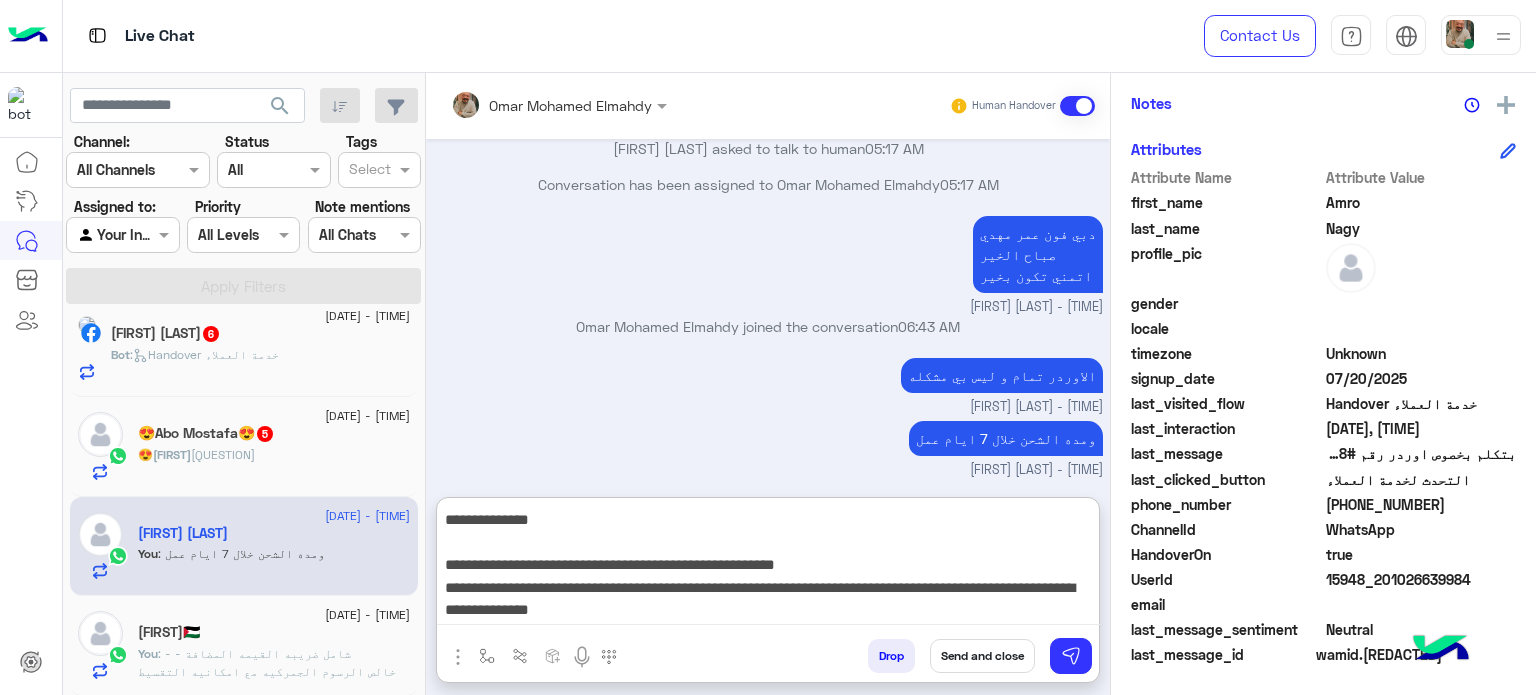 type on "**********" 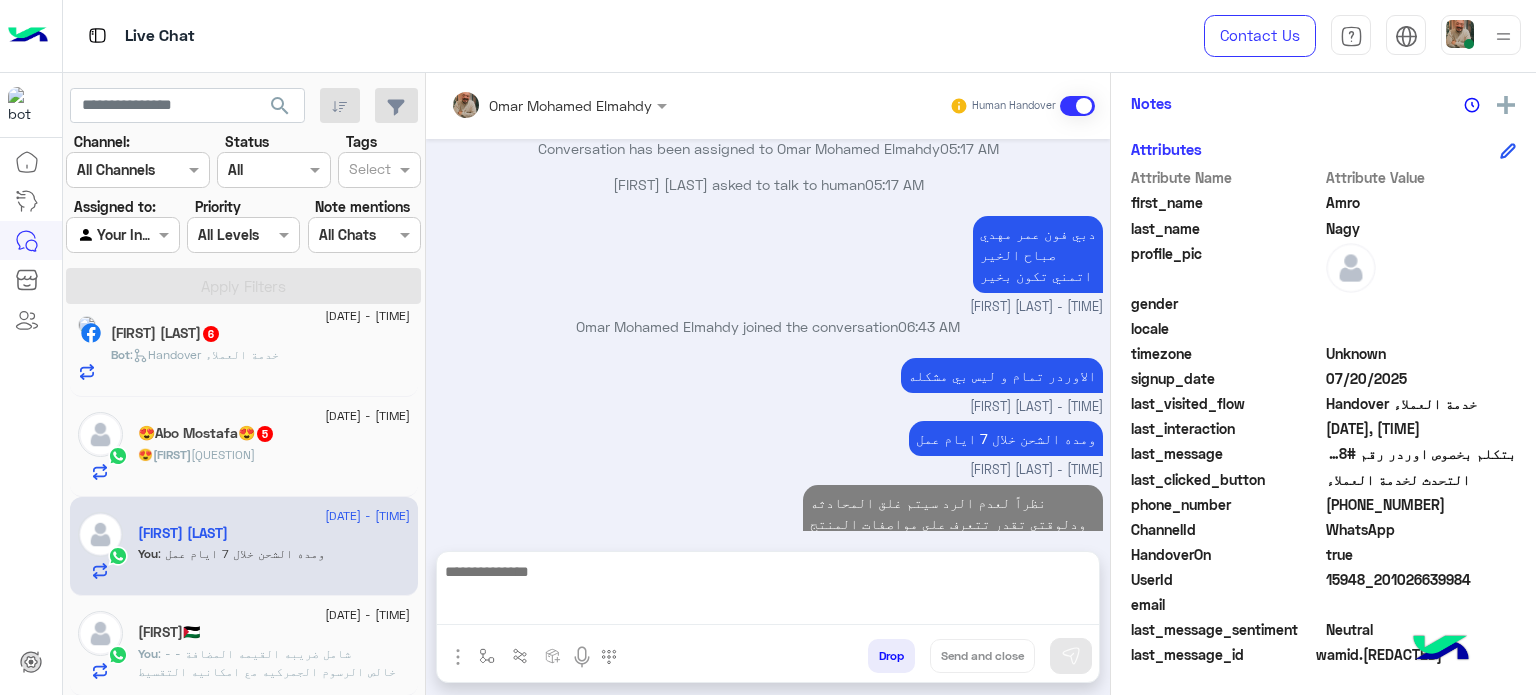 scroll, scrollTop: 1181, scrollLeft: 0, axis: vertical 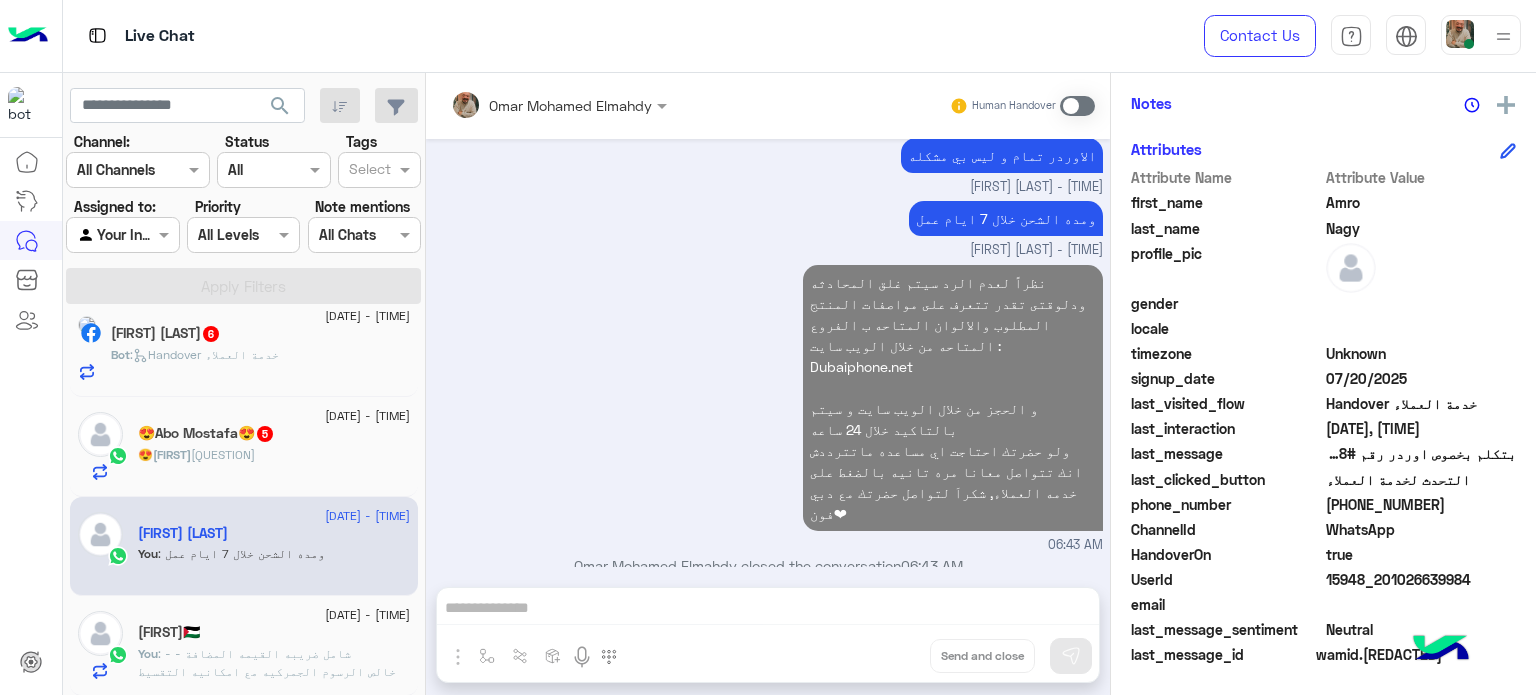 click on ": - شامل ضريبه القيمه المضافة
- خالص الرسوم الجمركيه
مع امكانيه التقسيط بسعر الخصم بدون فوائد علي حسب طريقه الدفع
ممكن توضيح طريقه الدفع؟" 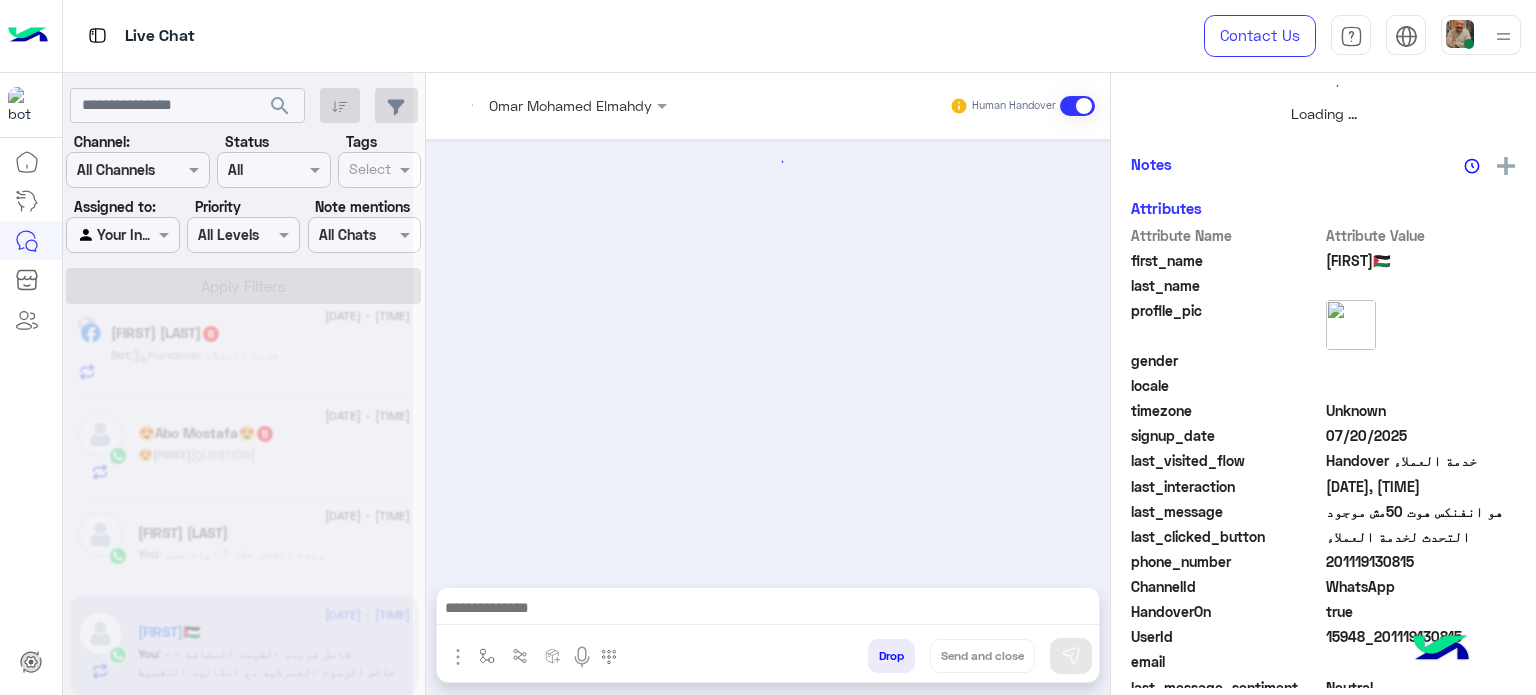 scroll, scrollTop: 464, scrollLeft: 0, axis: vertical 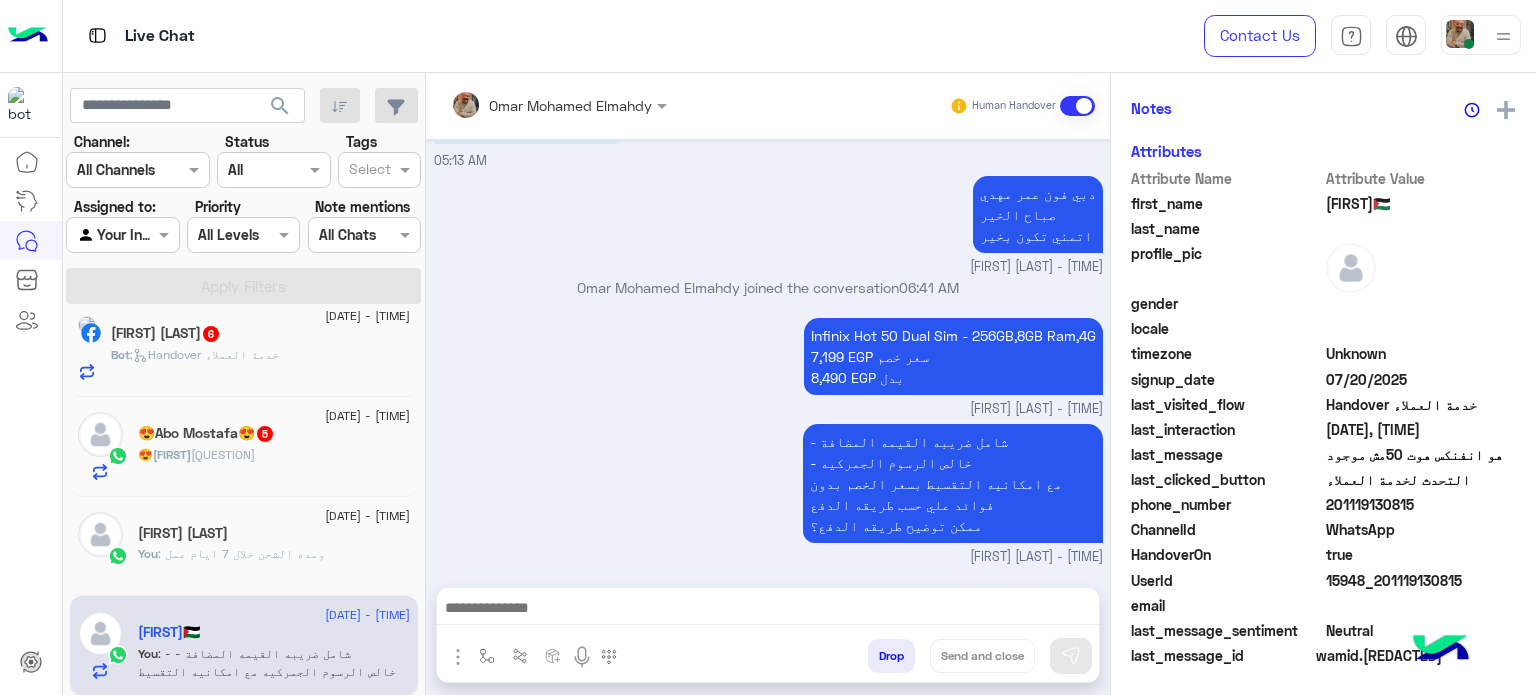 click at bounding box center (768, 613) 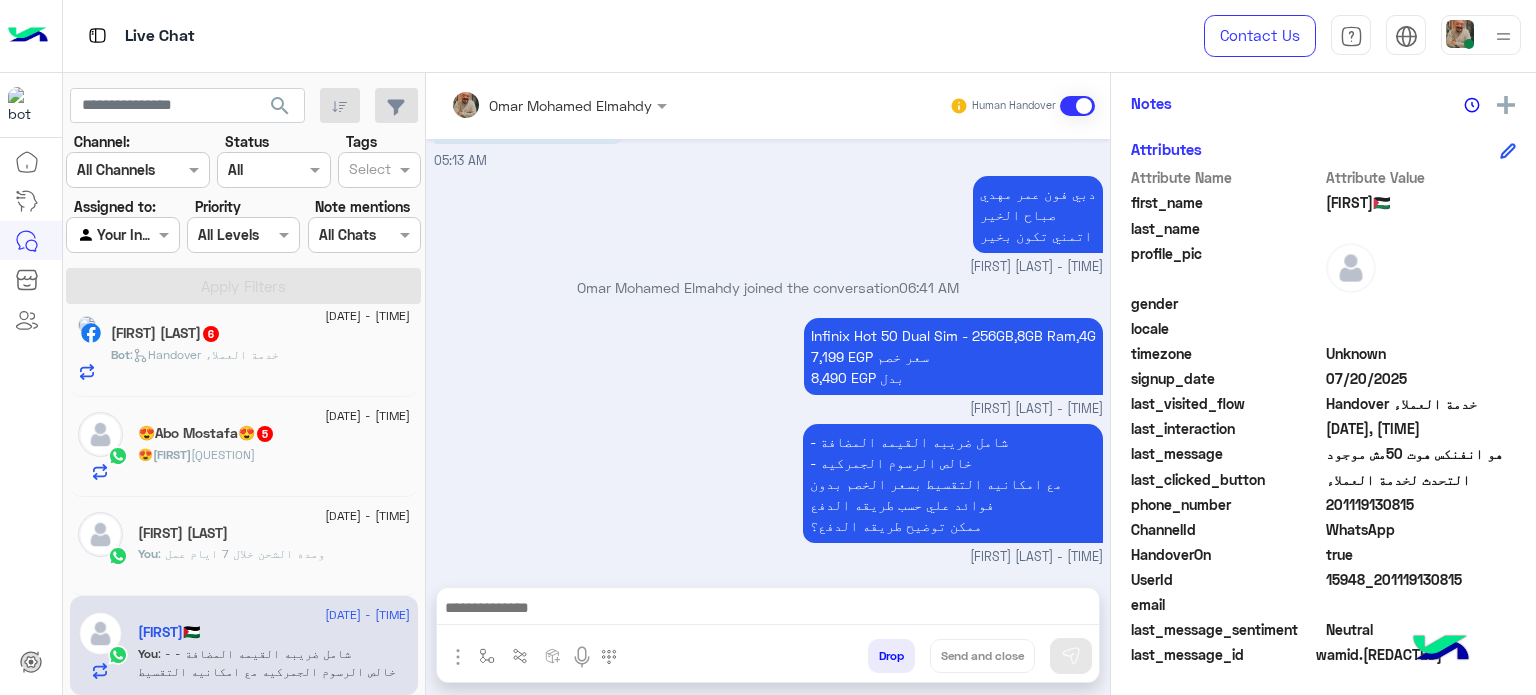 scroll, scrollTop: 320, scrollLeft: 0, axis: vertical 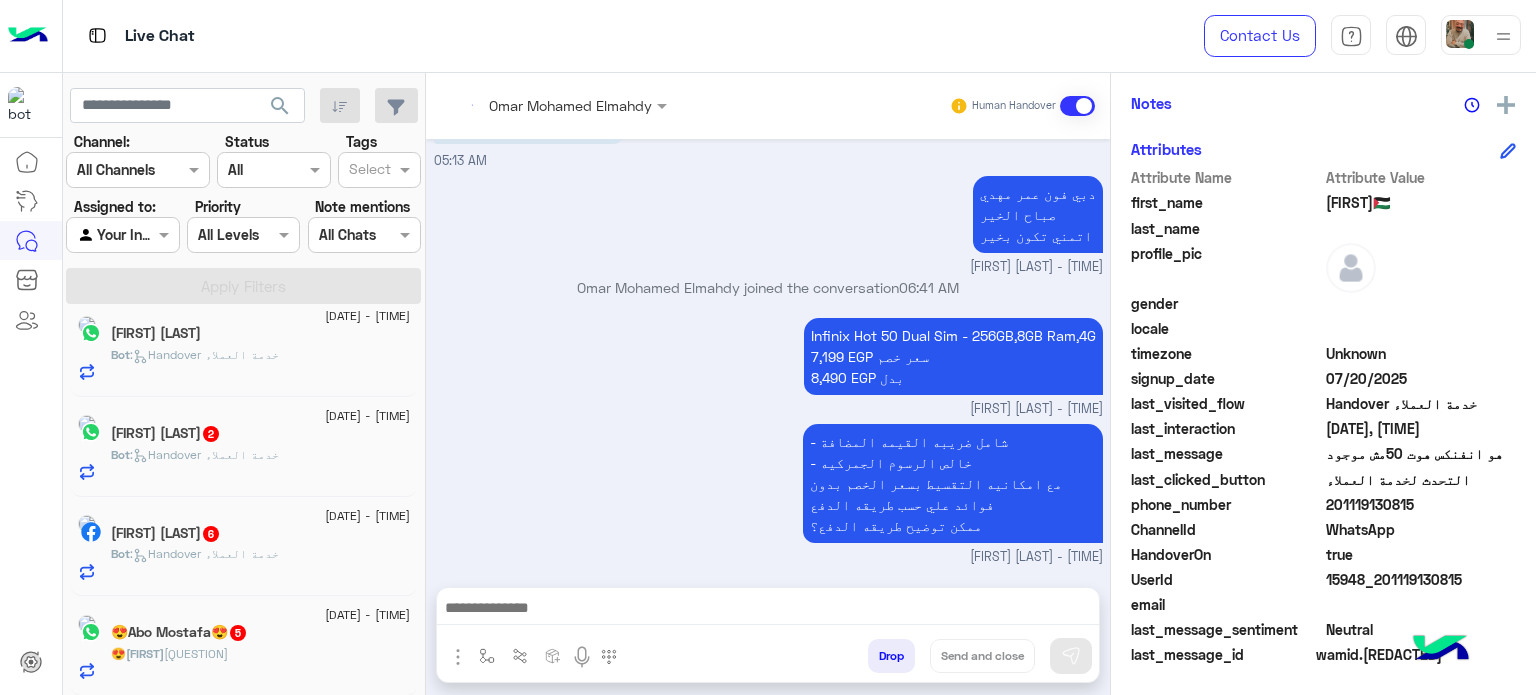 click at bounding box center [768, 610] 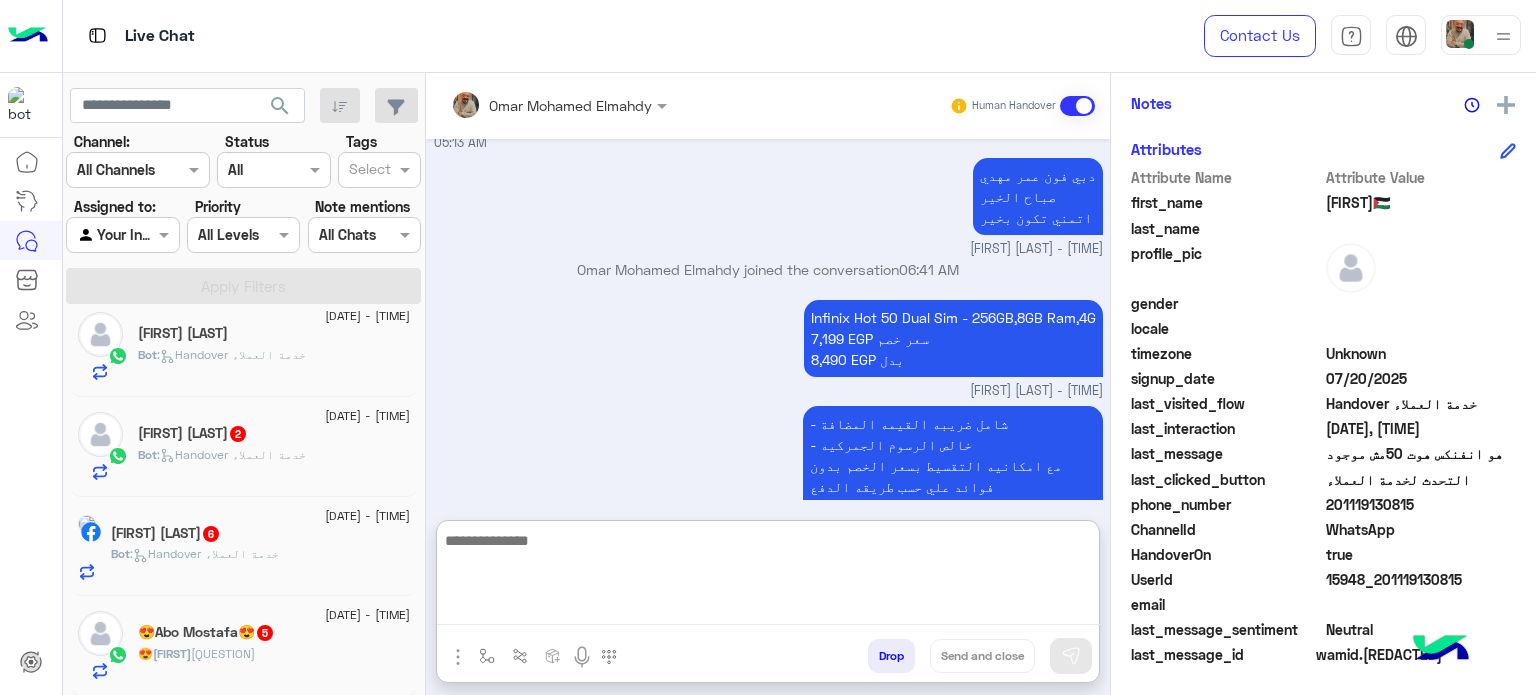 paste on "**********" 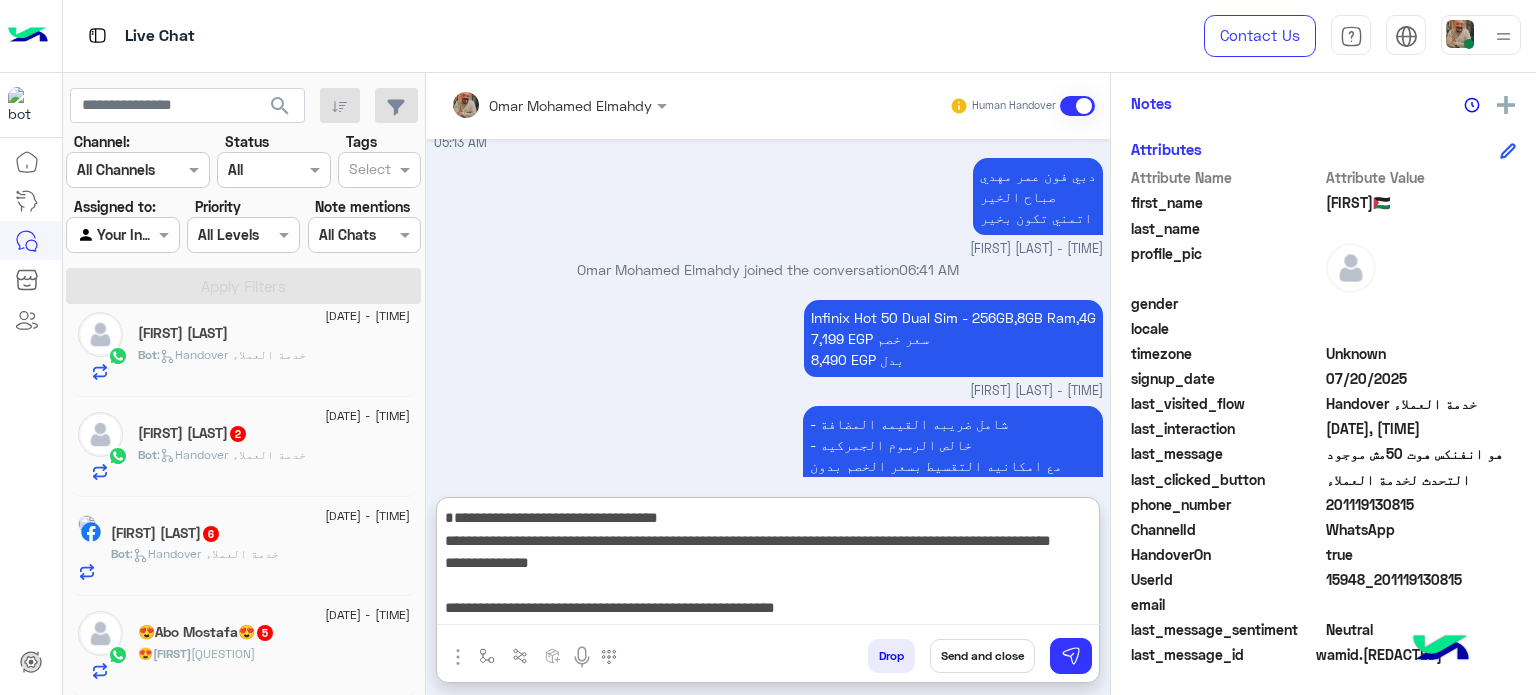 scroll, scrollTop: 83, scrollLeft: 0, axis: vertical 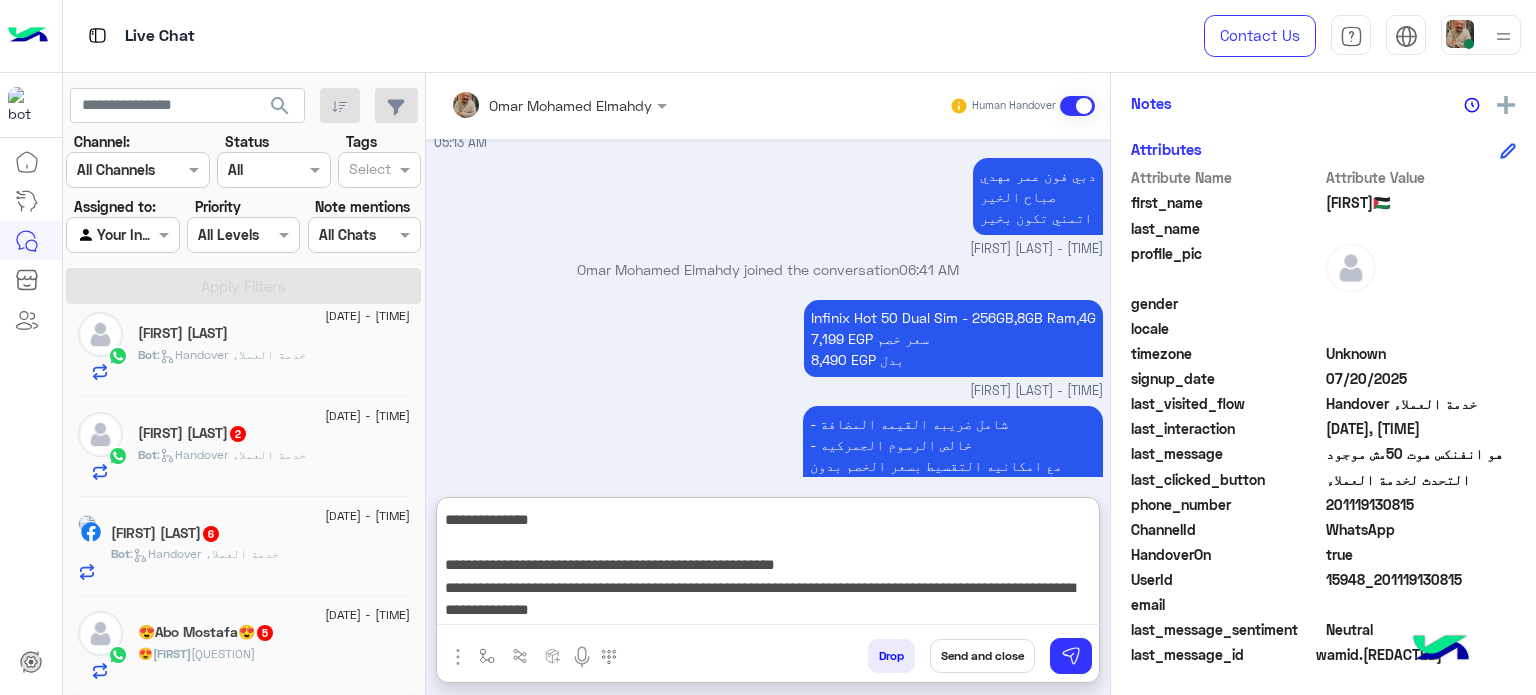 type on "**********" 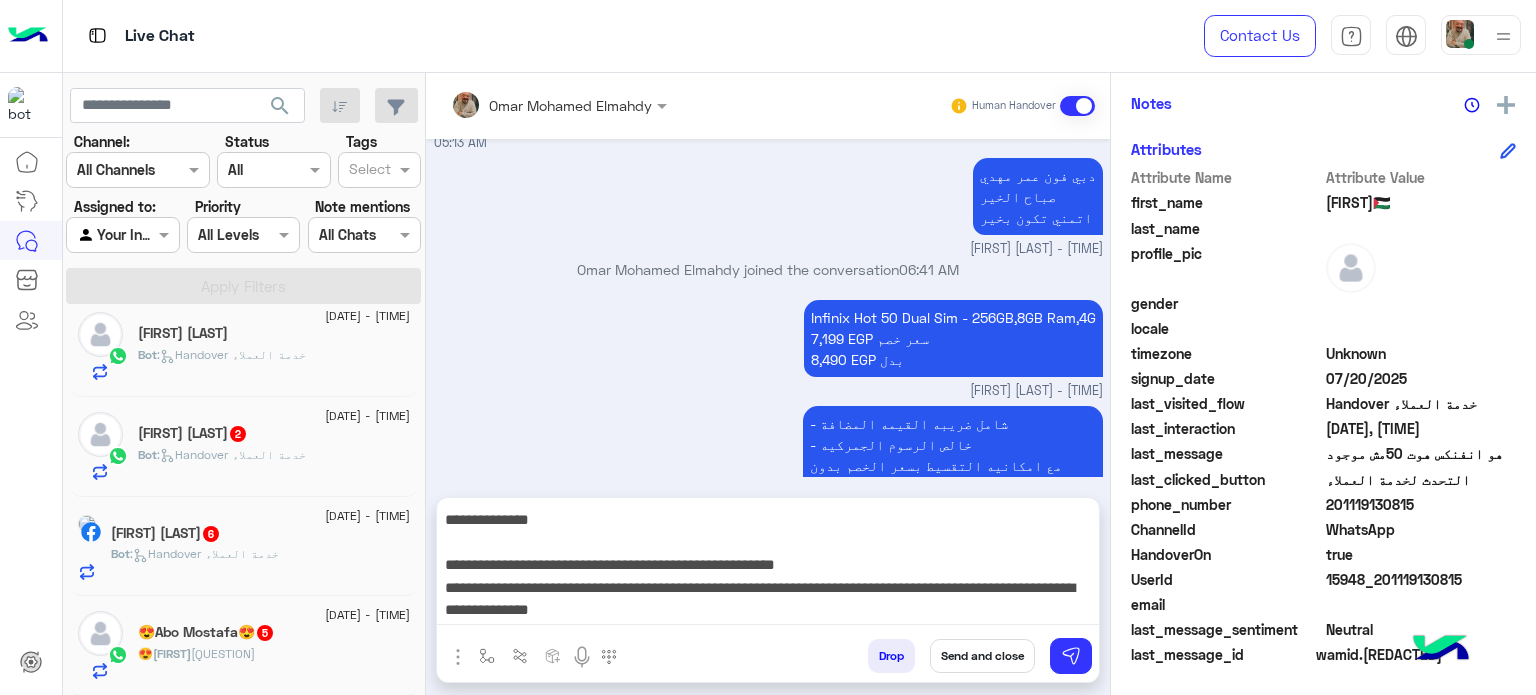 click on "Send and close" at bounding box center [982, 656] 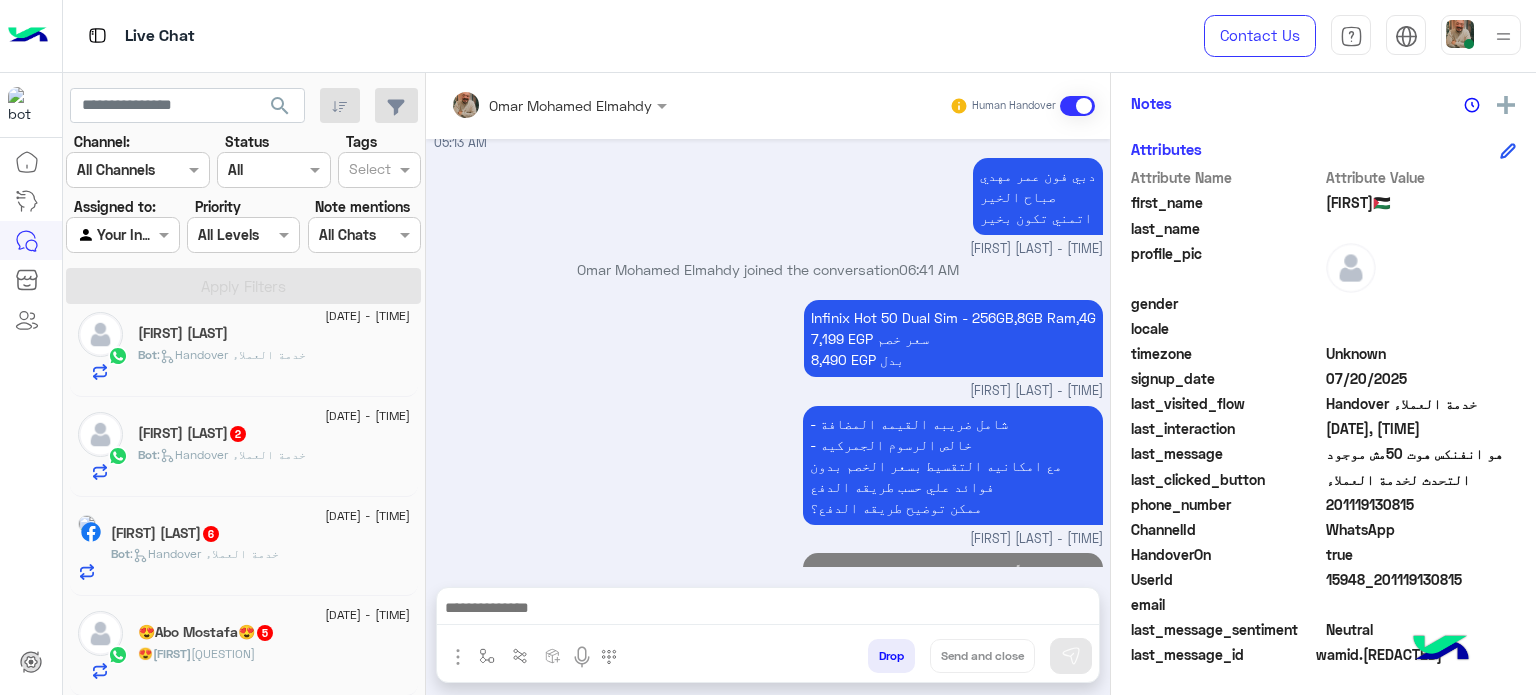scroll, scrollTop: 0, scrollLeft: 0, axis: both 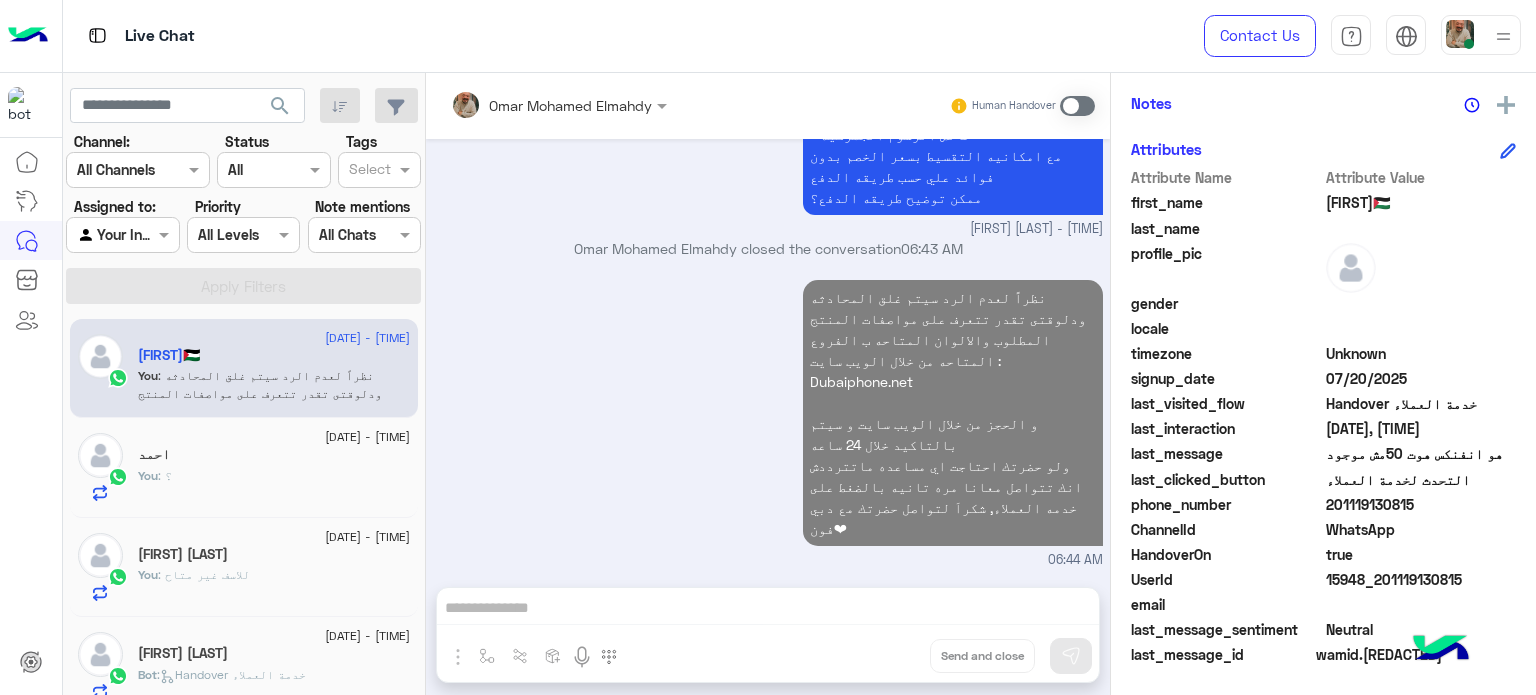 click on "You  : ؟" 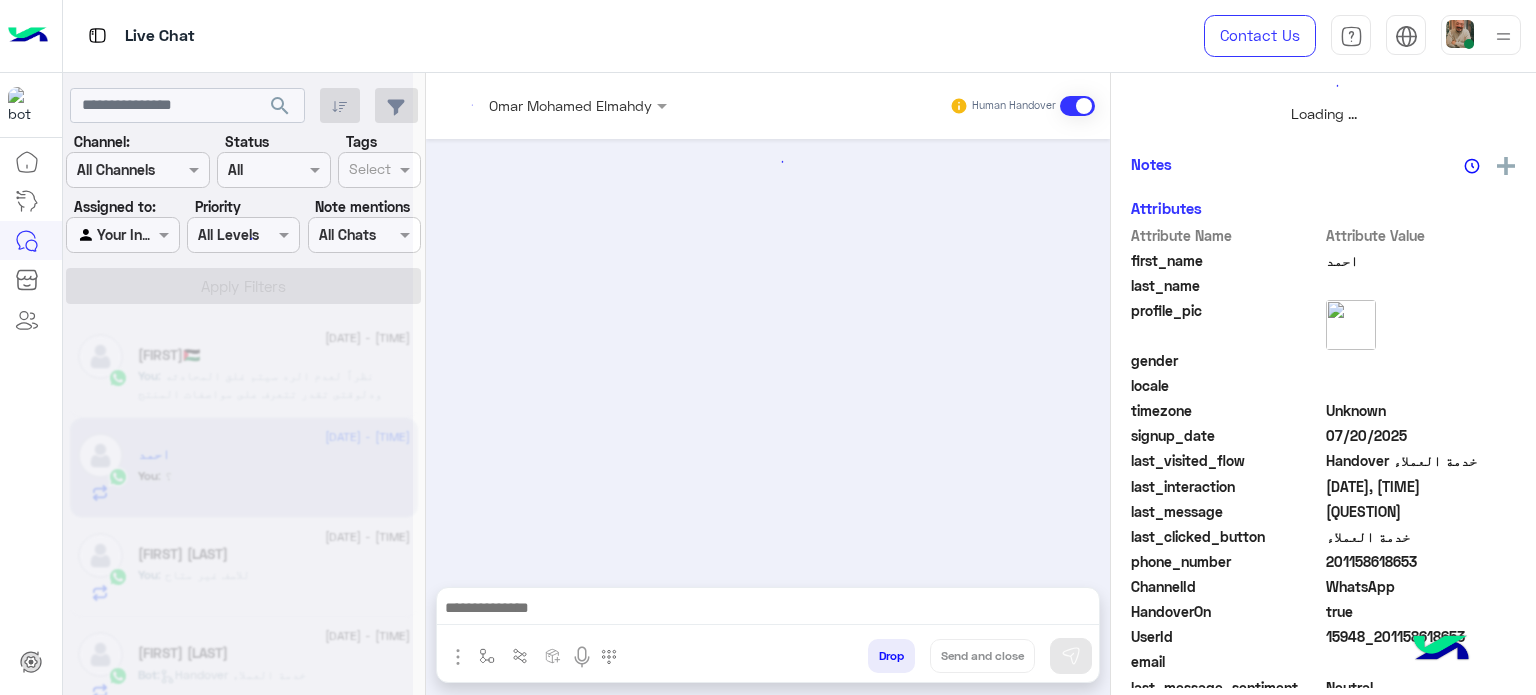 scroll, scrollTop: 464, scrollLeft: 0, axis: vertical 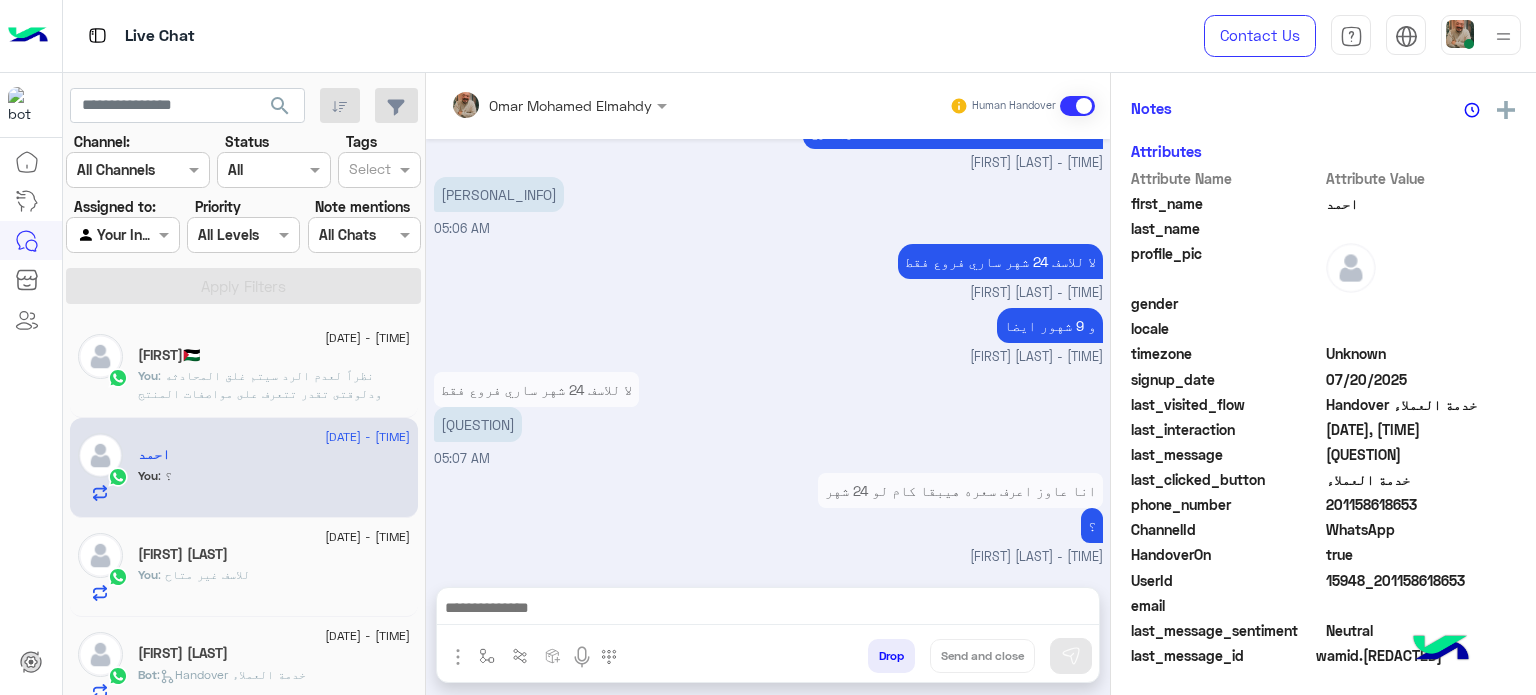click at bounding box center (768, 610) 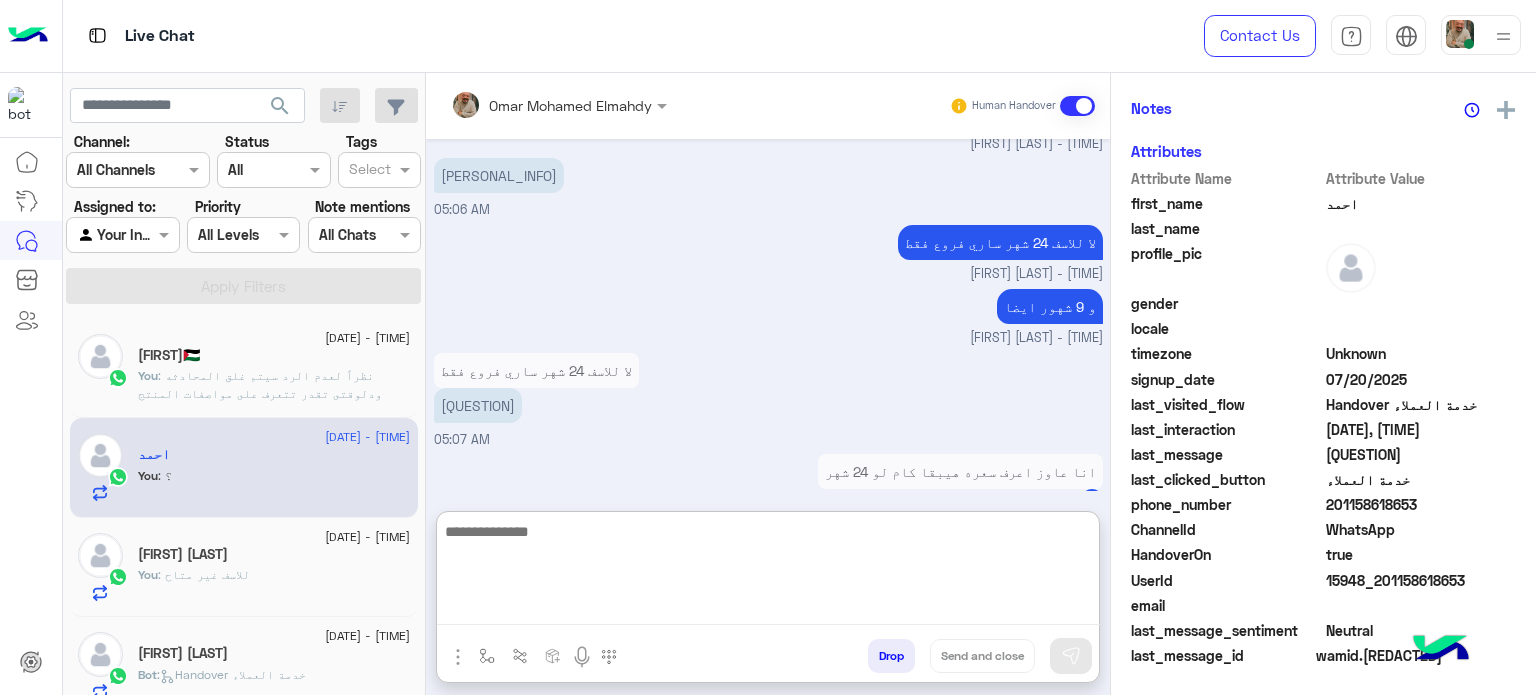 paste on "**********" 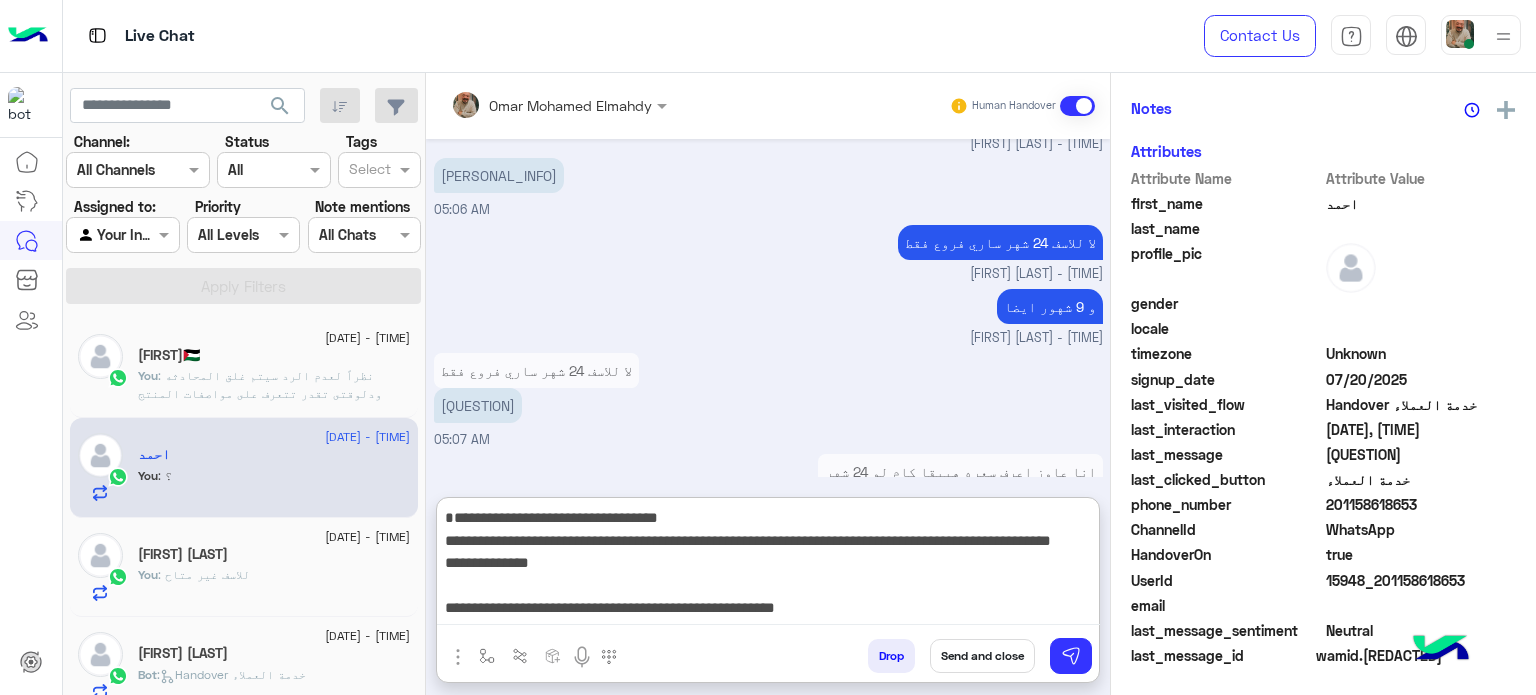 scroll, scrollTop: 83, scrollLeft: 0, axis: vertical 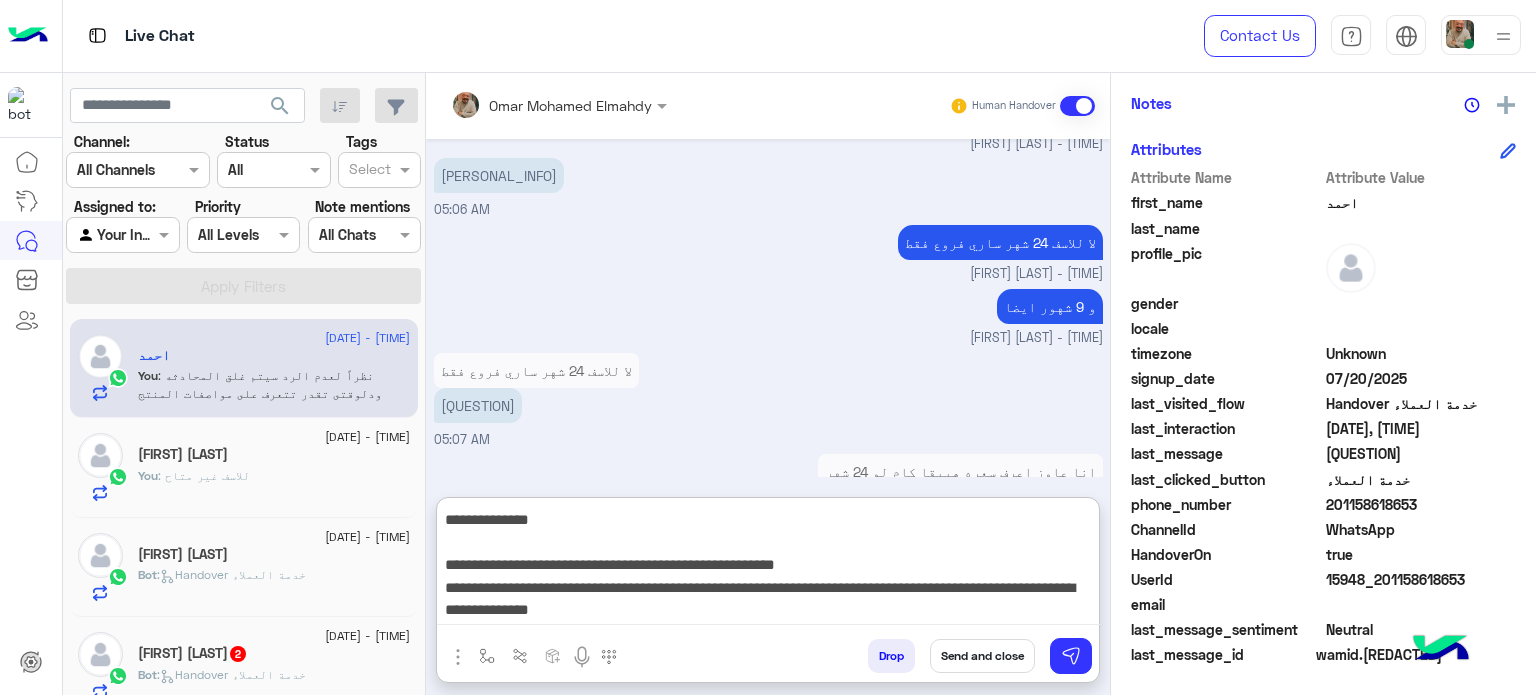 type on "**********" 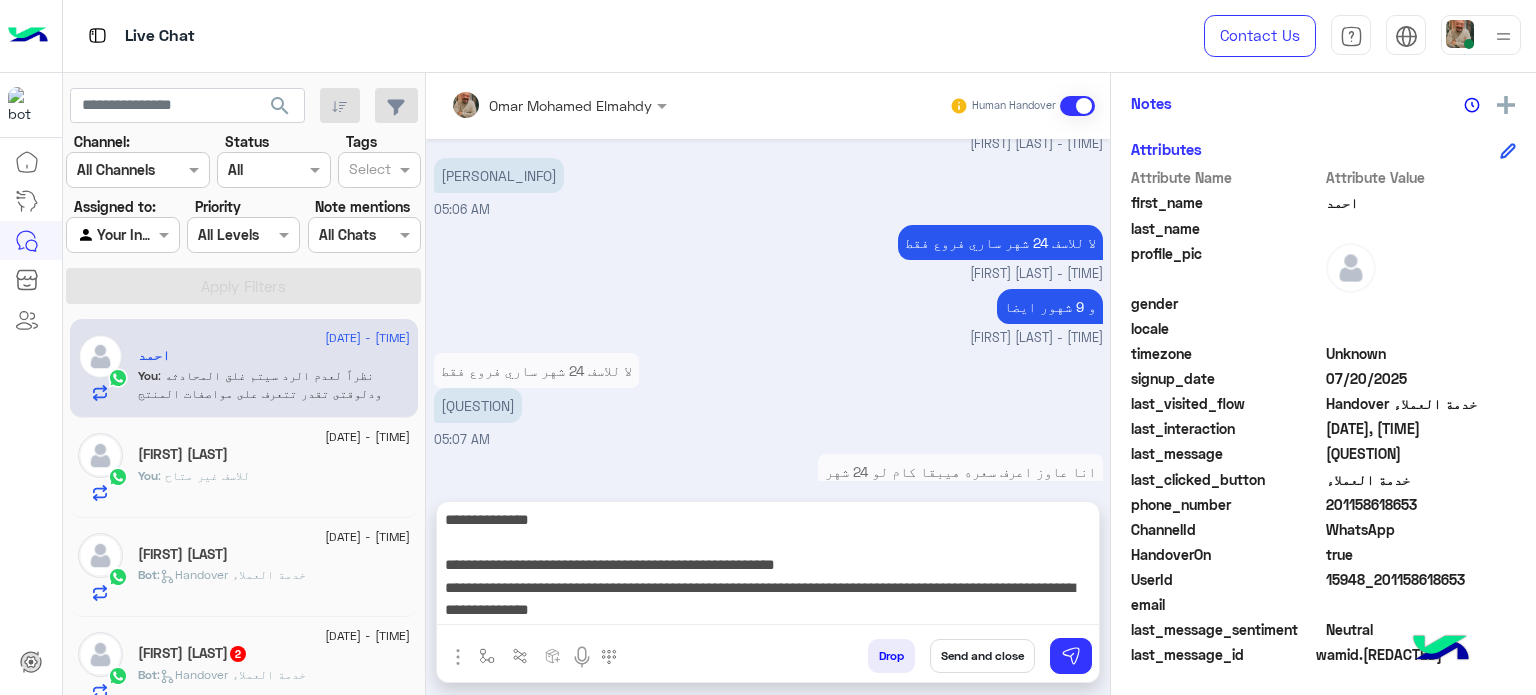 drag, startPoint x: 995, startPoint y: 650, endPoint x: 492, endPoint y: 574, distance: 508.70914 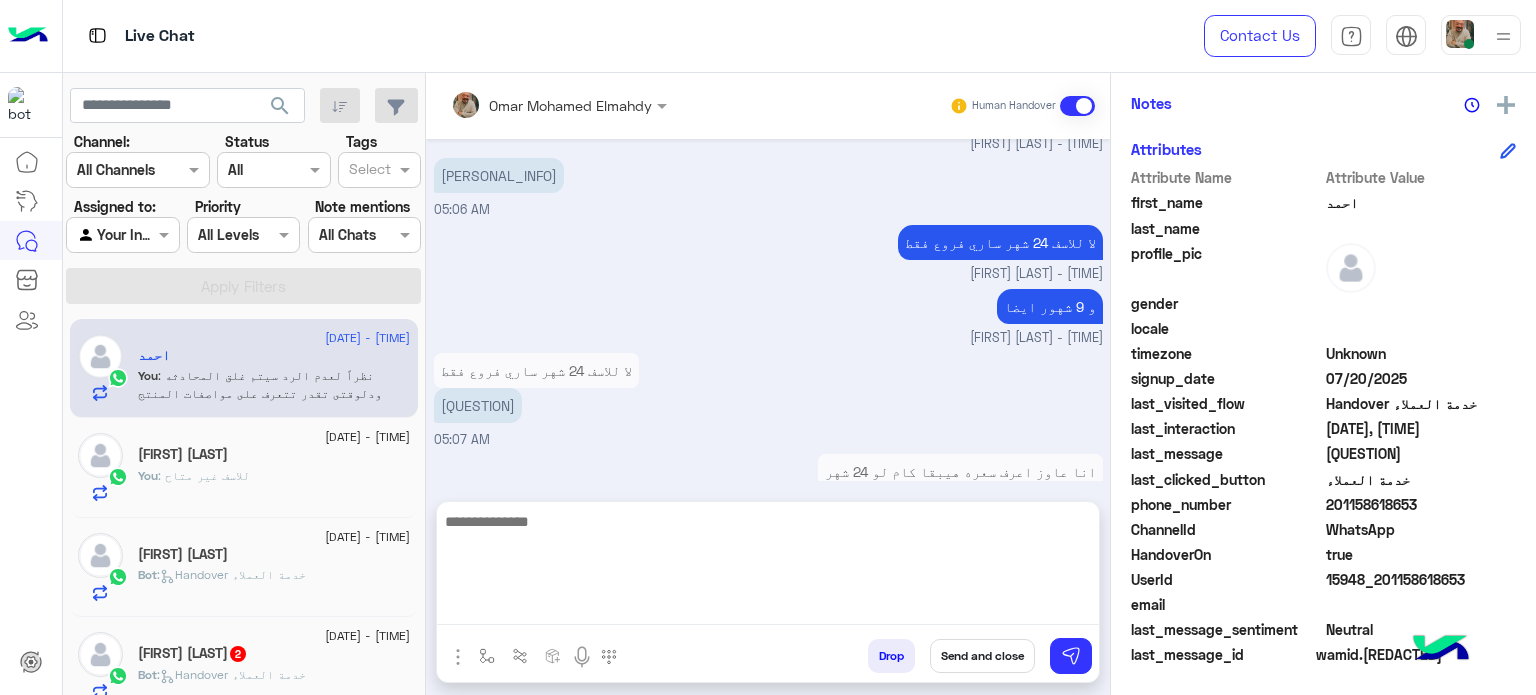 scroll, scrollTop: 0, scrollLeft: 0, axis: both 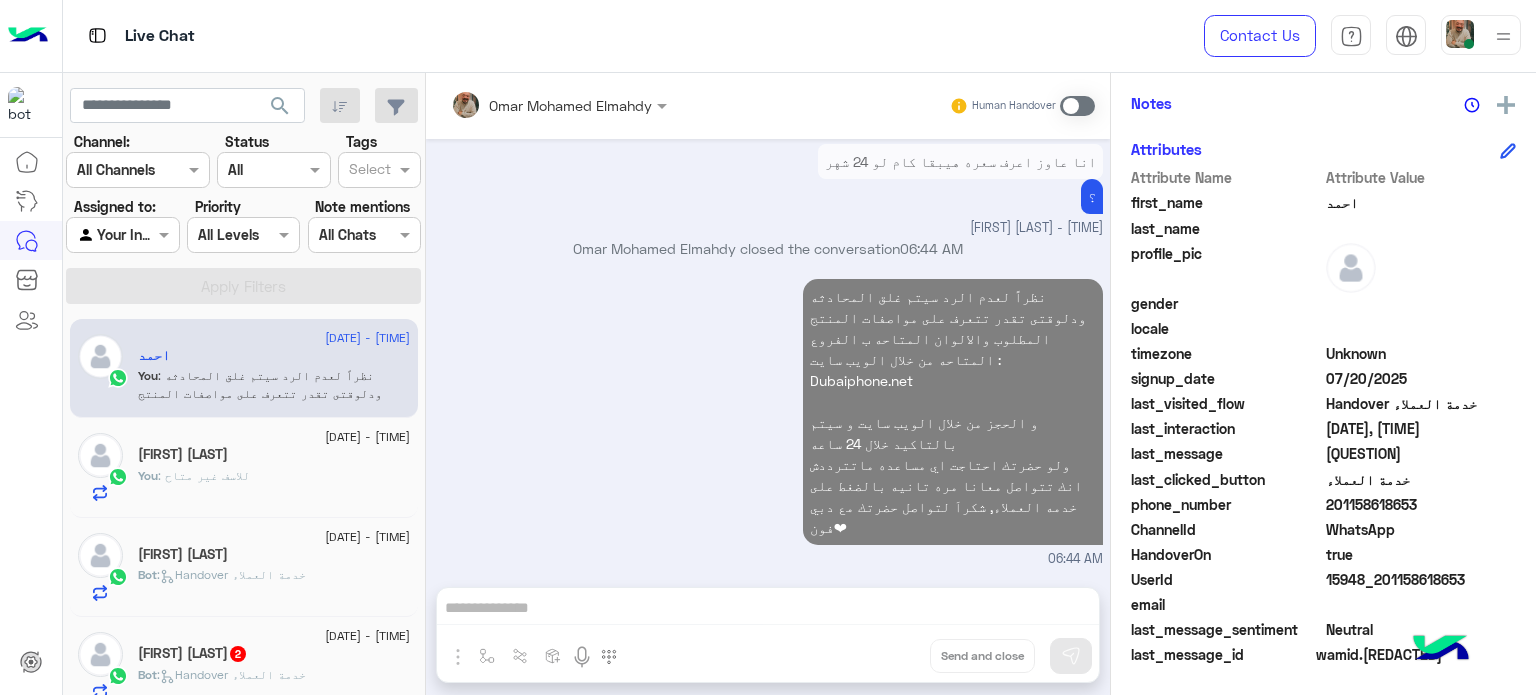click on ": للاسف غير متاح" 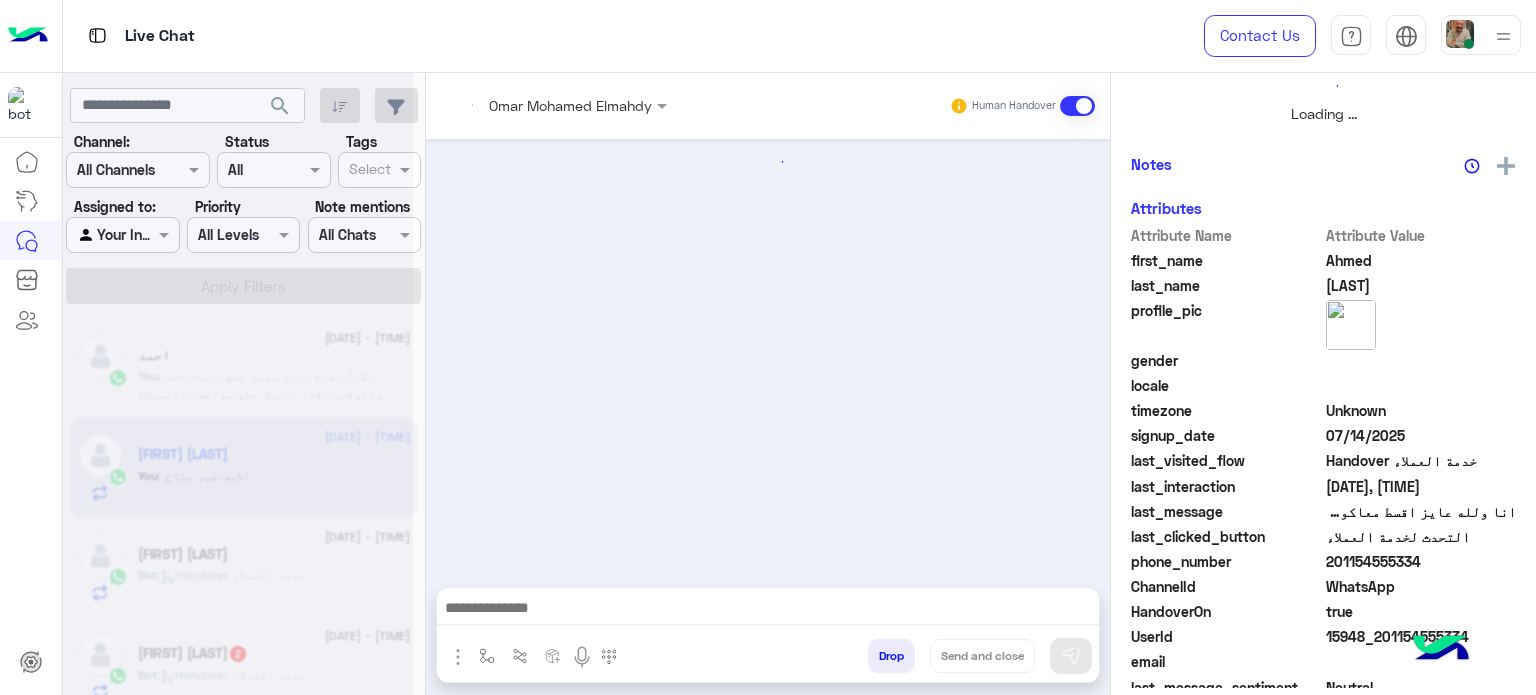 scroll, scrollTop: 464, scrollLeft: 0, axis: vertical 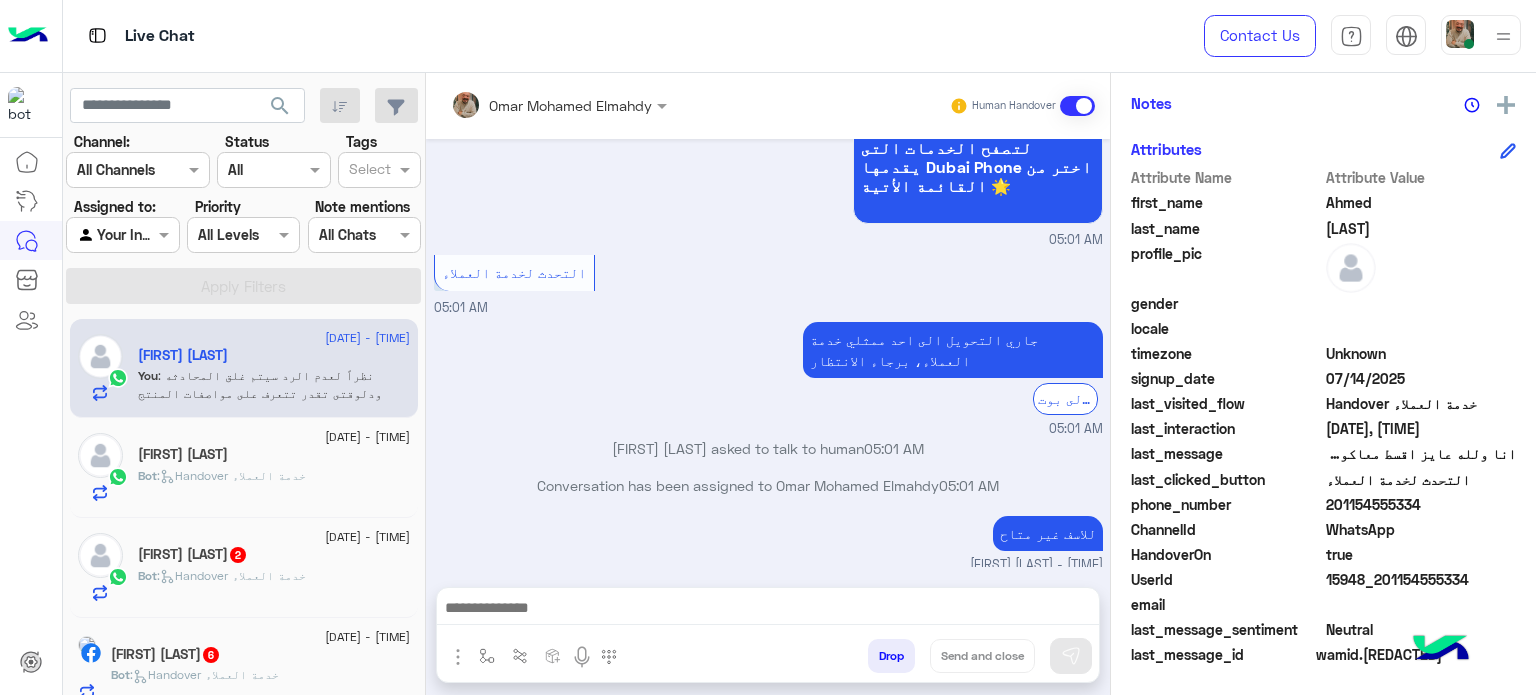 click at bounding box center (768, 610) 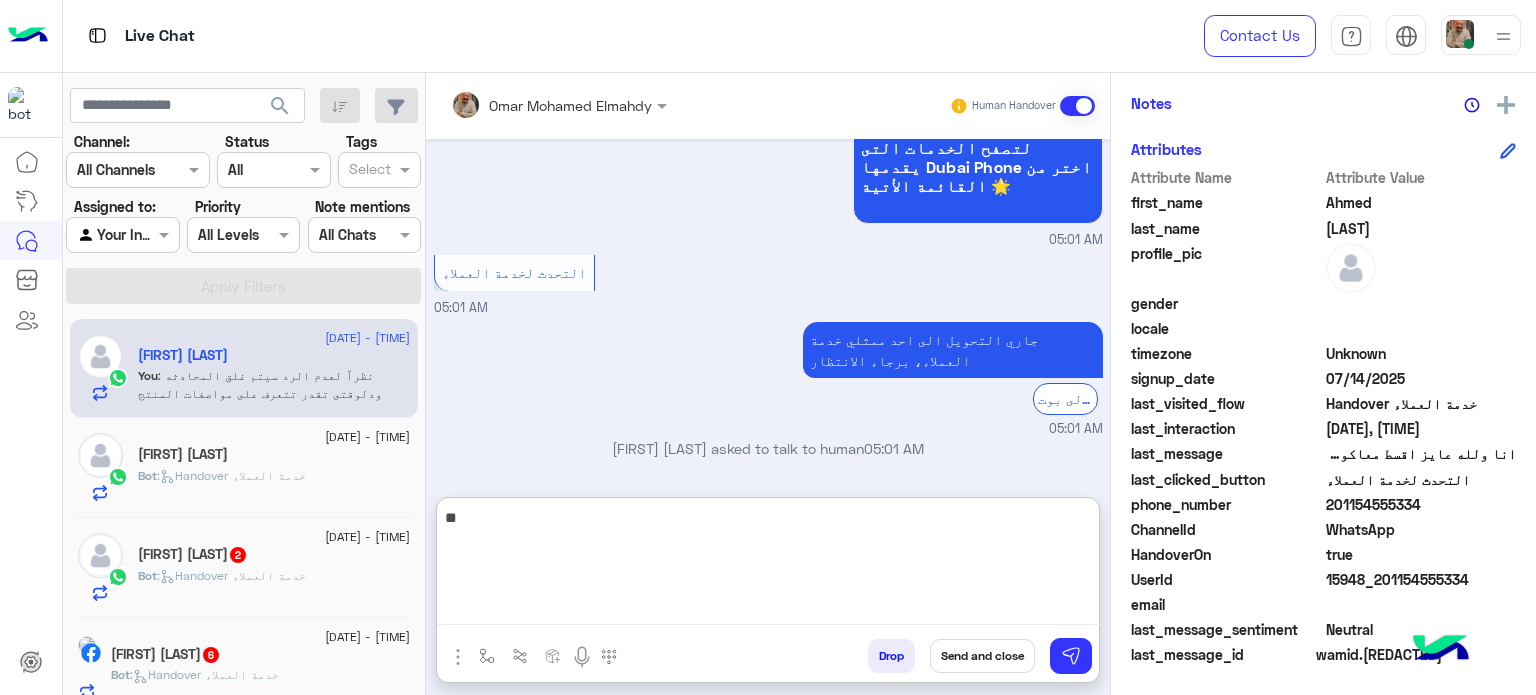 type on "*" 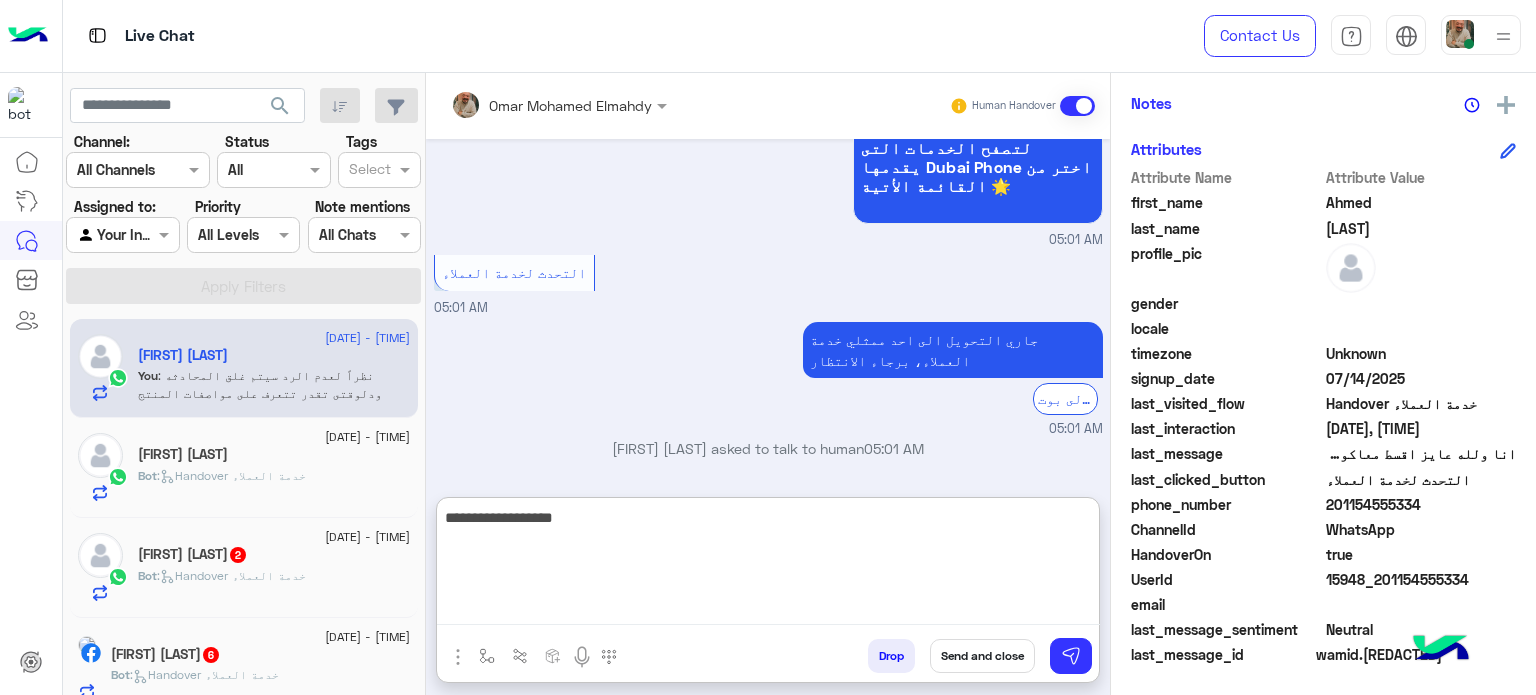 type on "**********" 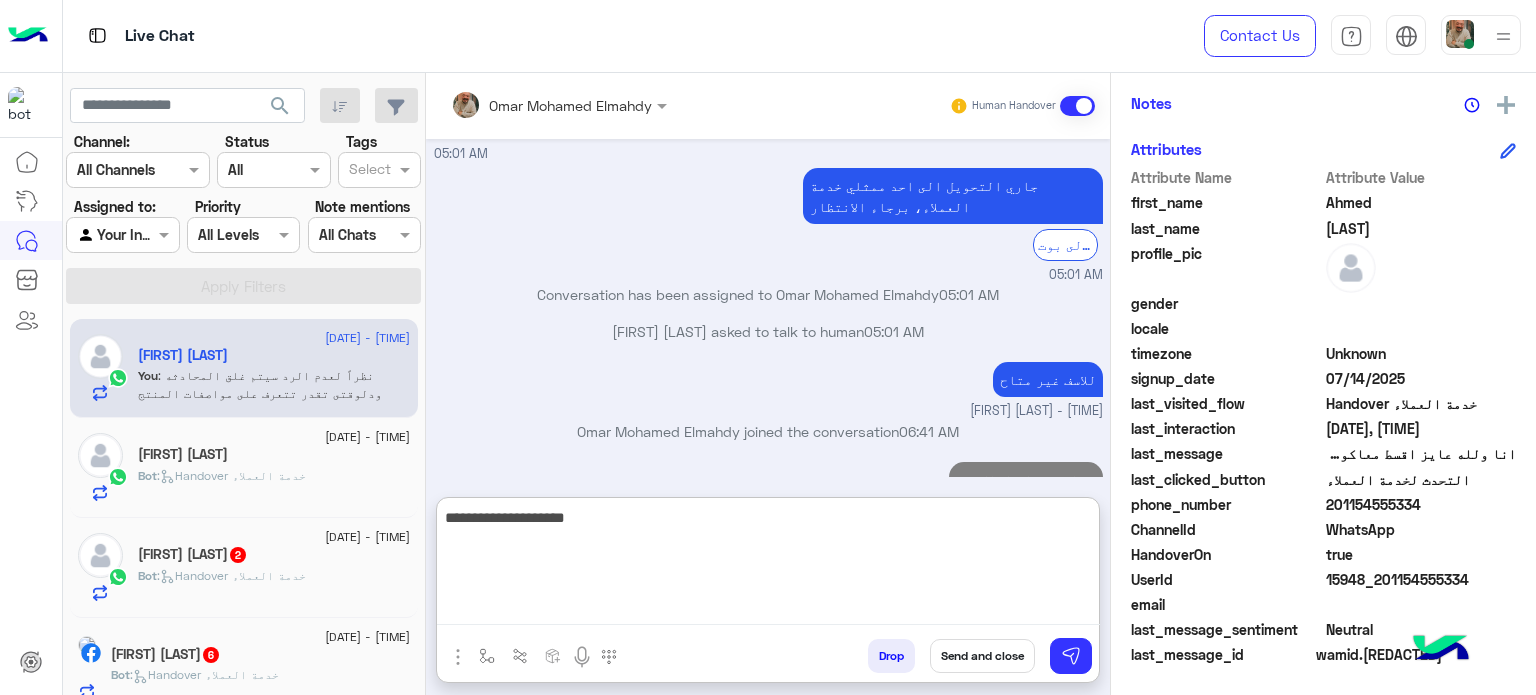 type on "**********" 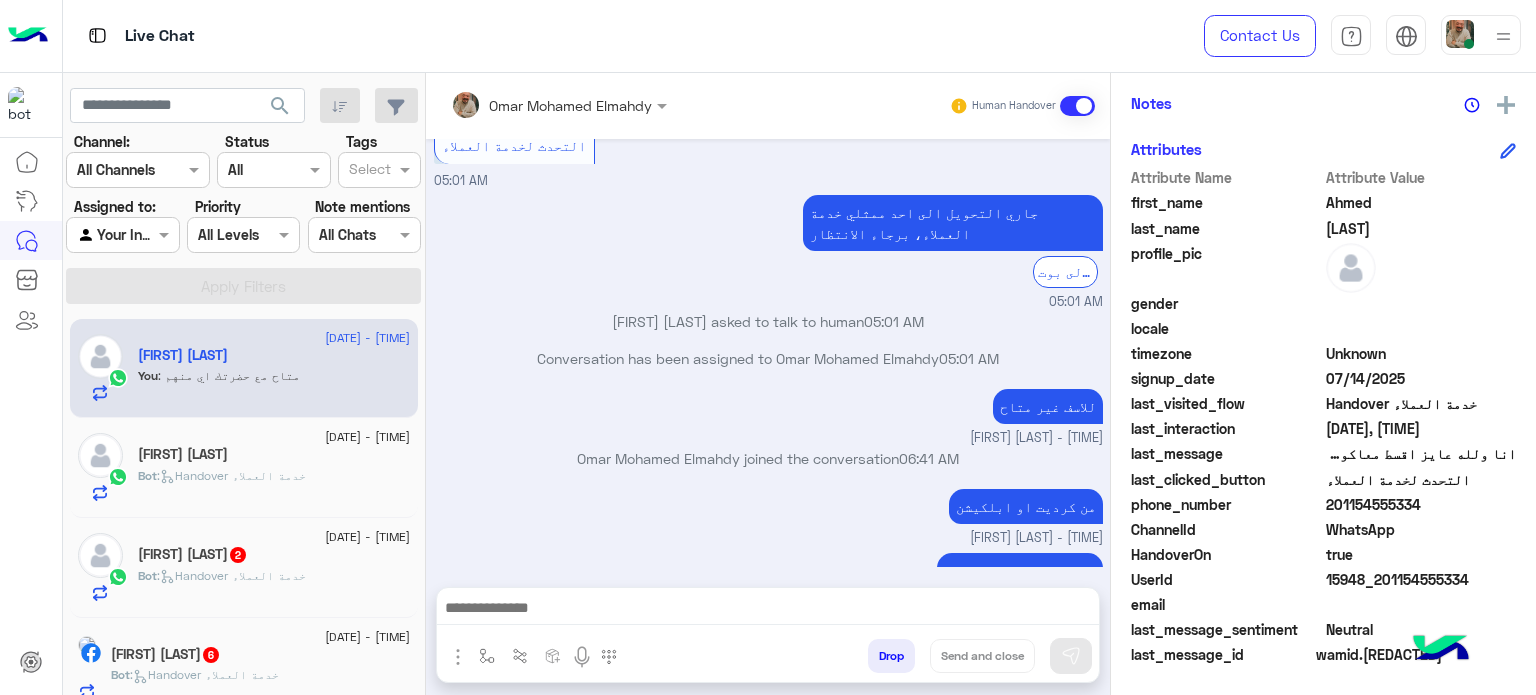 paste on "**********" 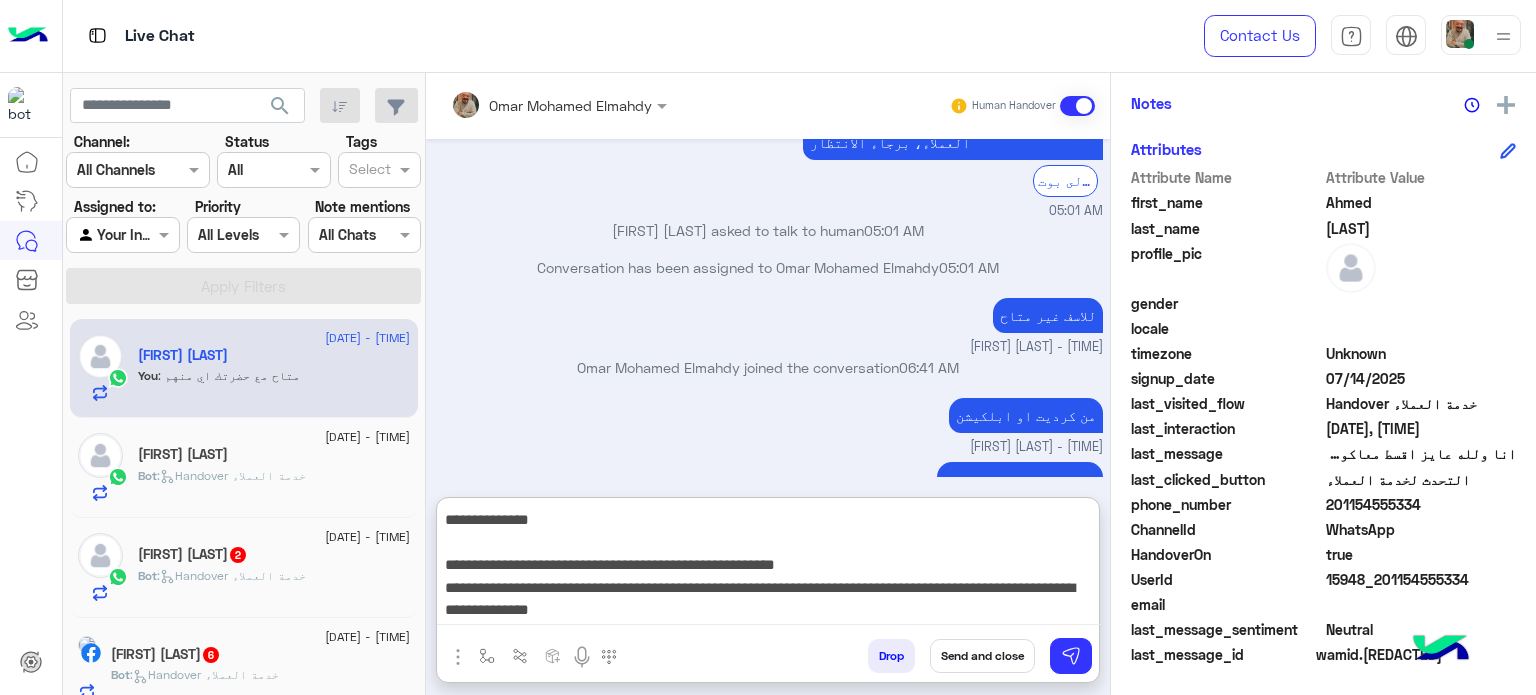 type on "**********" 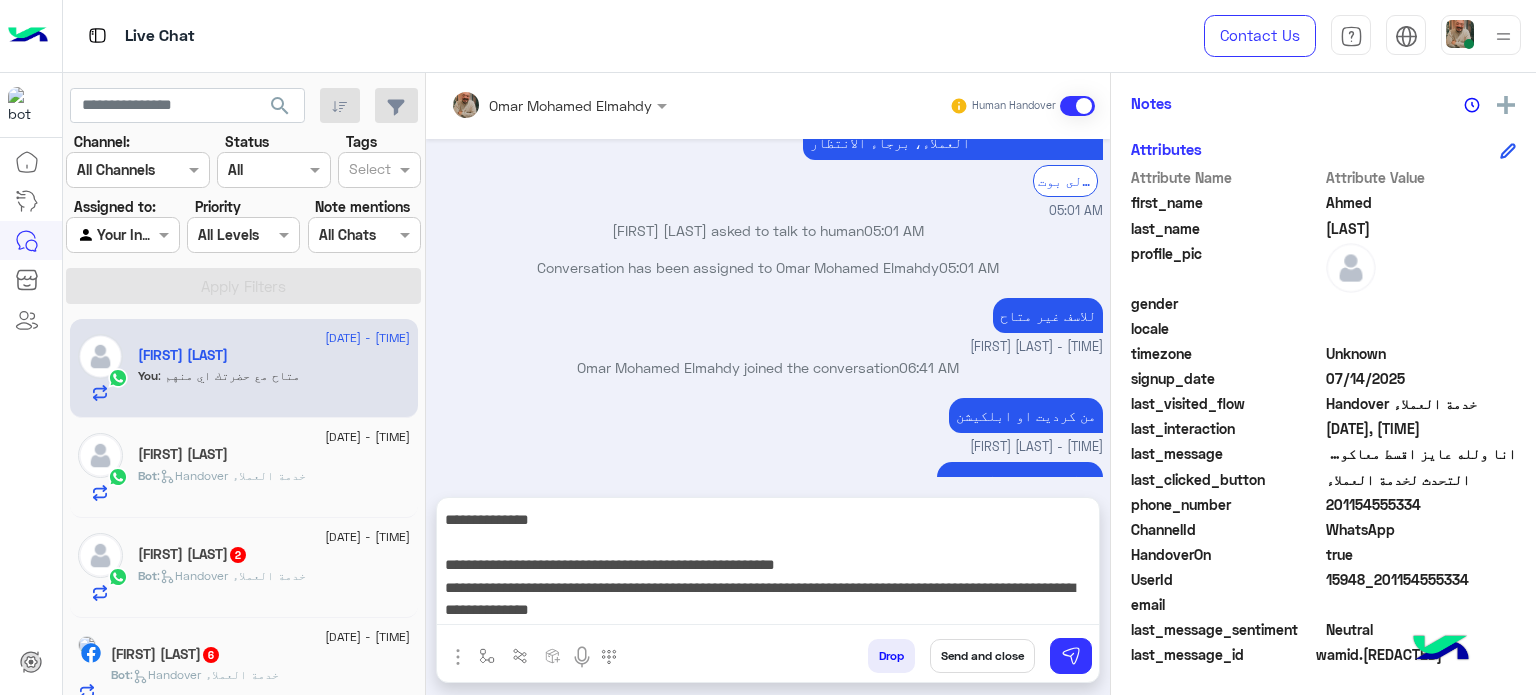 click on "Send and close" at bounding box center [982, 656] 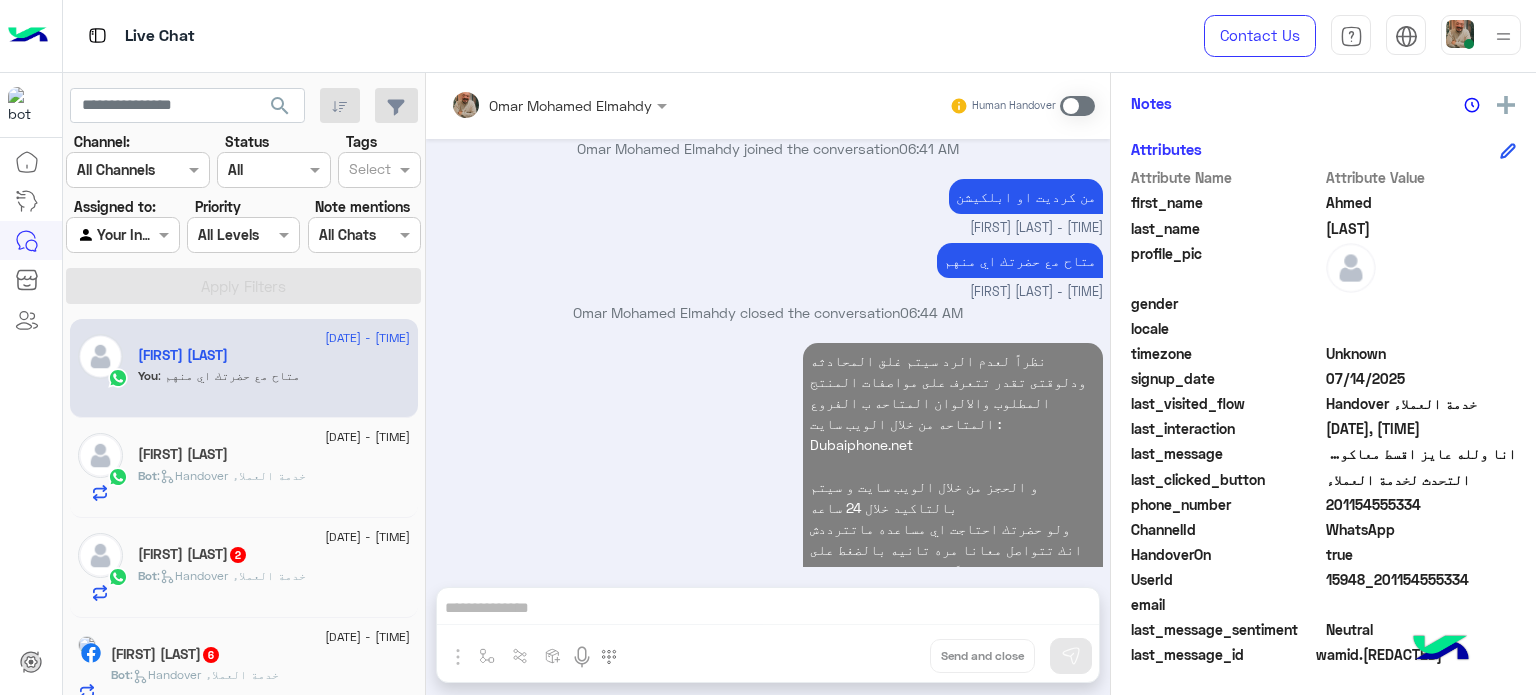 click on "Bot :   Handover خدمة العملاء" 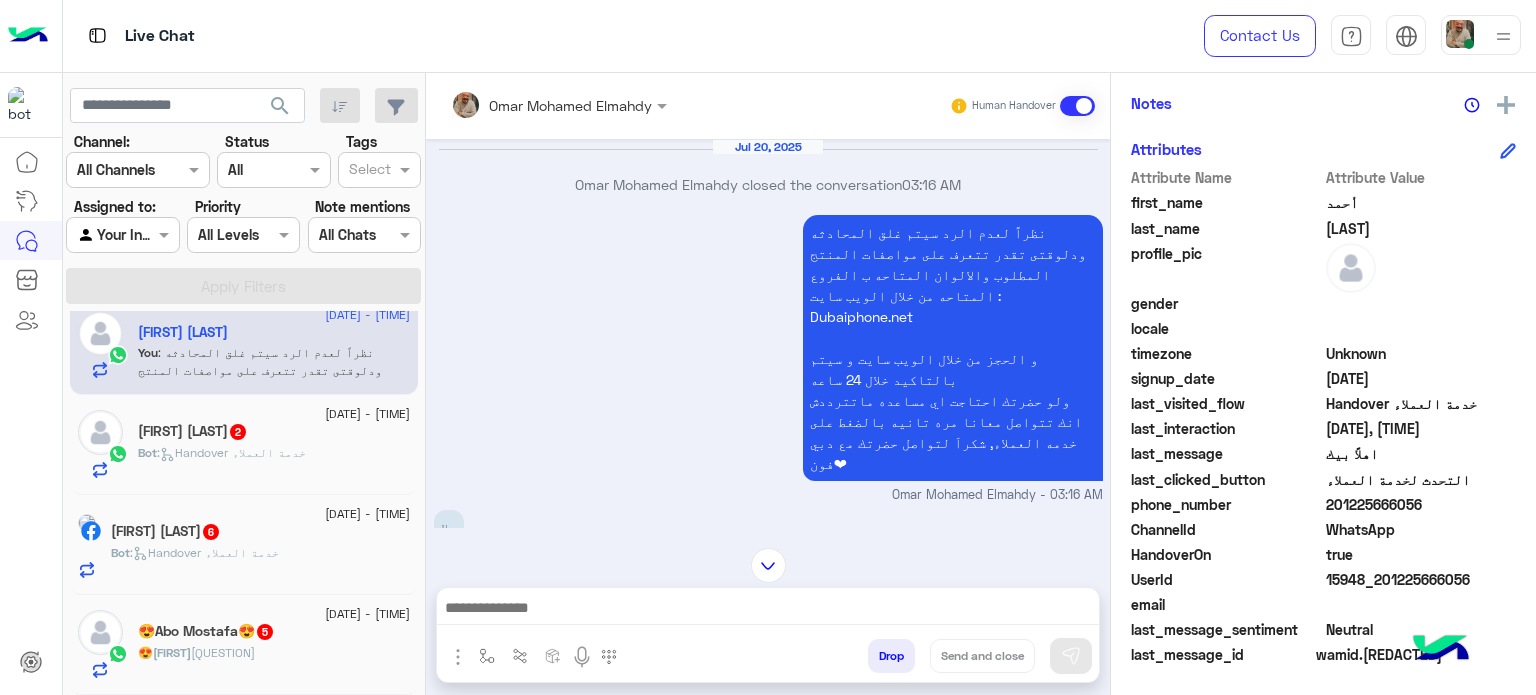 click on ": وهل في تليفون في حدود من 7000ال9000يوجد بهى خصيه الnfc" 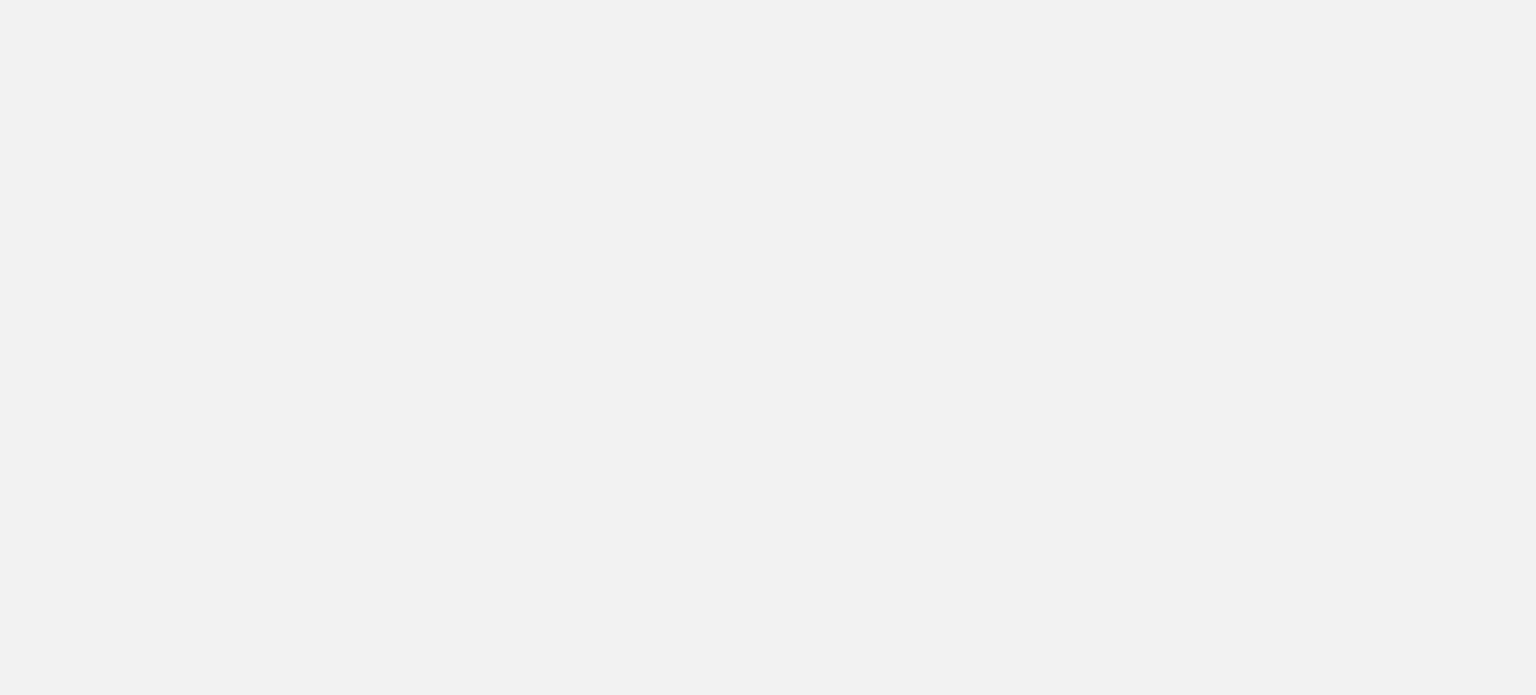 scroll, scrollTop: 0, scrollLeft: 0, axis: both 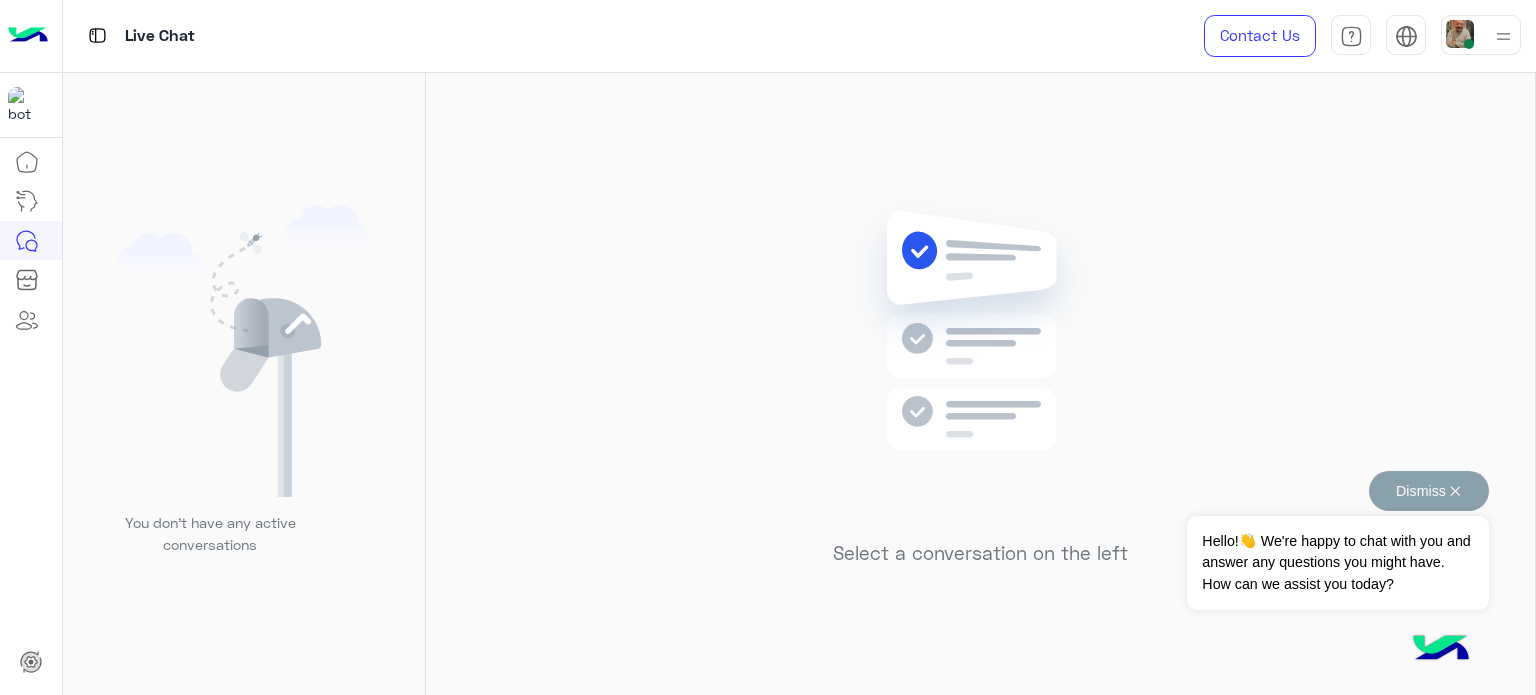 click on "Dismiss ✕" at bounding box center [1429, 491] 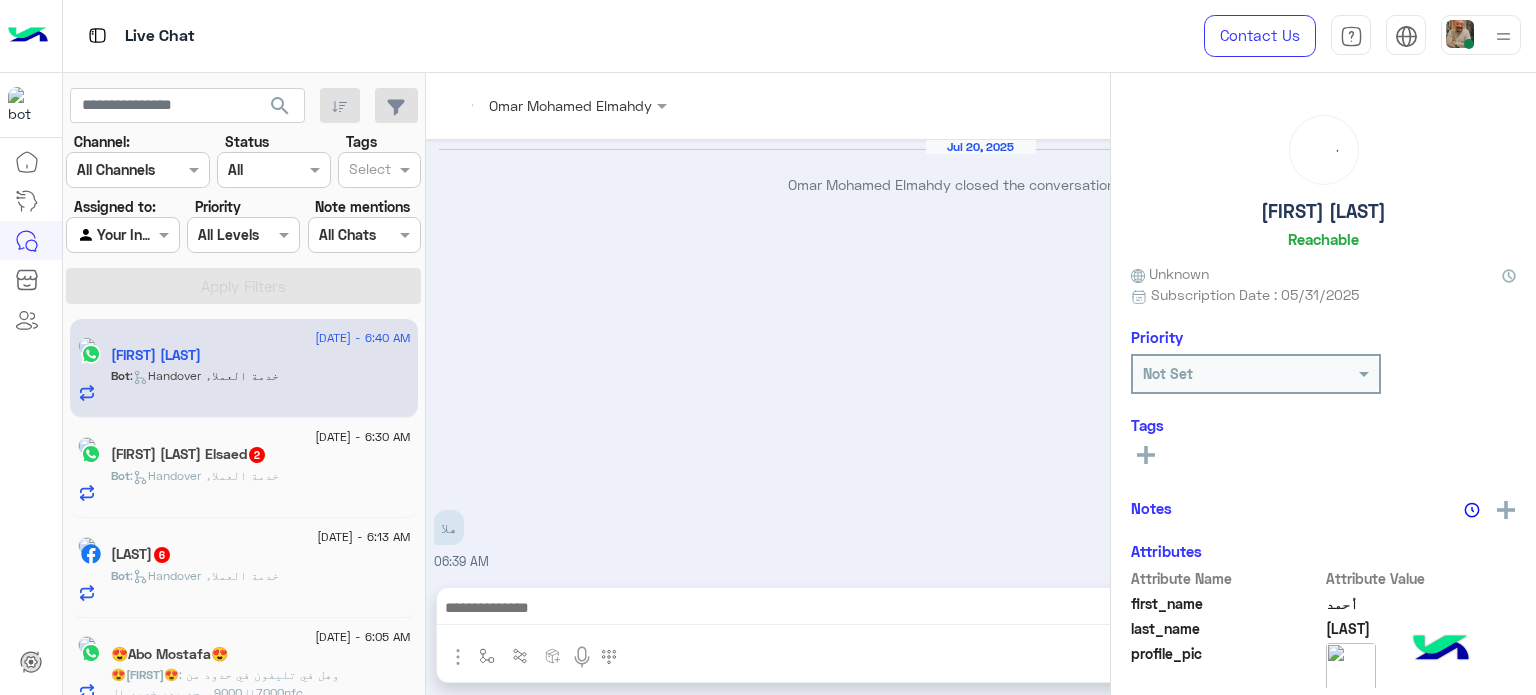 scroll, scrollTop: 716, scrollLeft: 0, axis: vertical 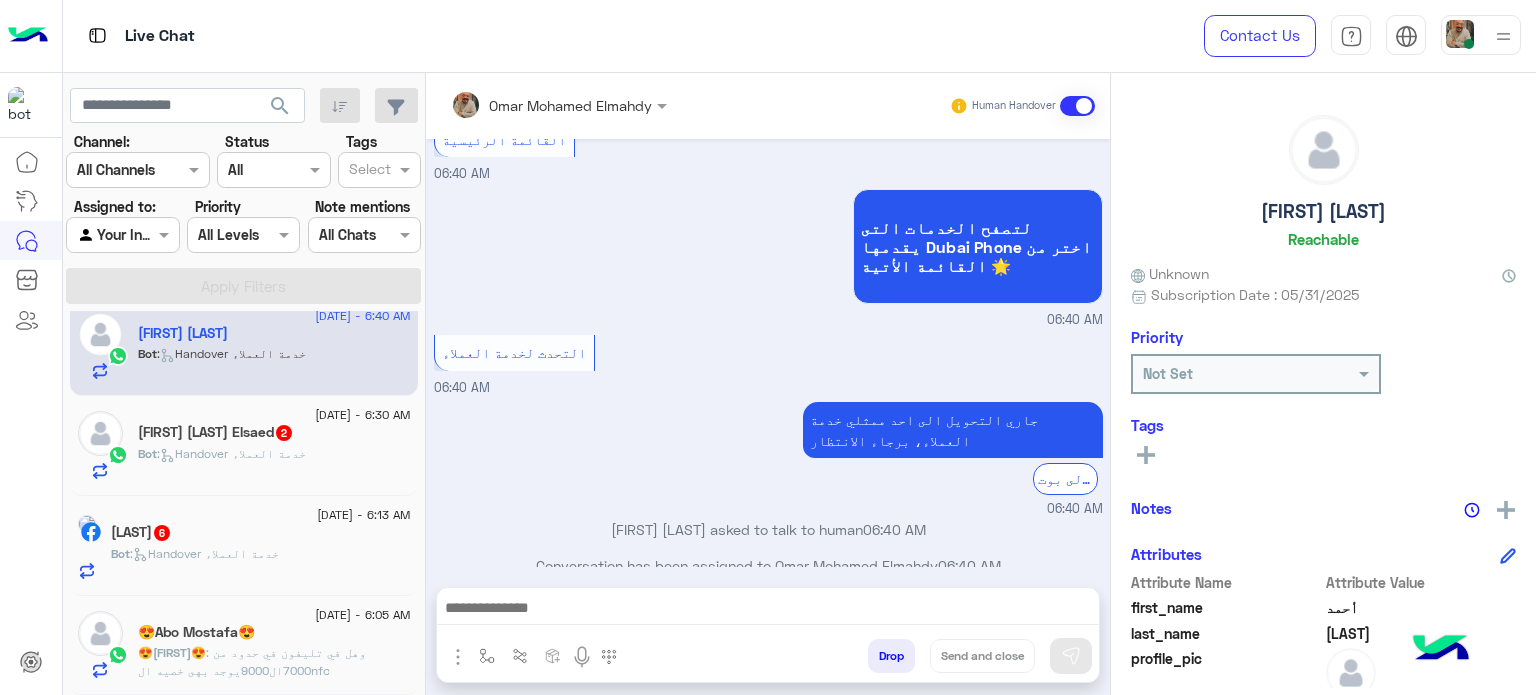 click on ": وهل في تليفون في حدود من 7000ال9000يوجد بهى خصيه الnfc" 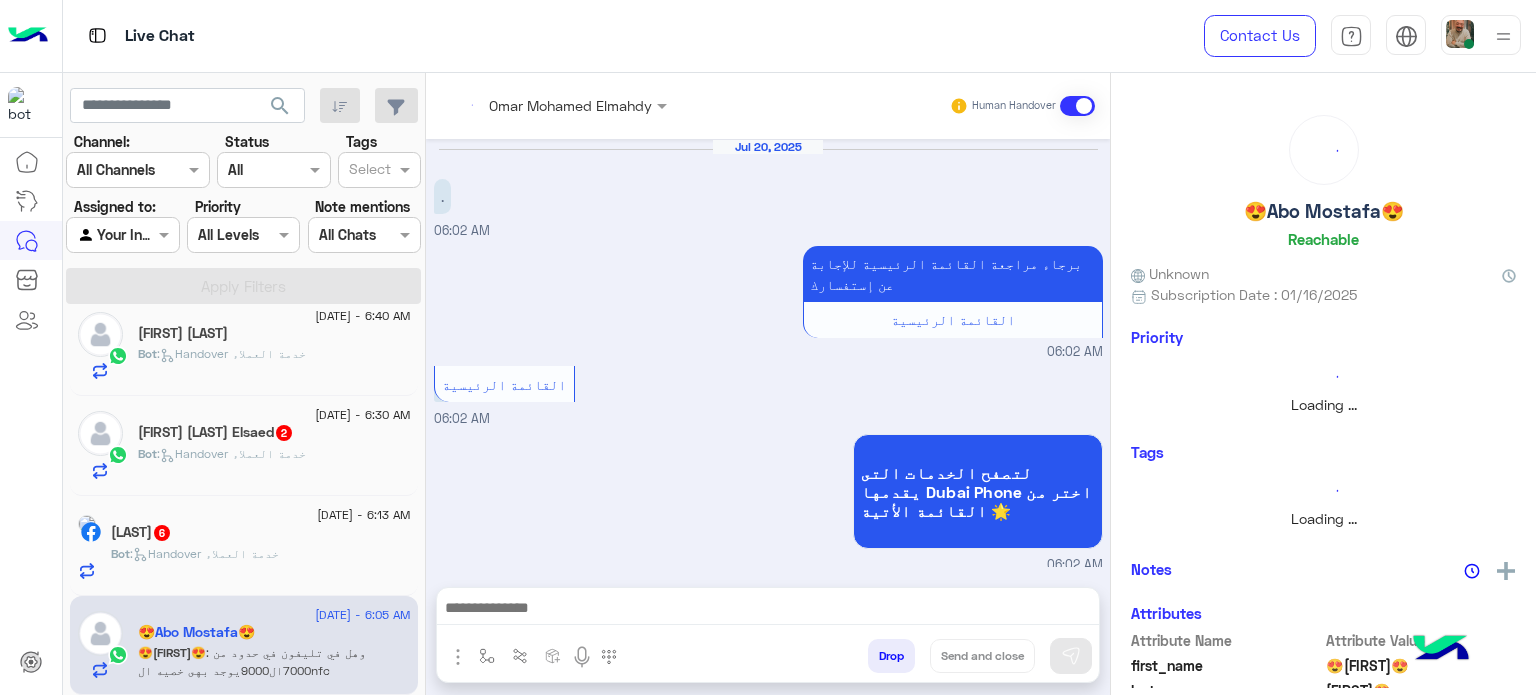 scroll, scrollTop: 462, scrollLeft: 0, axis: vertical 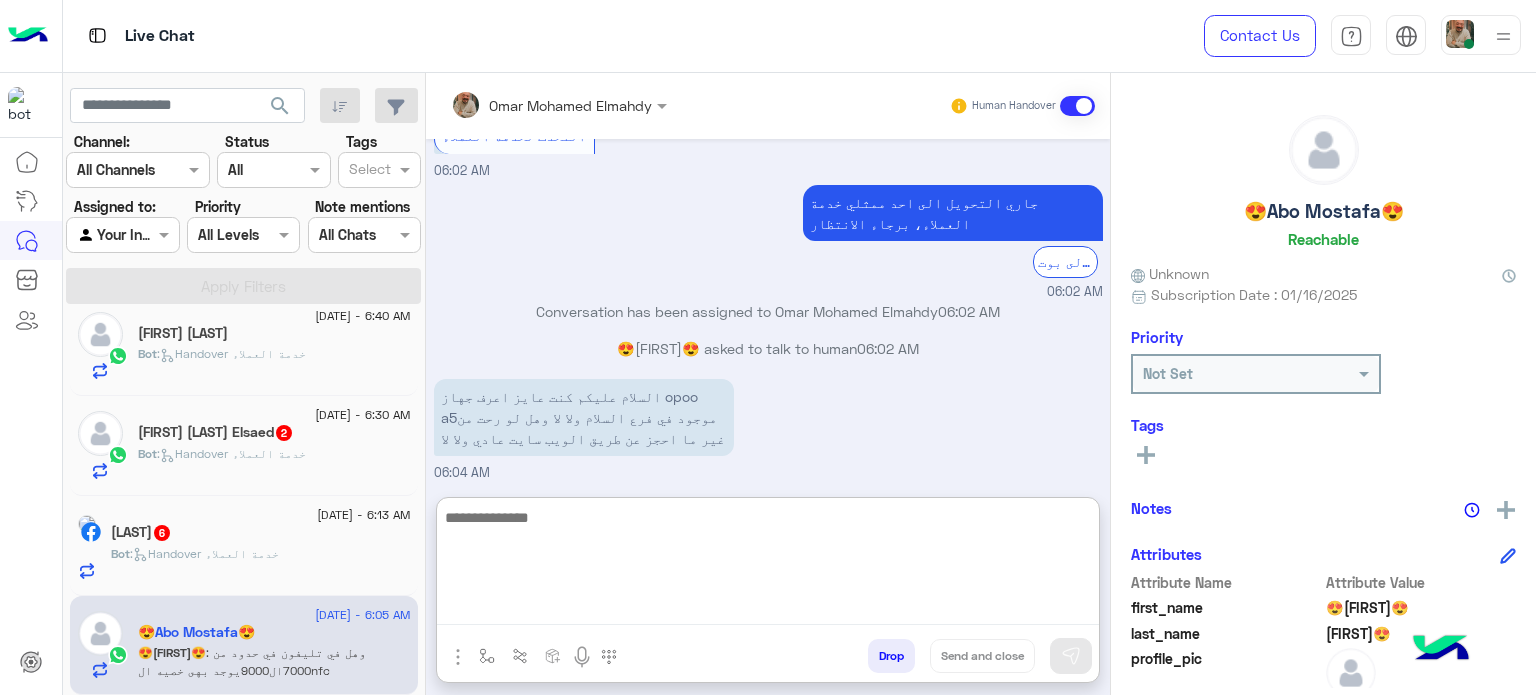 click at bounding box center (768, 565) 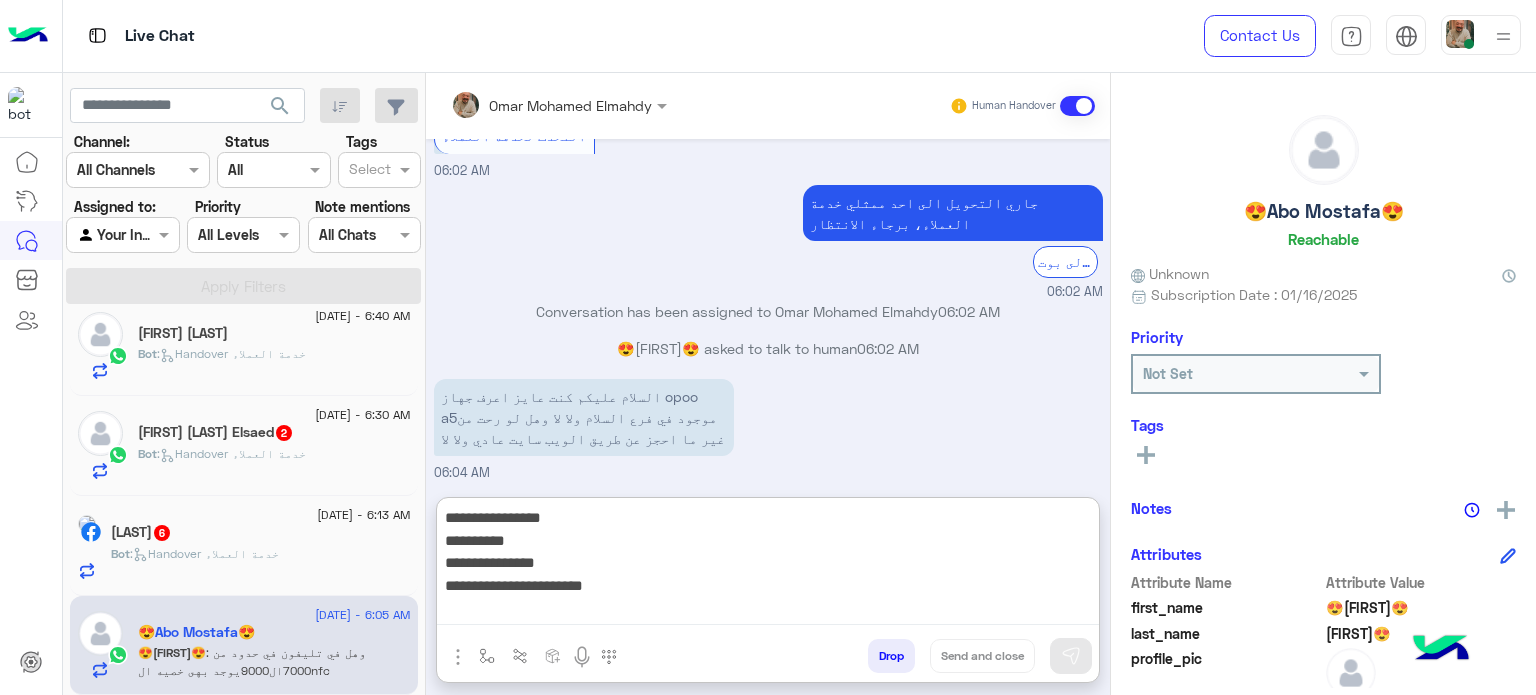 scroll, scrollTop: 0, scrollLeft: 0, axis: both 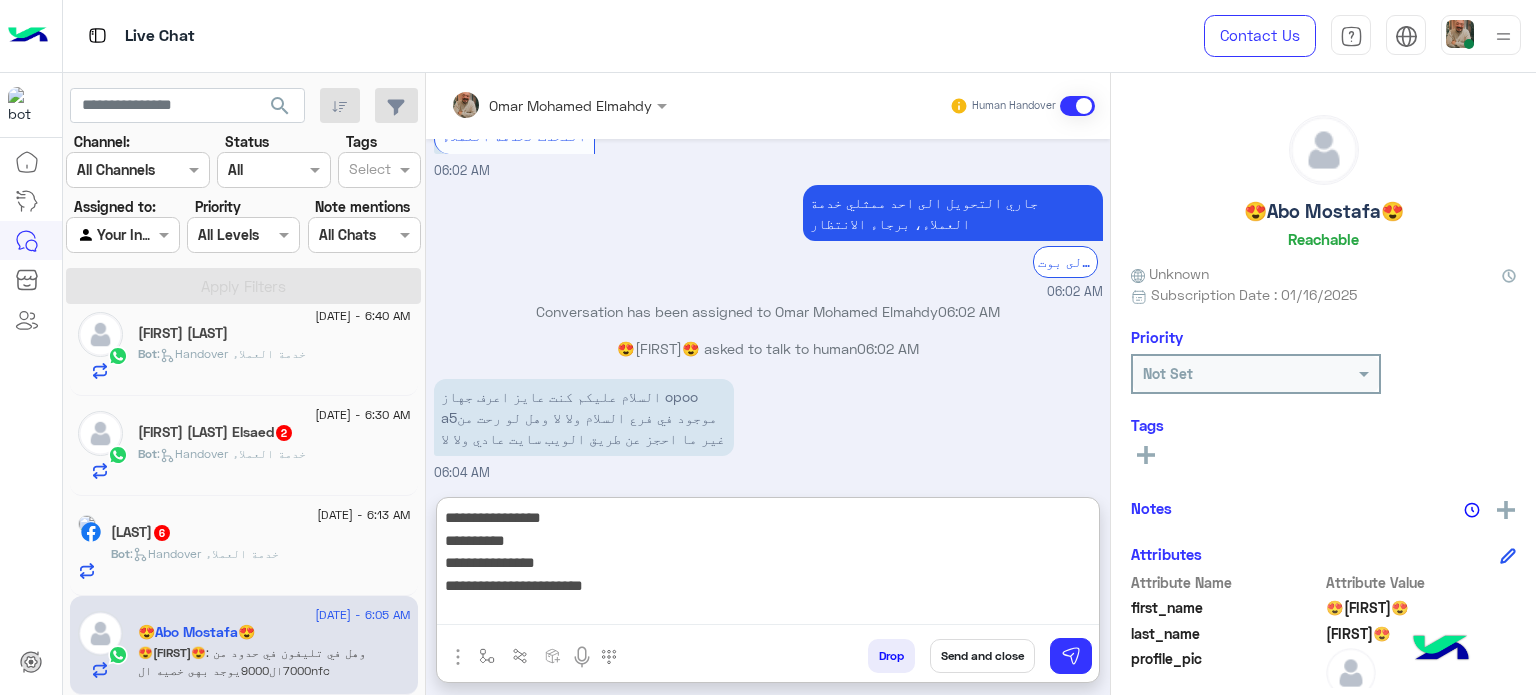 click on "**********" at bounding box center (768, 565) 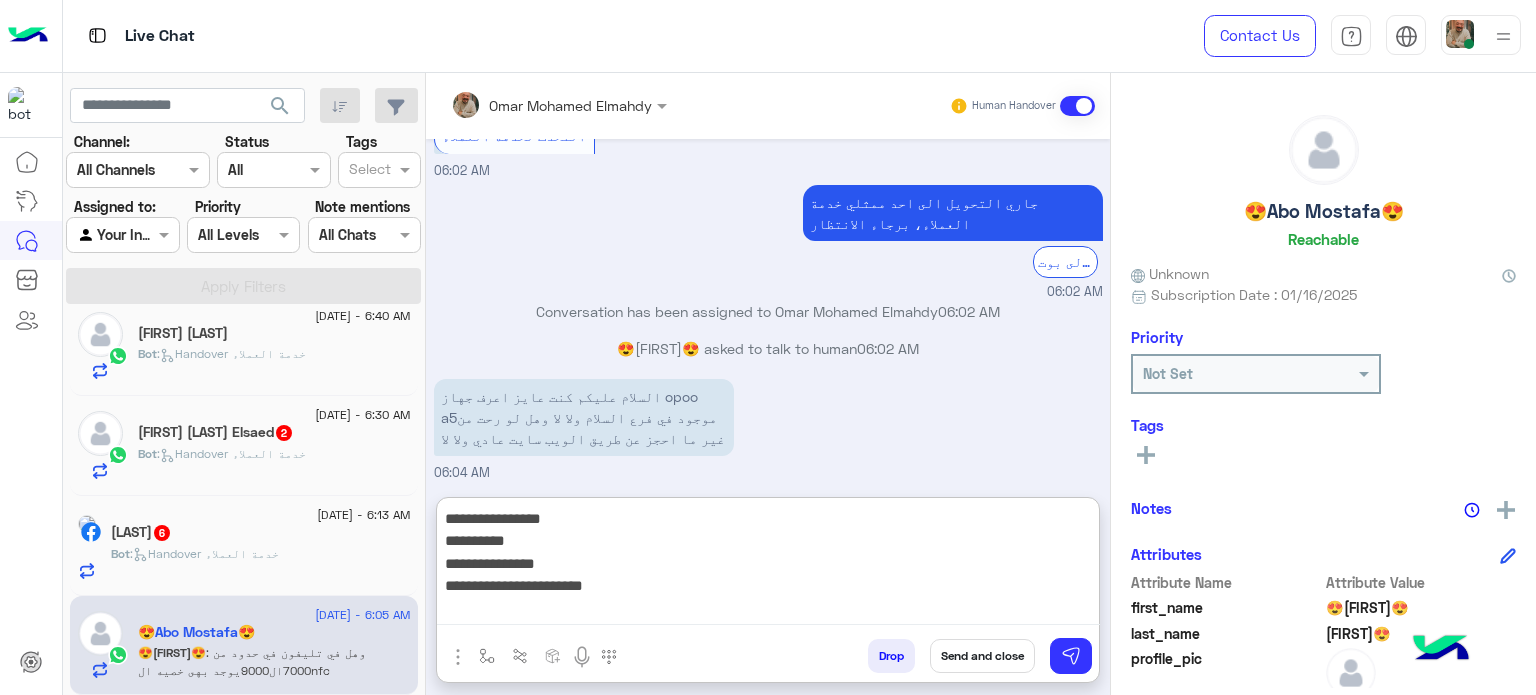 click on "**********" at bounding box center (768, 566) 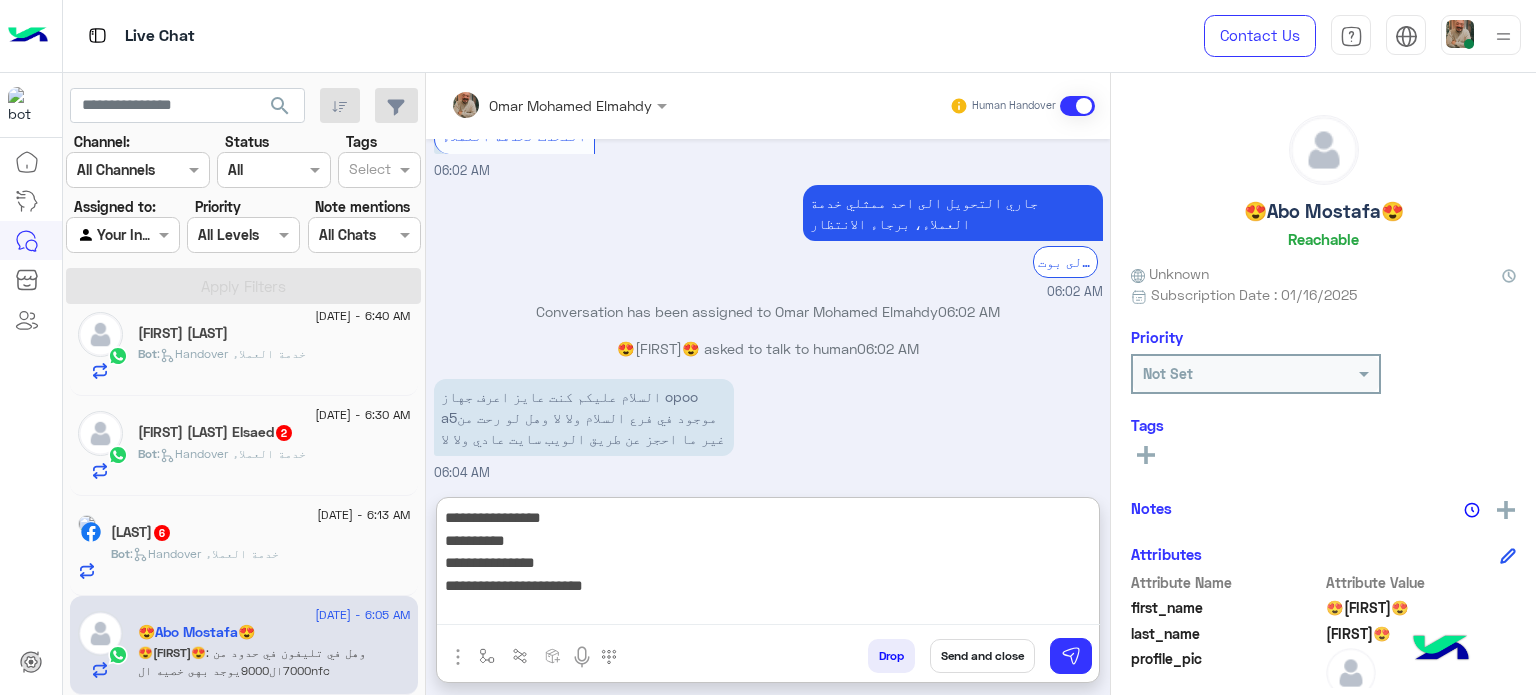click on "**********" at bounding box center (768, 565) 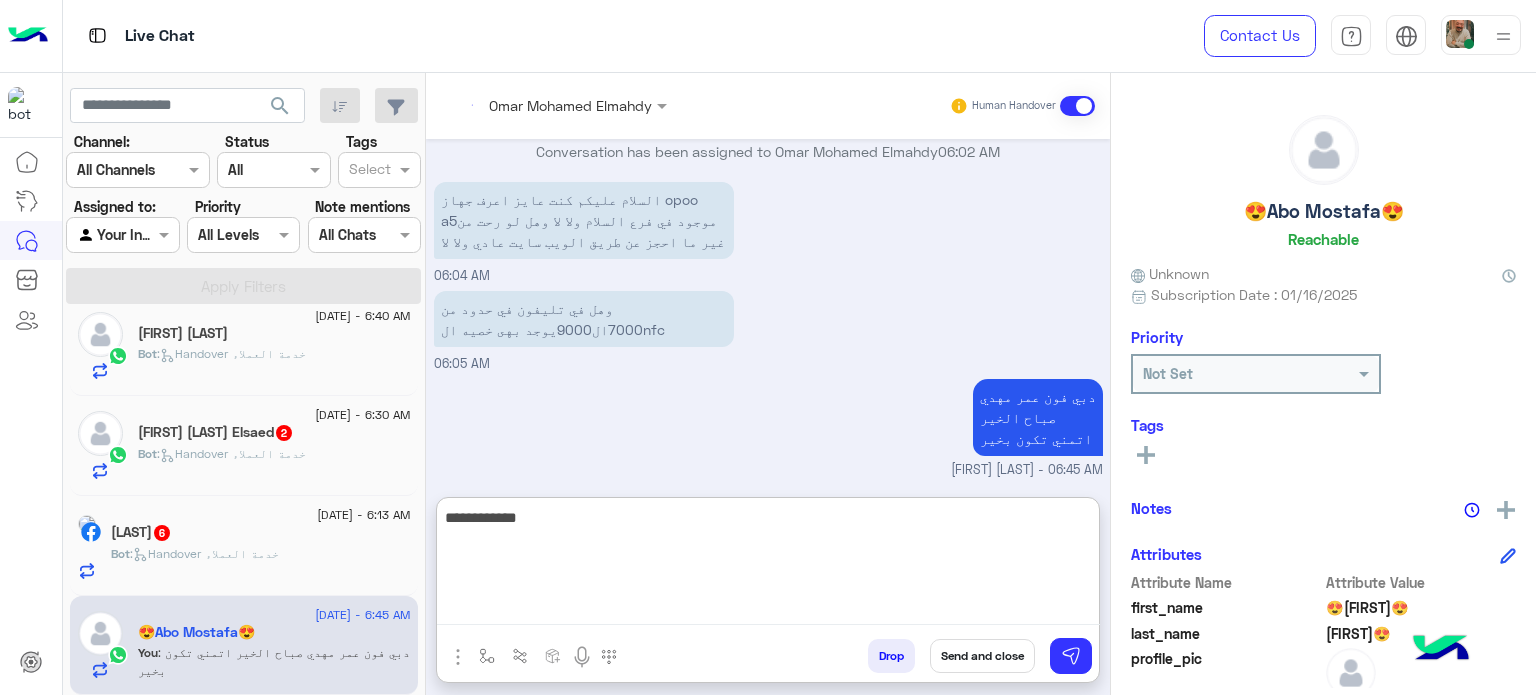 scroll, scrollTop: 695, scrollLeft: 0, axis: vertical 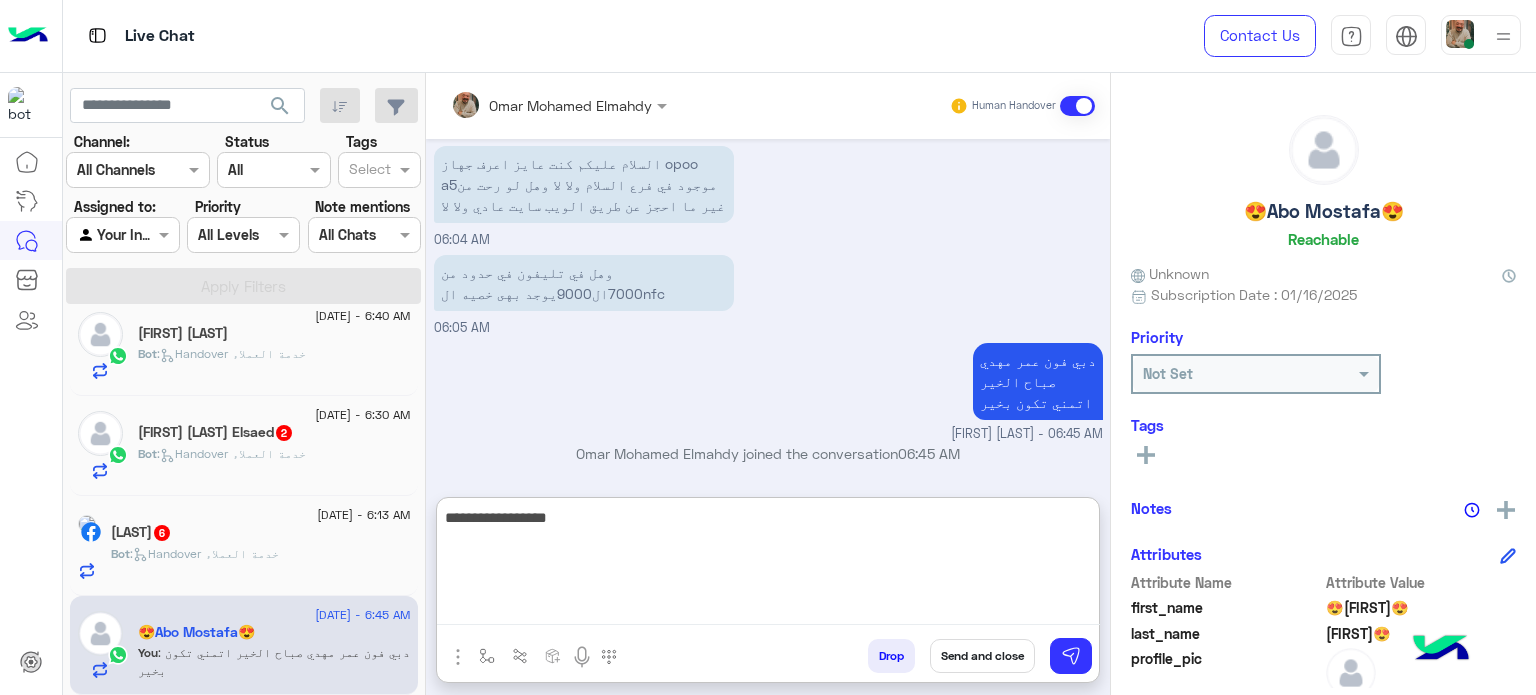 type on "**********" 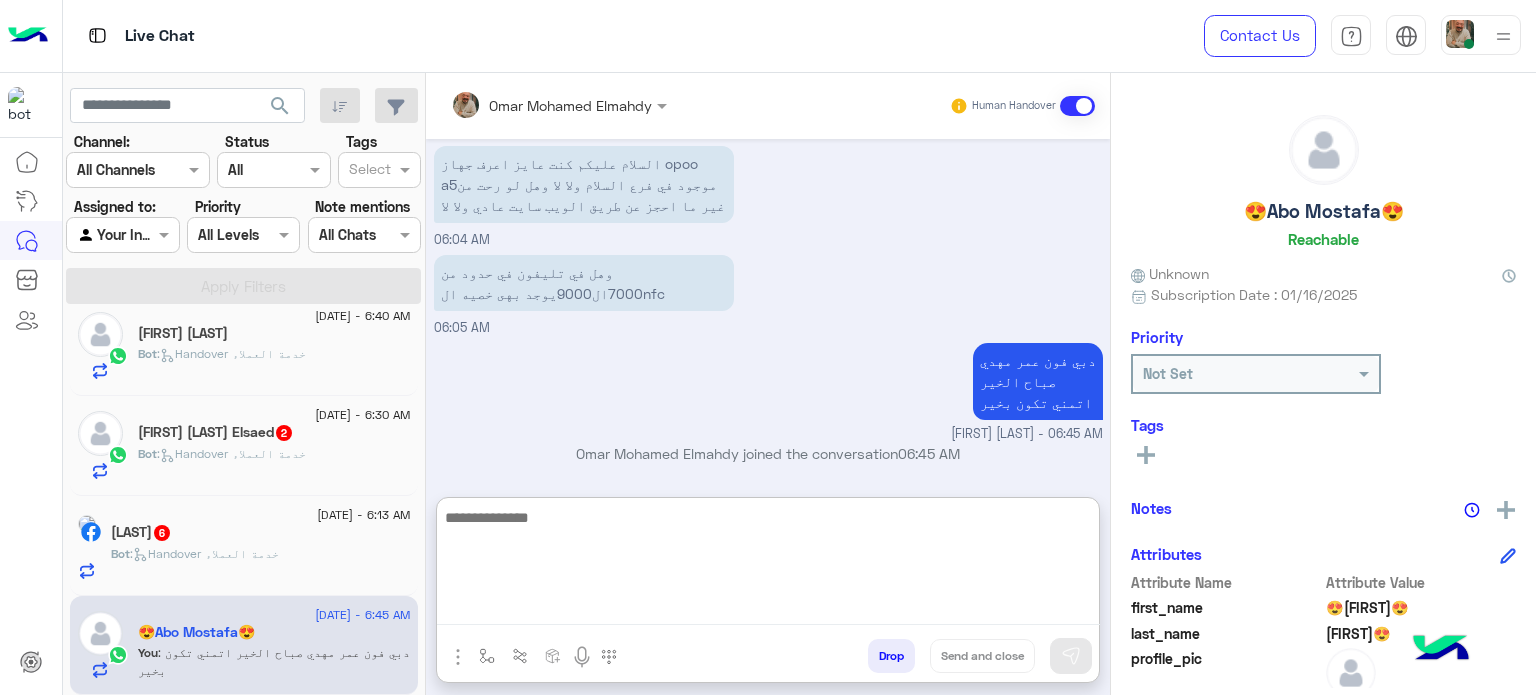 scroll, scrollTop: 759, scrollLeft: 0, axis: vertical 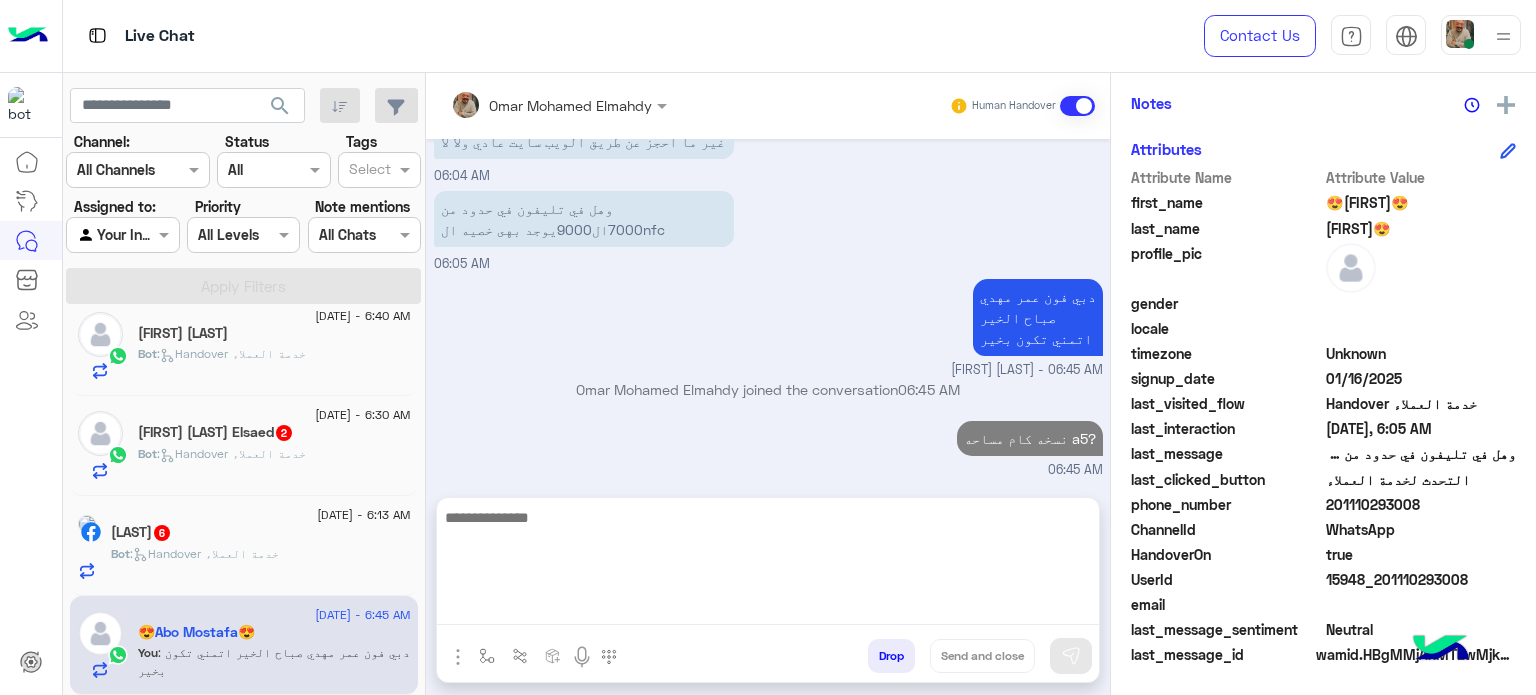click on "201110293008" 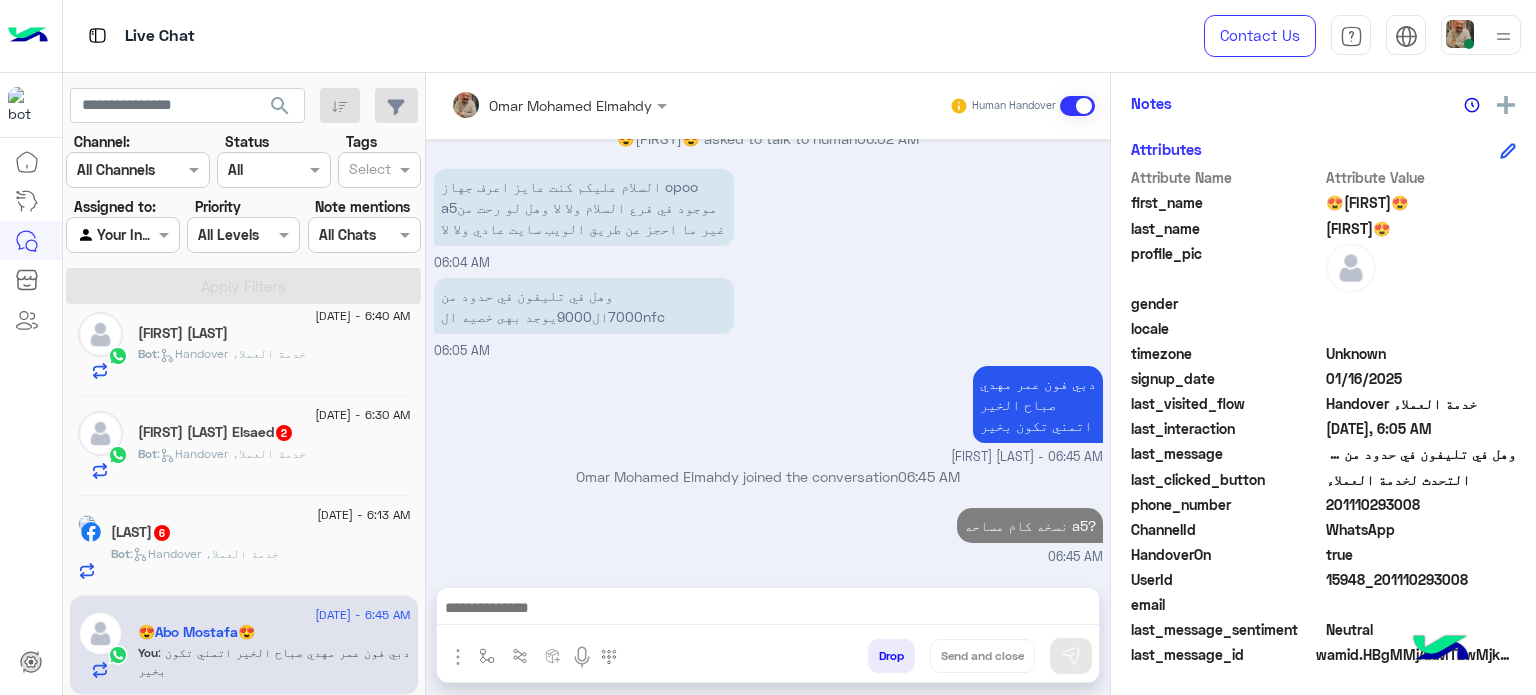 click on "201110293008" 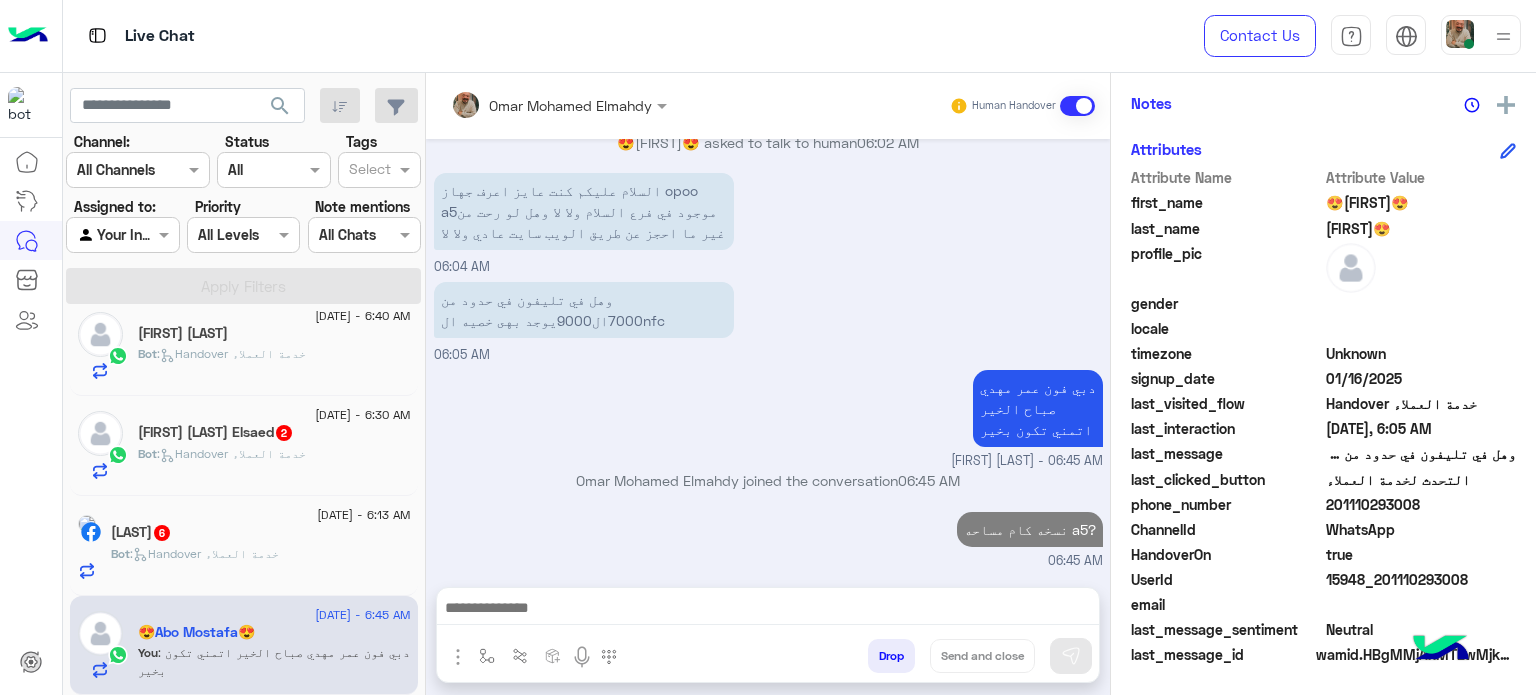 copy on "201110293008" 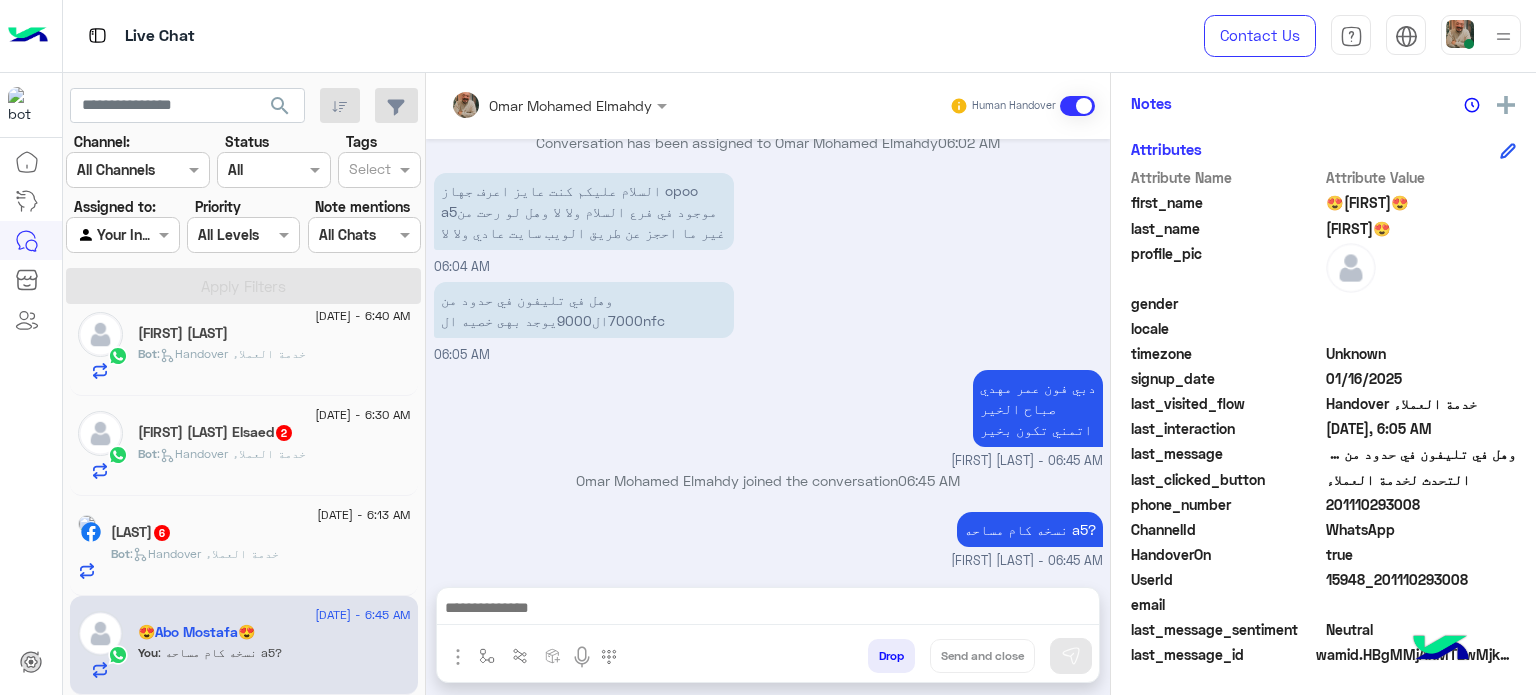 click on "Bot :   Handover خدمة العملاء" 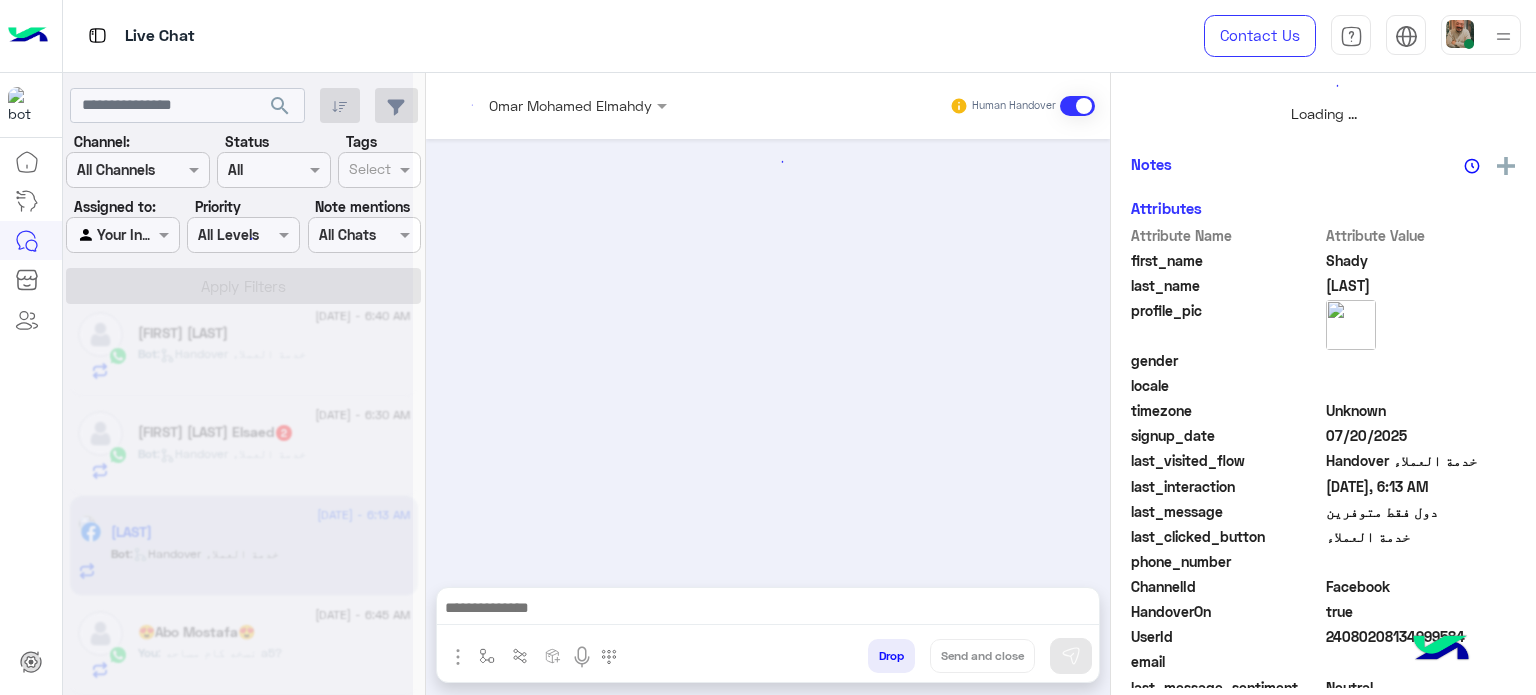 scroll, scrollTop: 464, scrollLeft: 0, axis: vertical 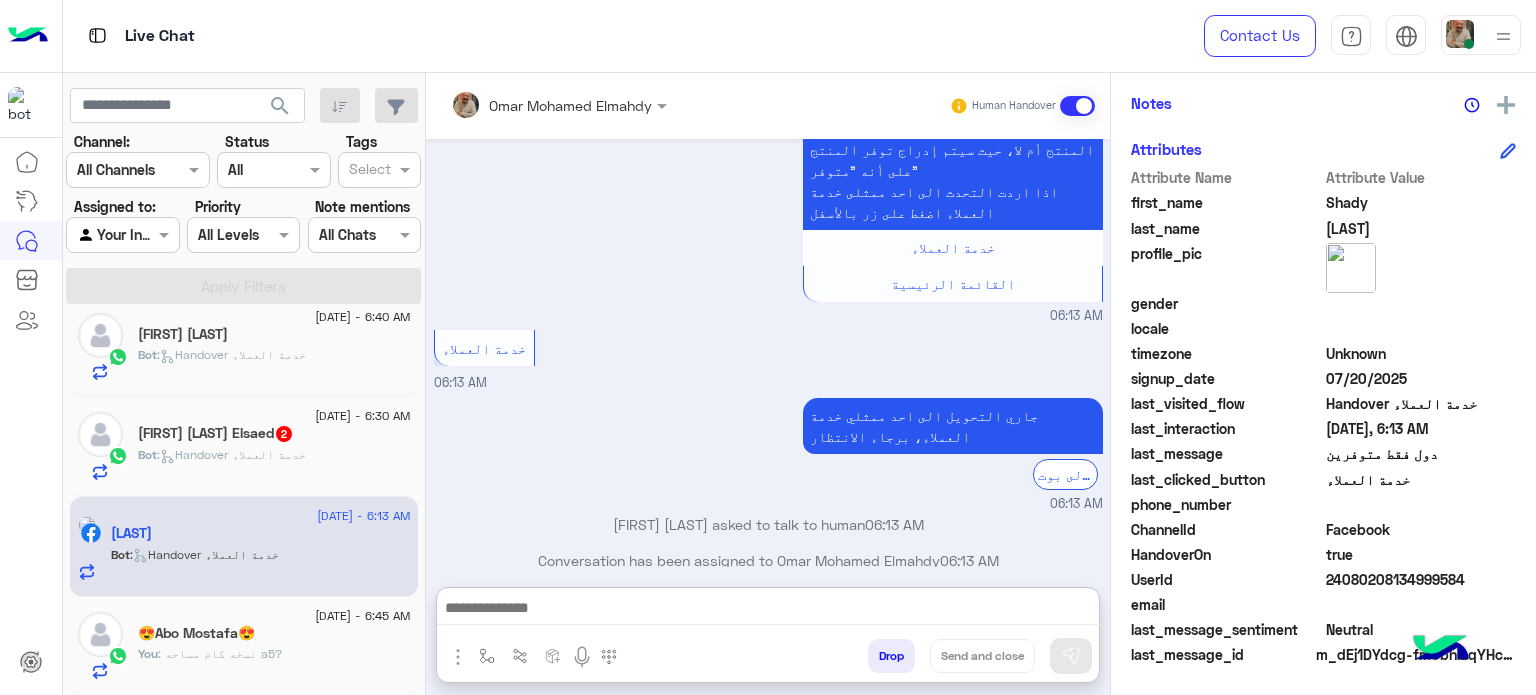 paste on "**********" 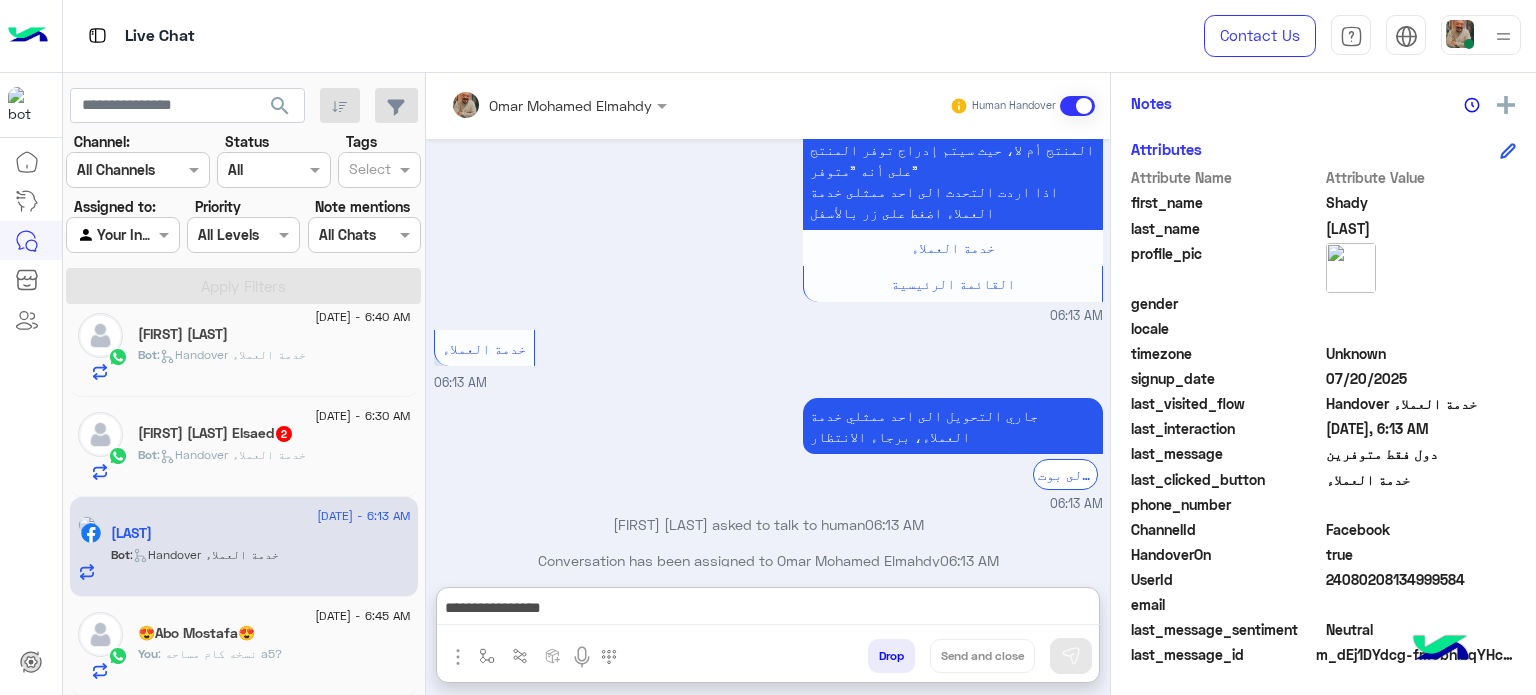 scroll, scrollTop: 0, scrollLeft: 0, axis: both 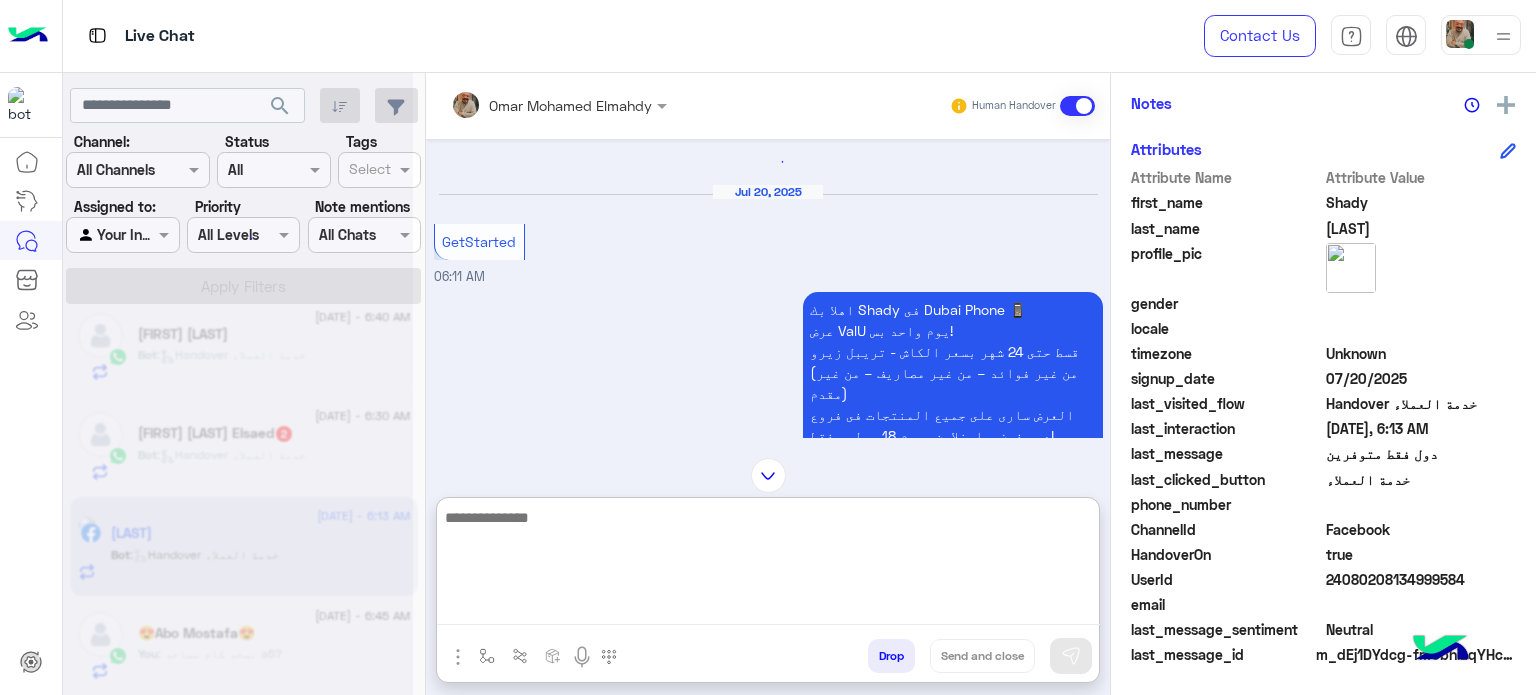 click 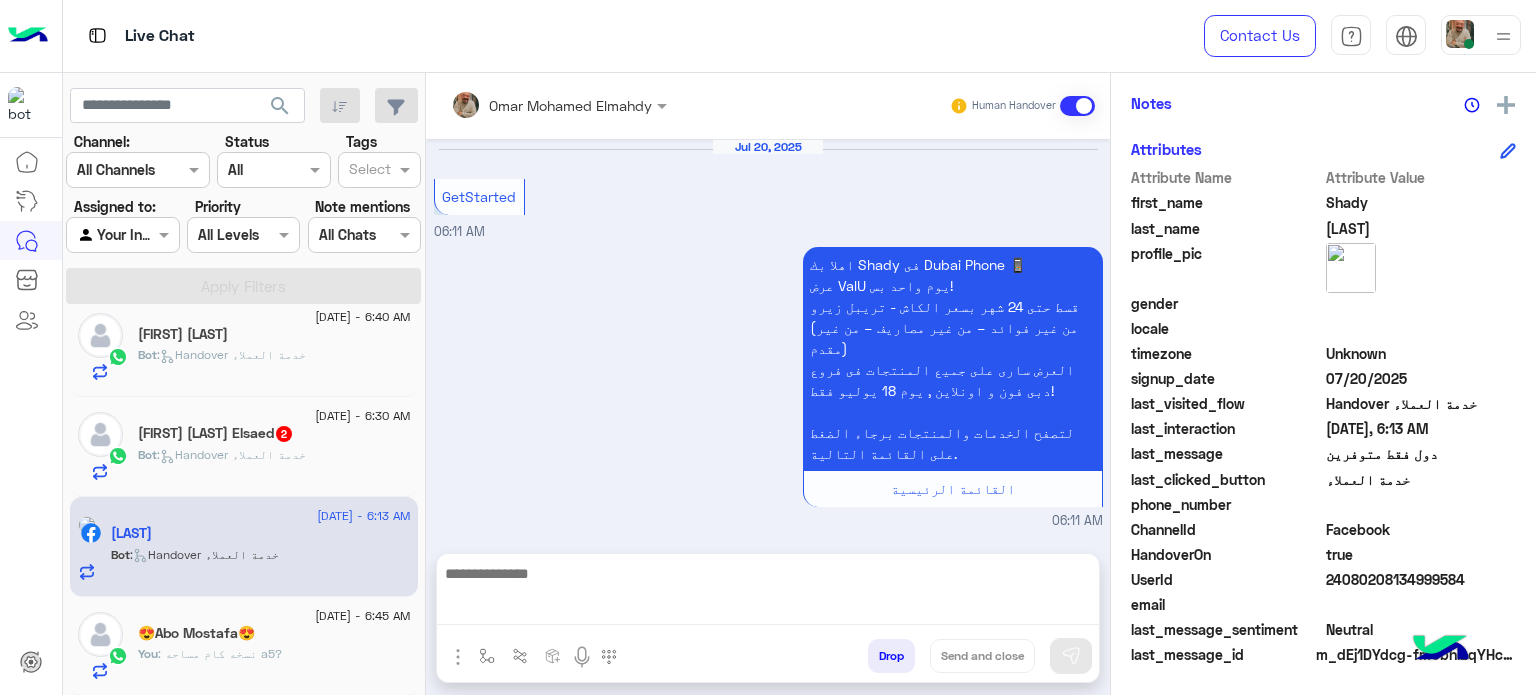 scroll, scrollTop: 0, scrollLeft: 0, axis: both 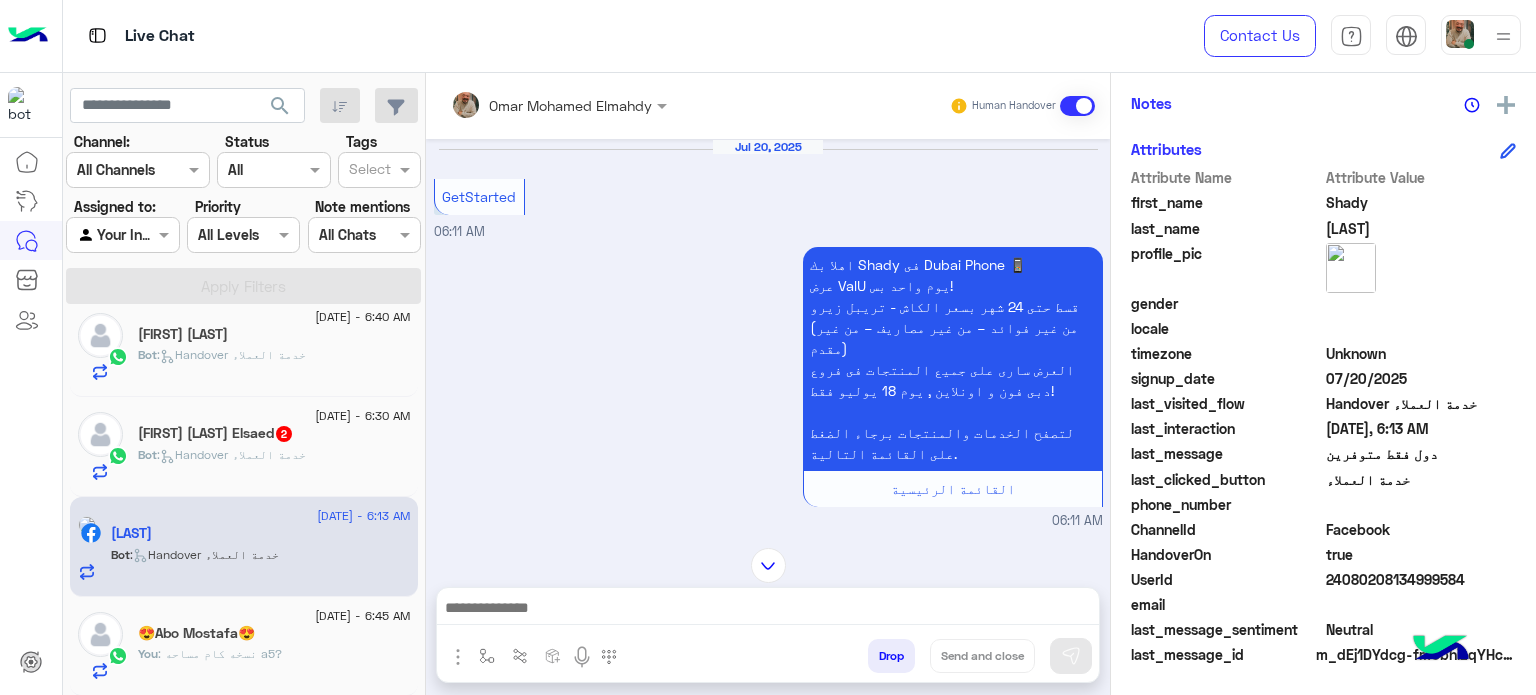 click on ":   Handover خدمة العملاء" 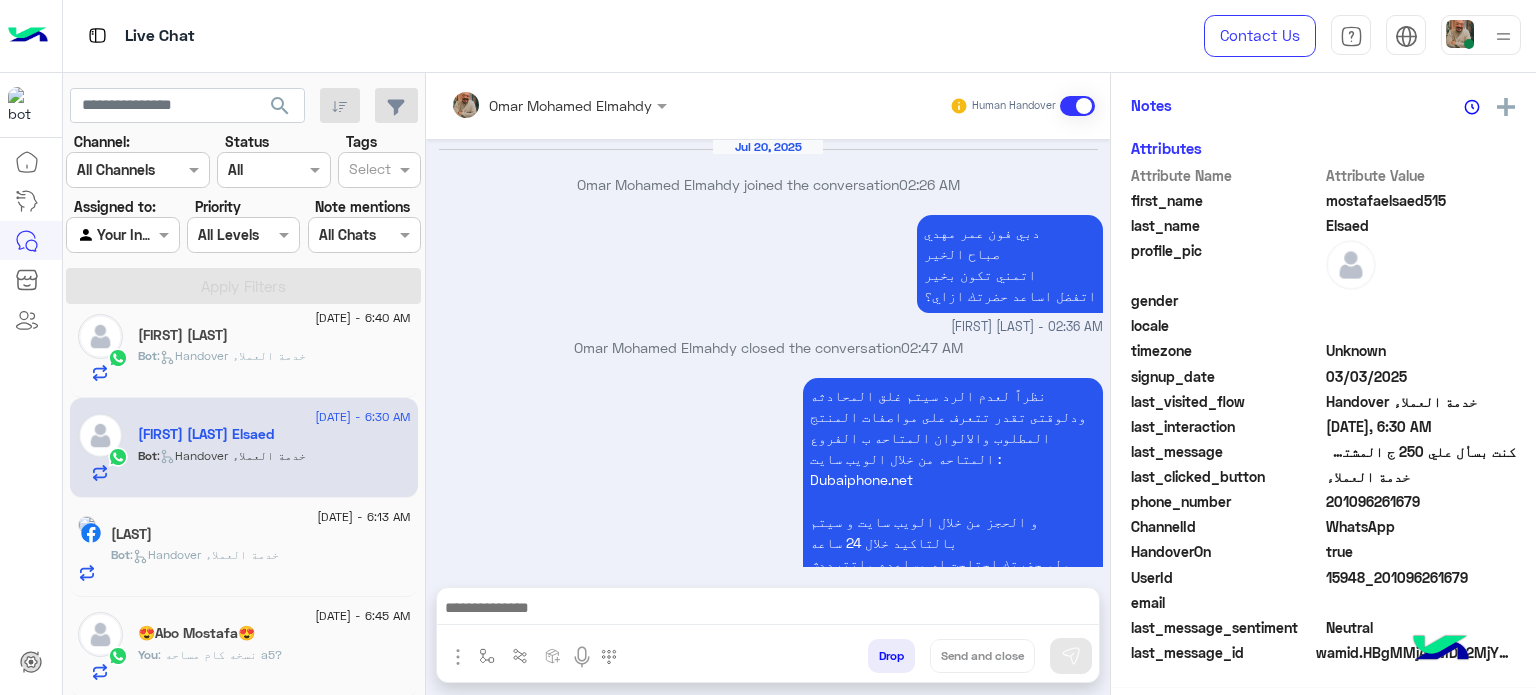 scroll, scrollTop: 400, scrollLeft: 0, axis: vertical 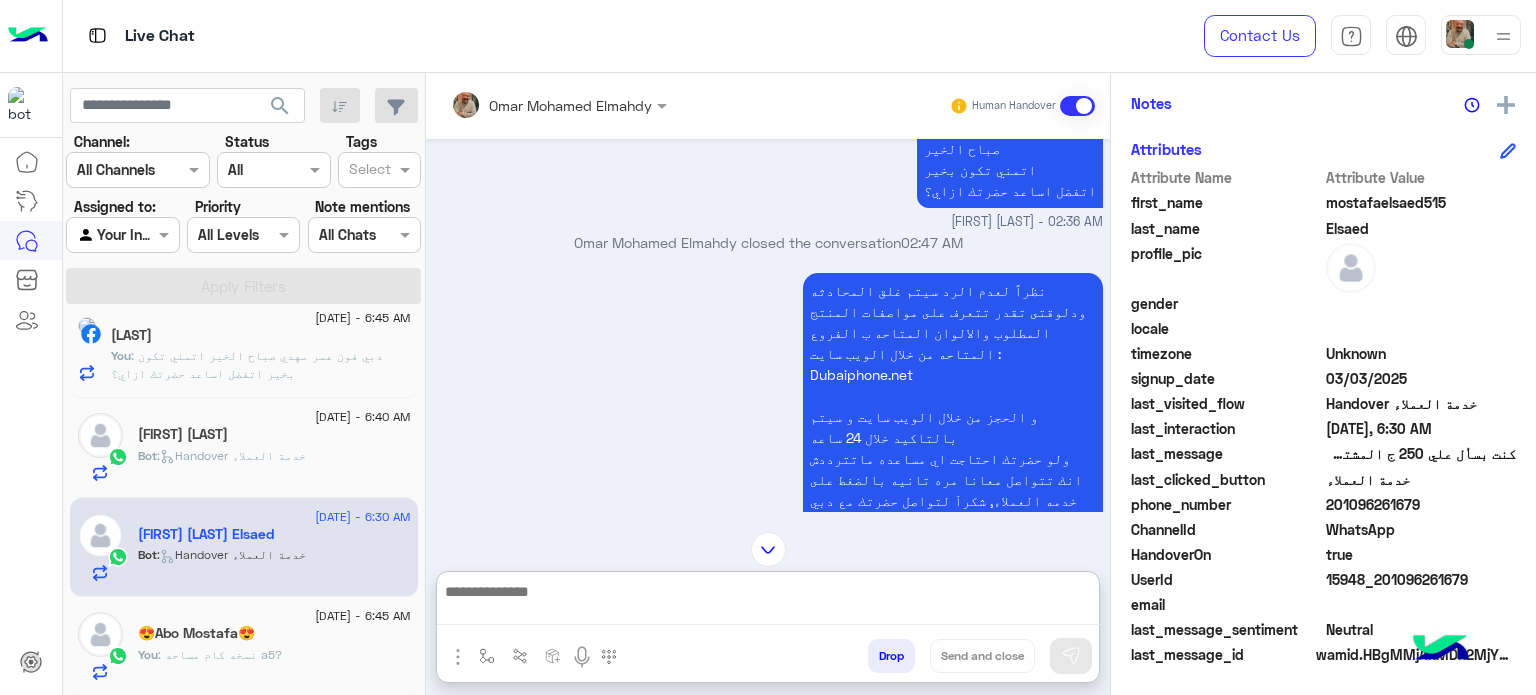 click at bounding box center [768, 602] 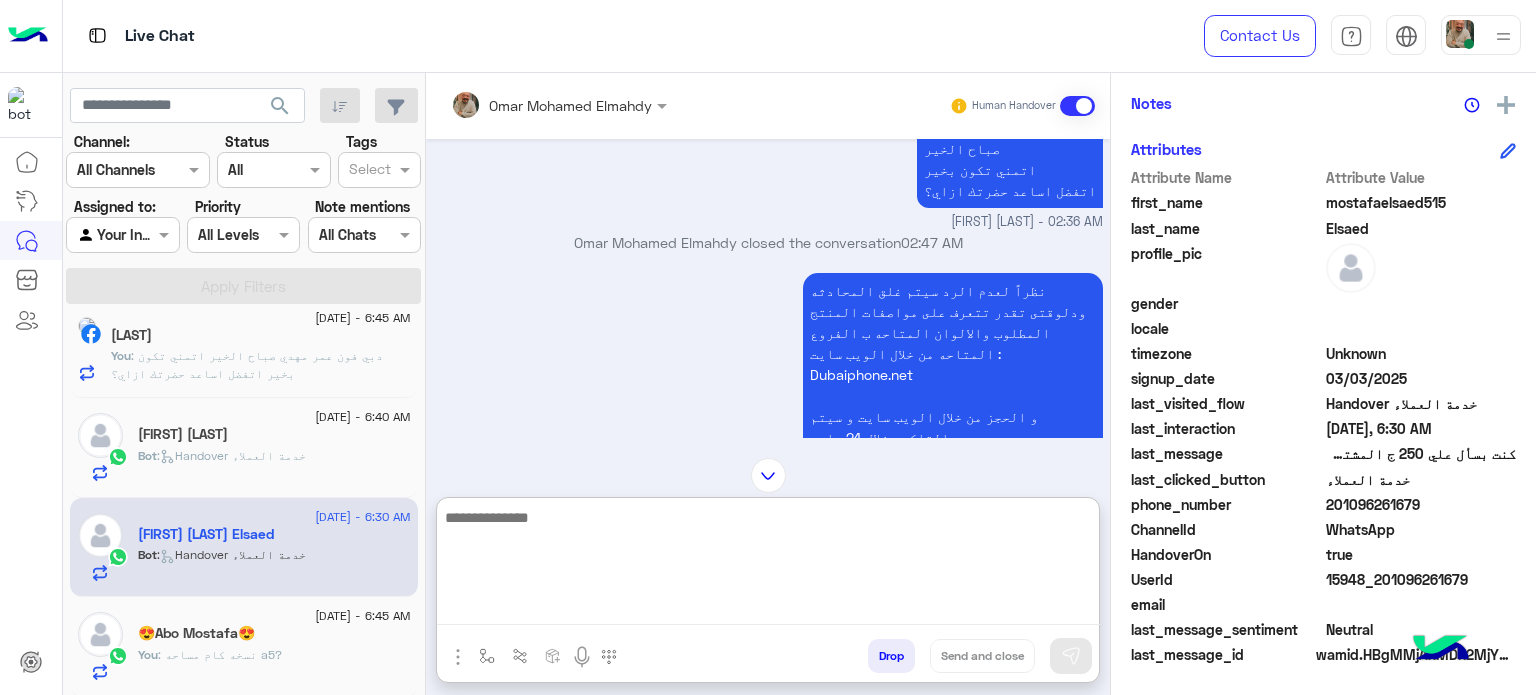 scroll 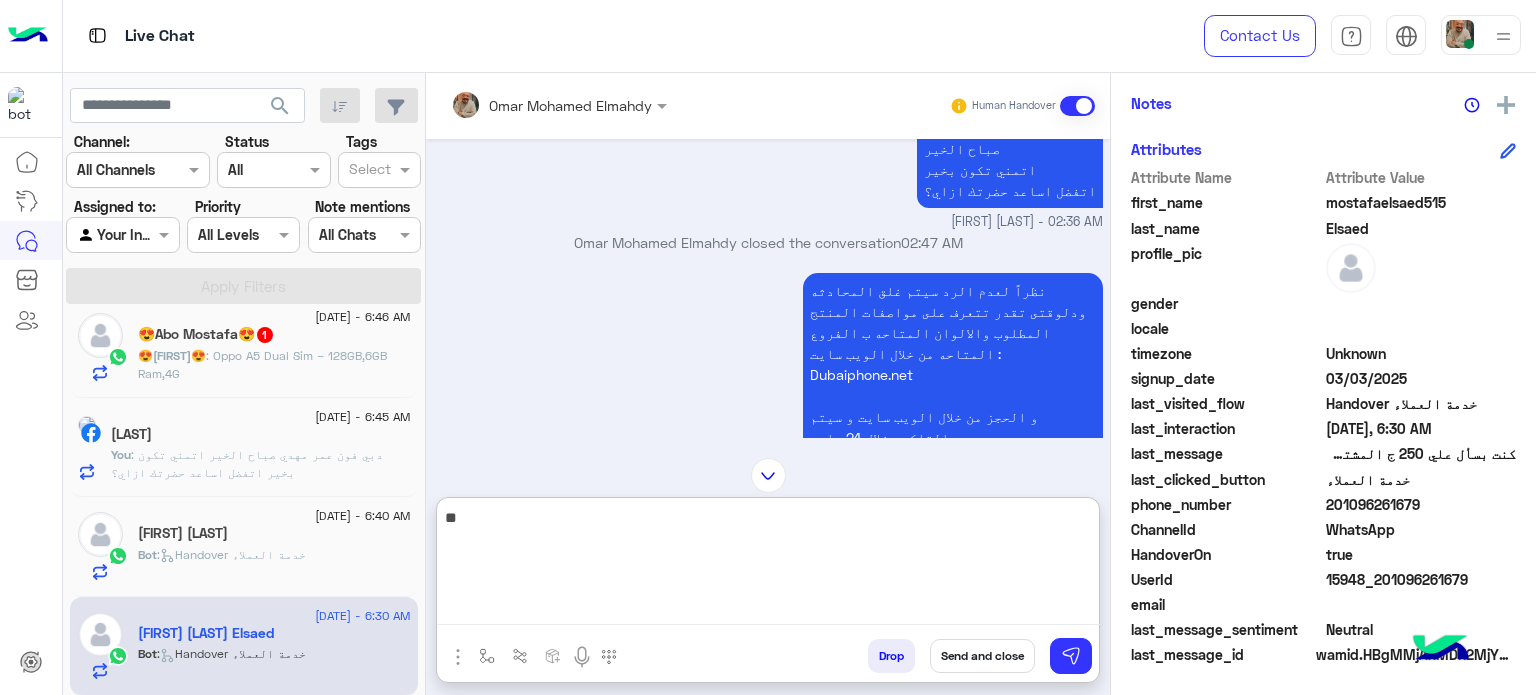 type on "*" 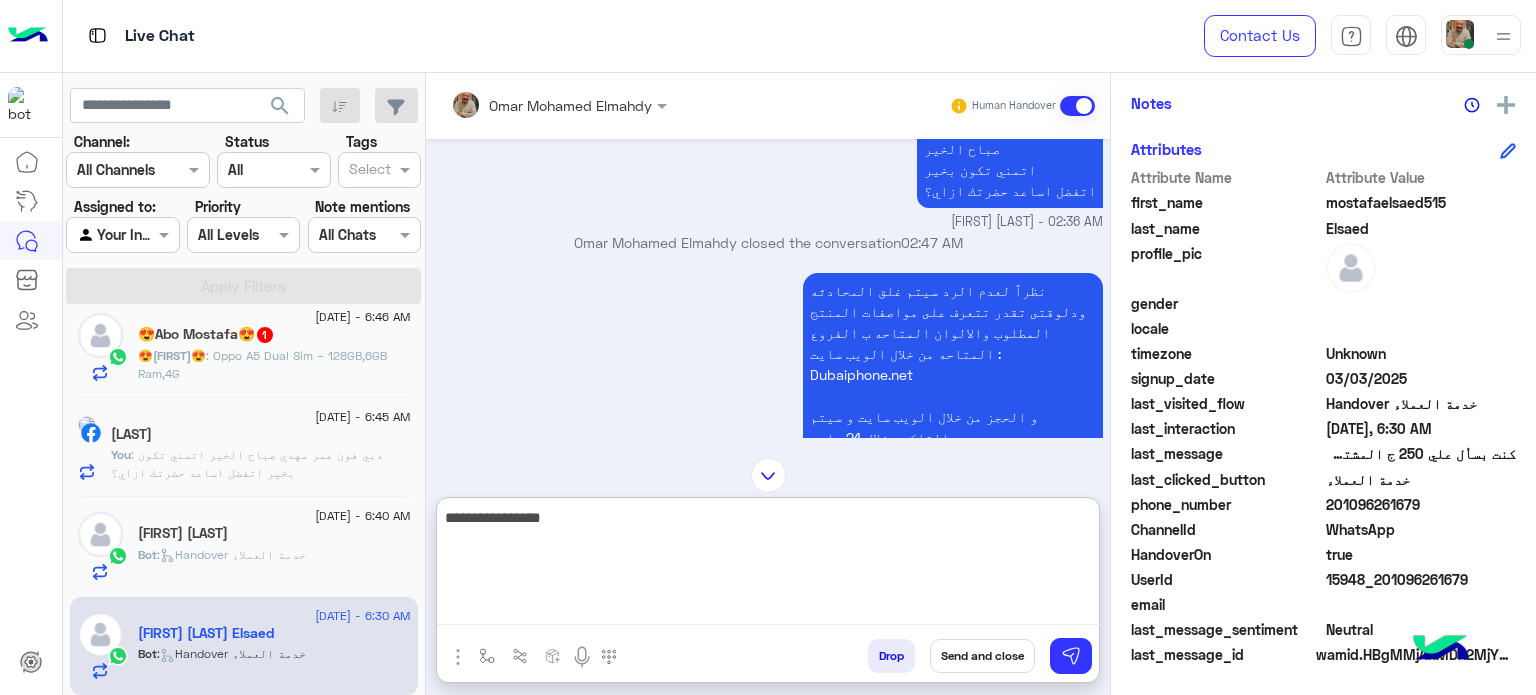 type on "**********" 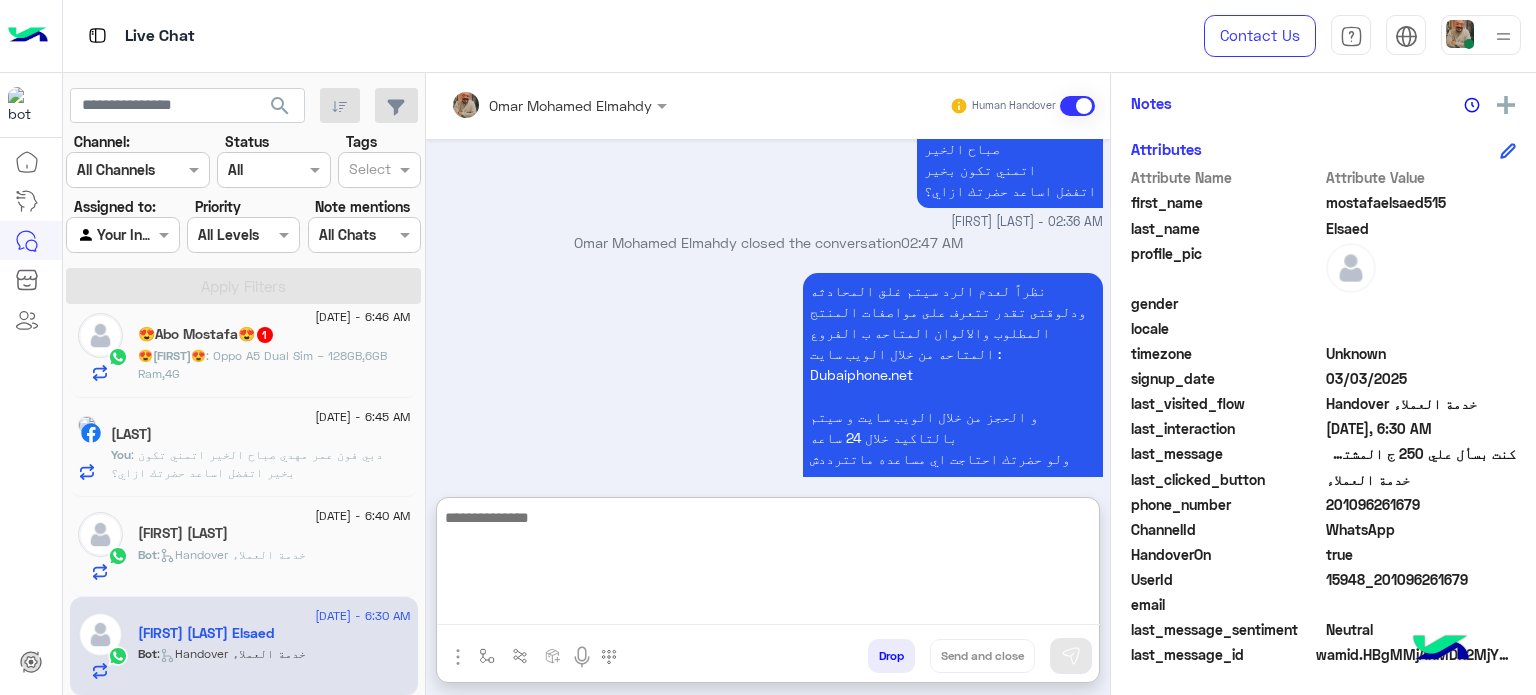 scroll, scrollTop: 759, scrollLeft: 0, axis: vertical 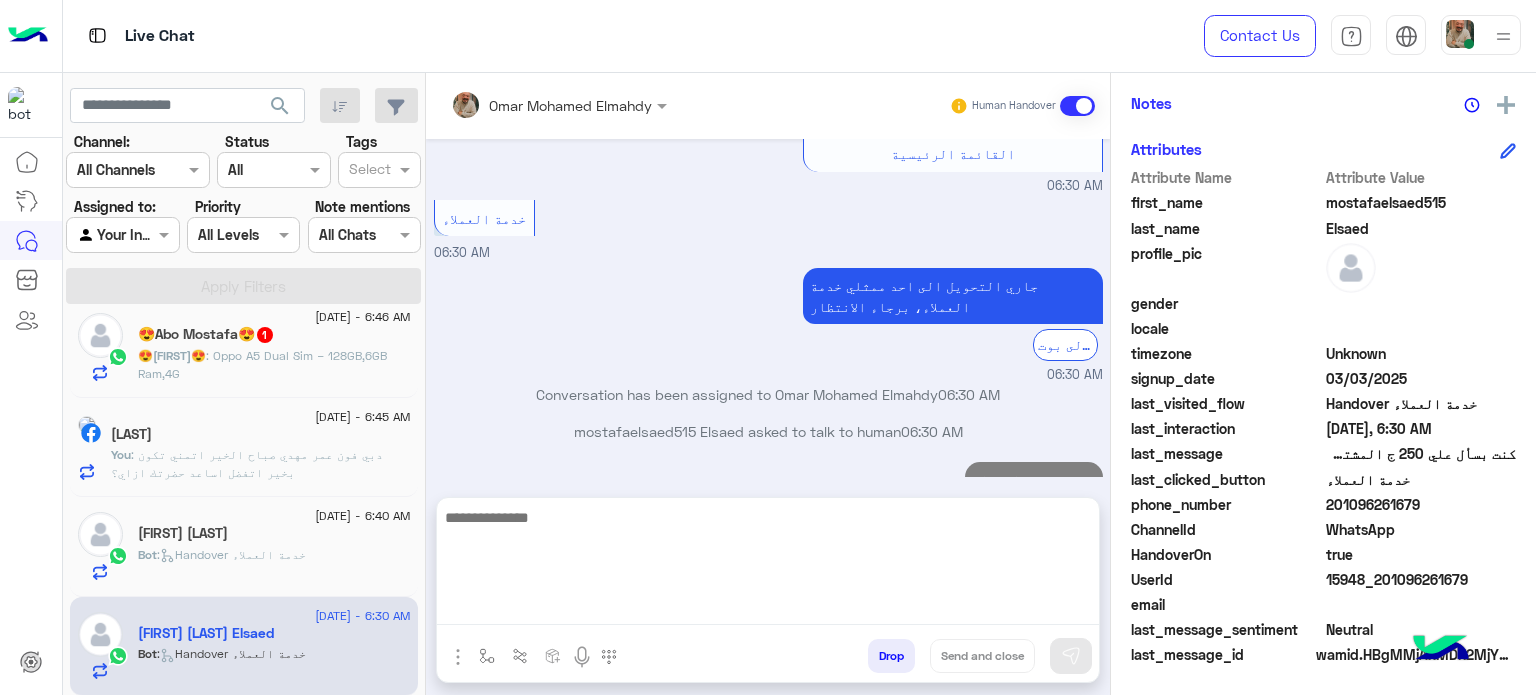 click on "😍[FIRST] : Oppo A5 Dual Sim – 128GB,6GB Ram,4G" 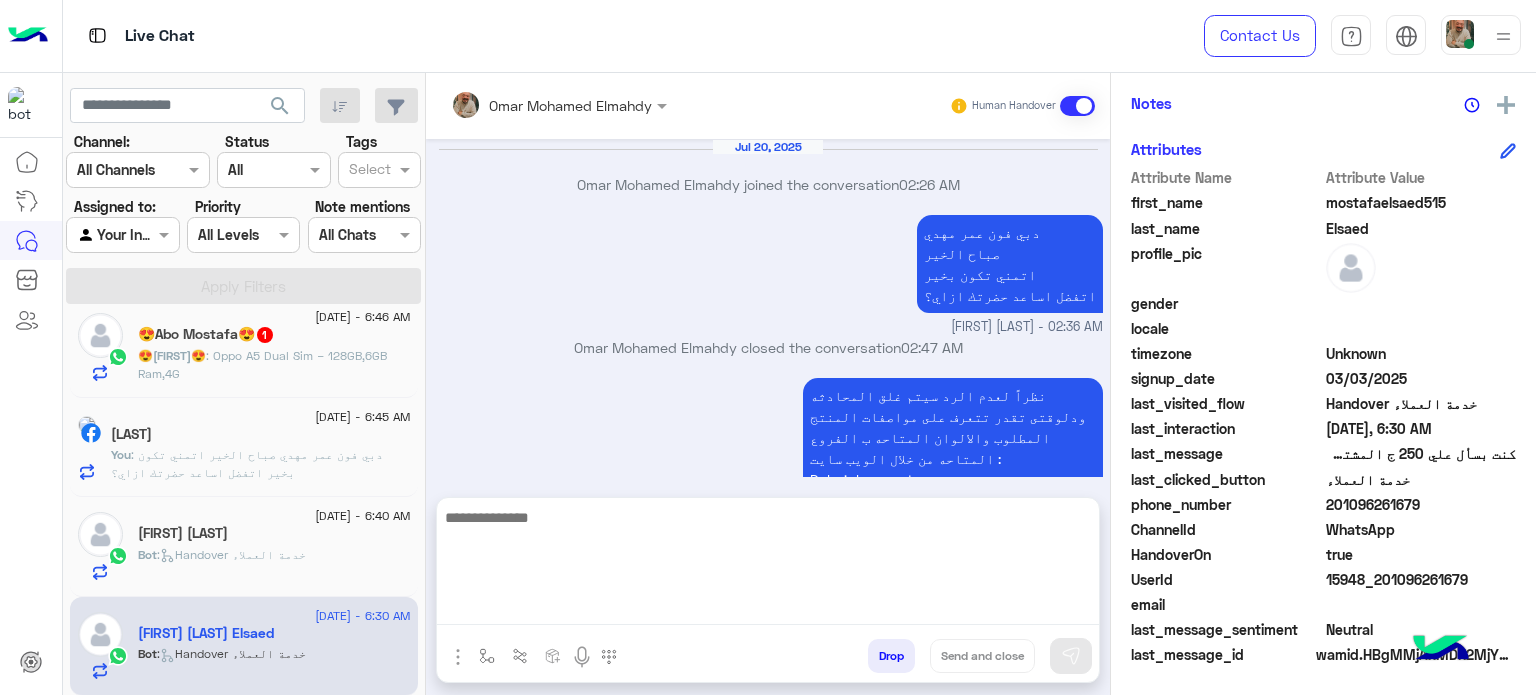 scroll, scrollTop: 464, scrollLeft: 0, axis: vertical 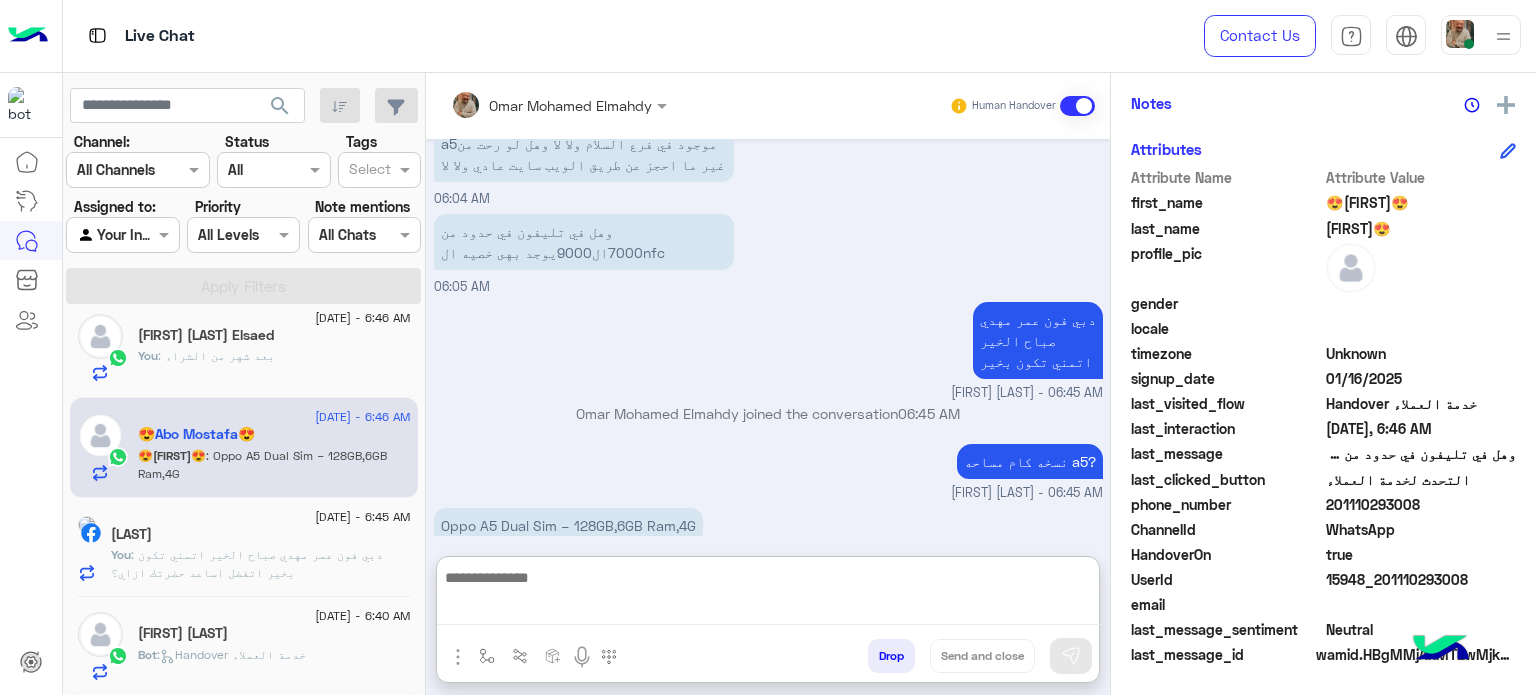 click at bounding box center [768, 595] 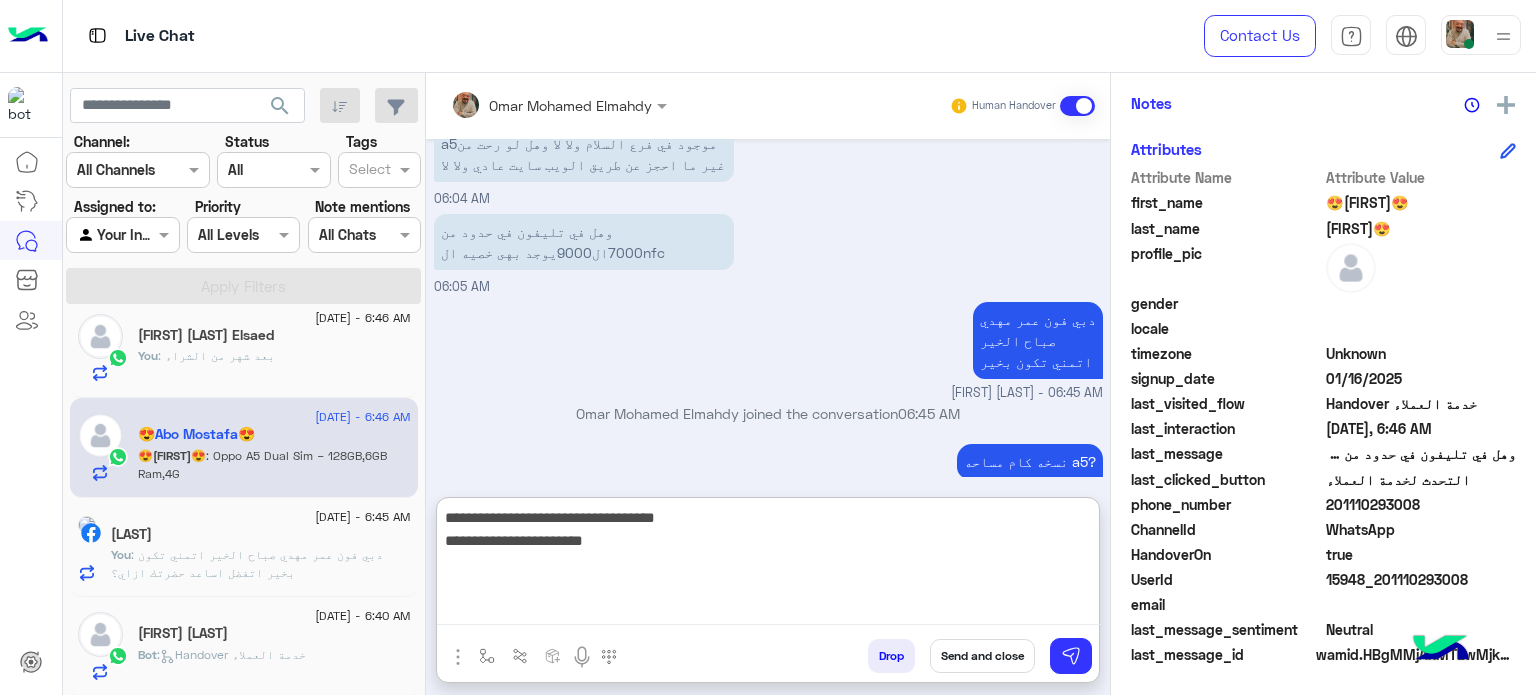 click on "**********" at bounding box center [768, 565] 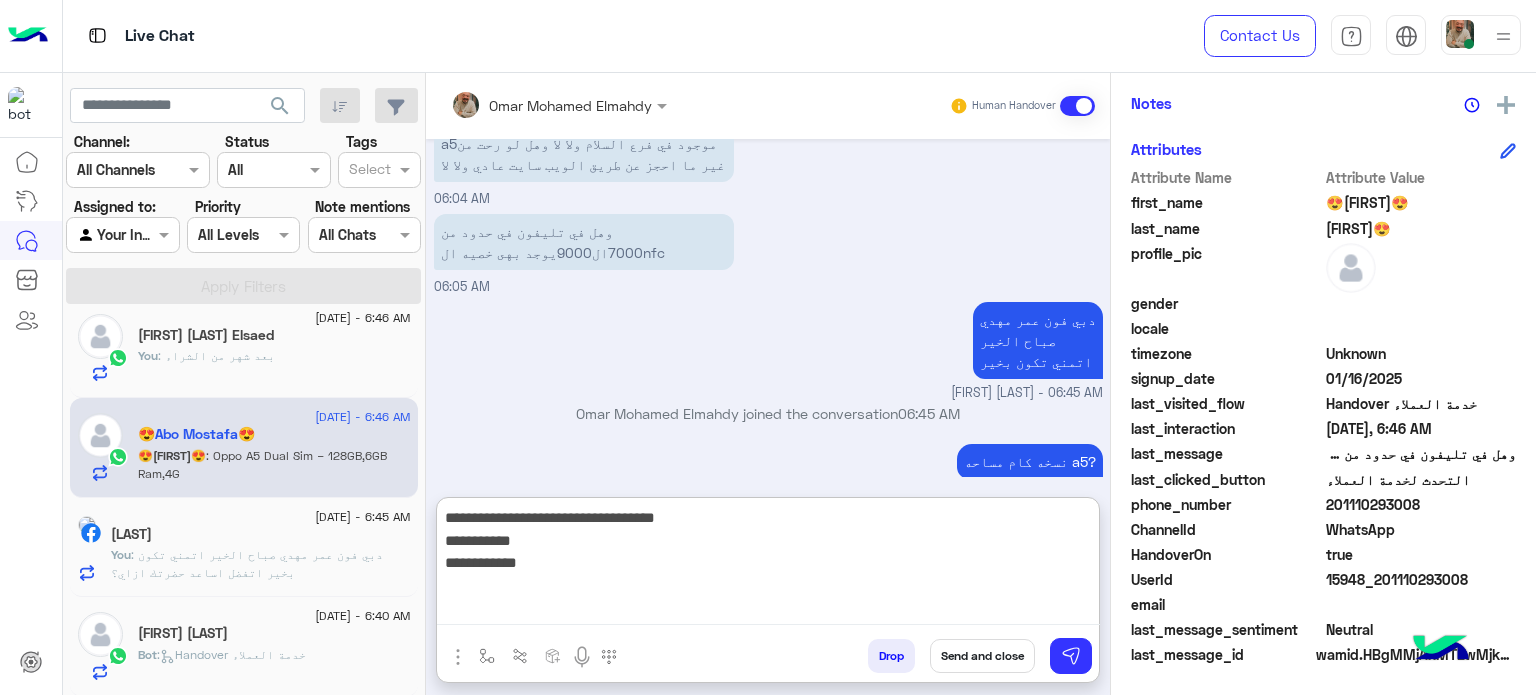 click on "**********" at bounding box center [768, 565] 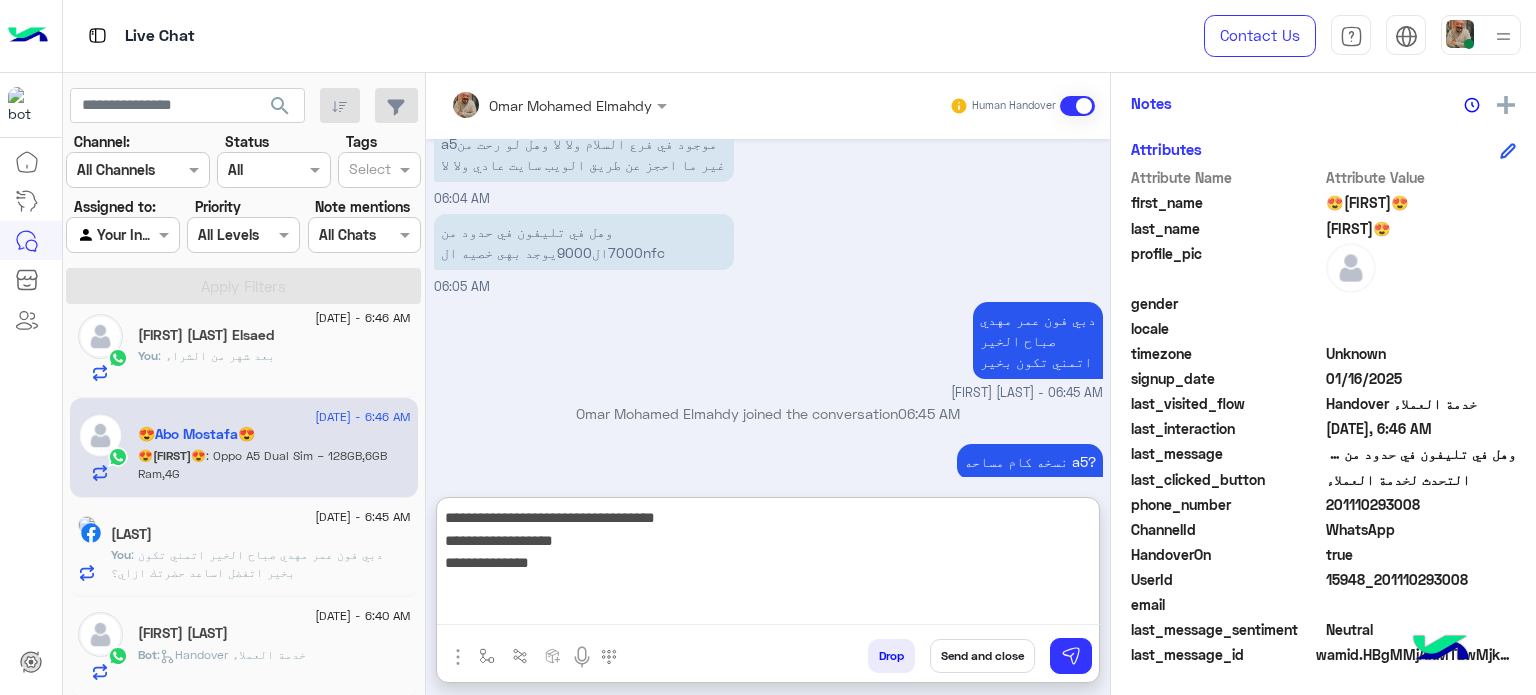type on "**********" 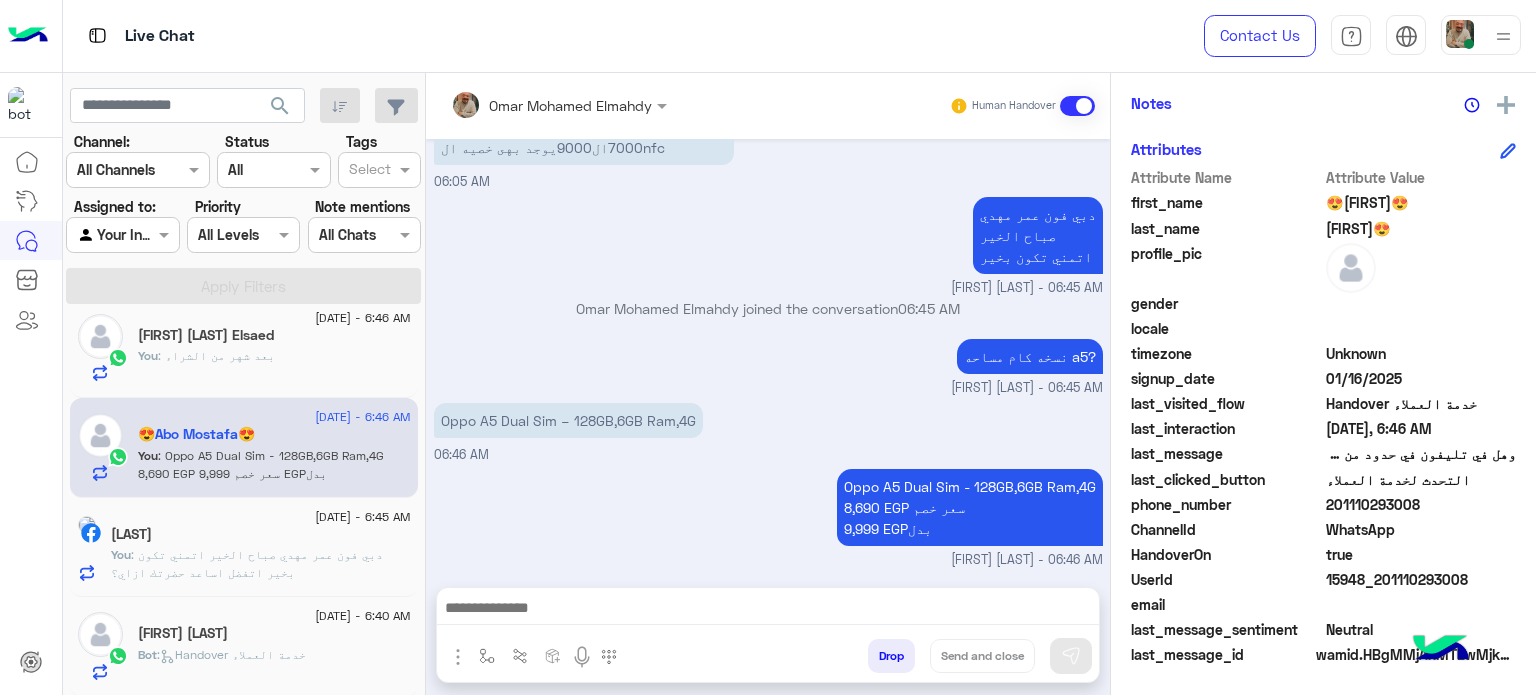 click at bounding box center [768, 610] 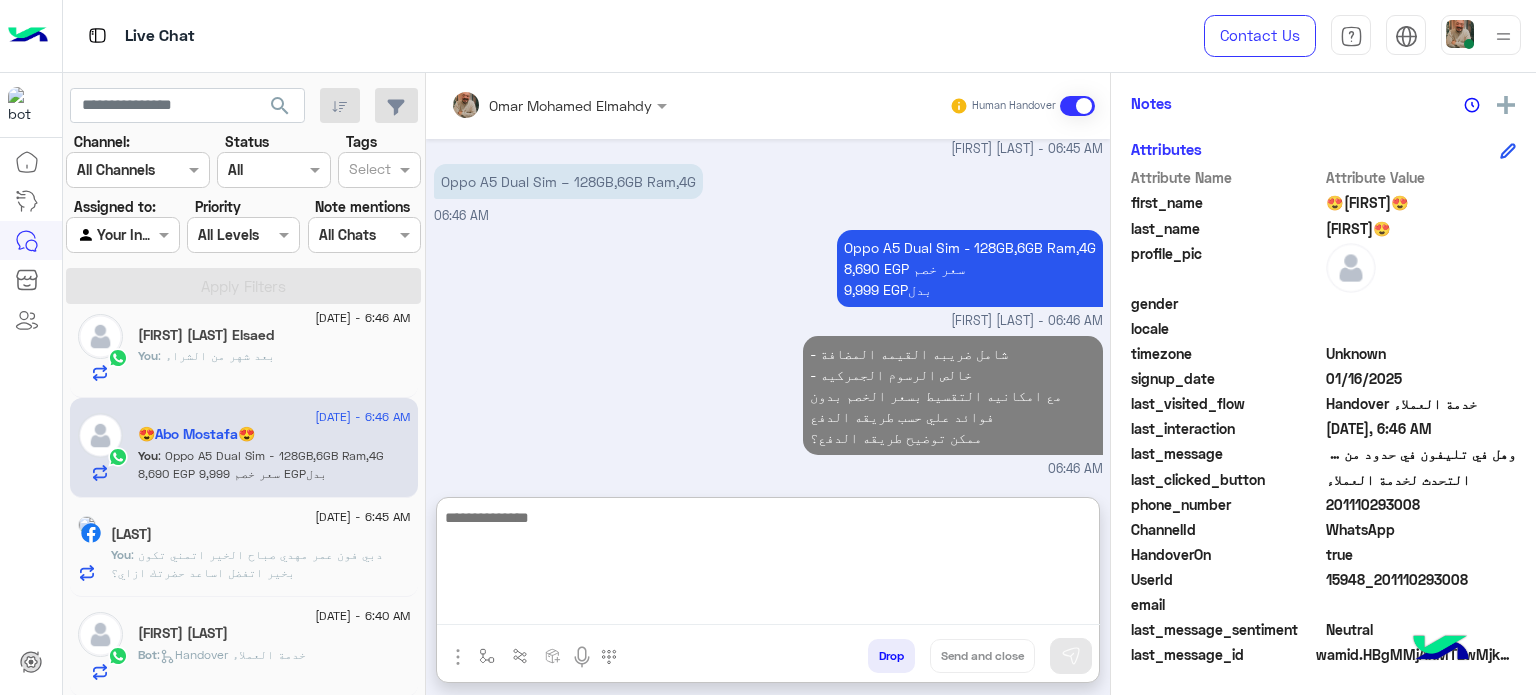 click on "[FIRST] [LAST]" 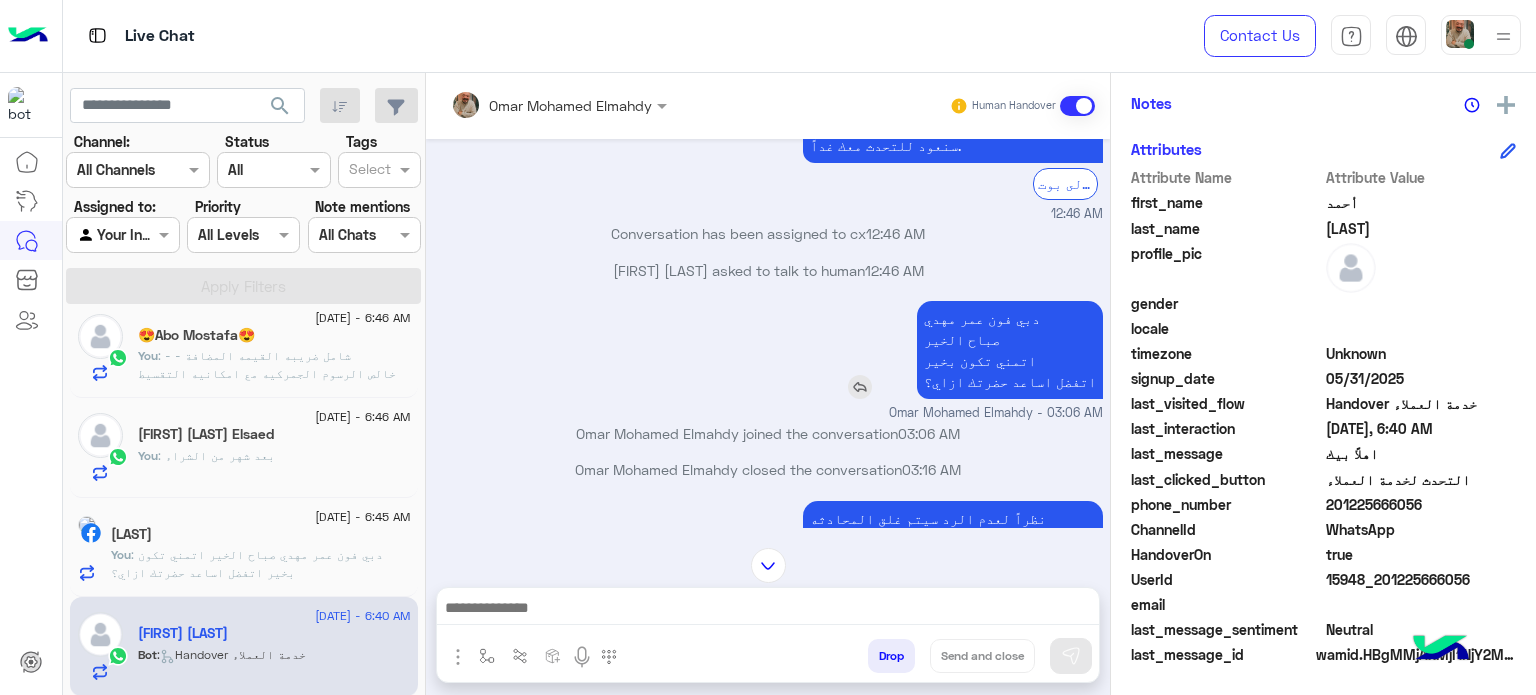 click on "دبي فون عمر مهدي صباح الخير اتمني تكون بخير اتفضل اساعد حضرتك ازاي؟" at bounding box center (1010, 350) 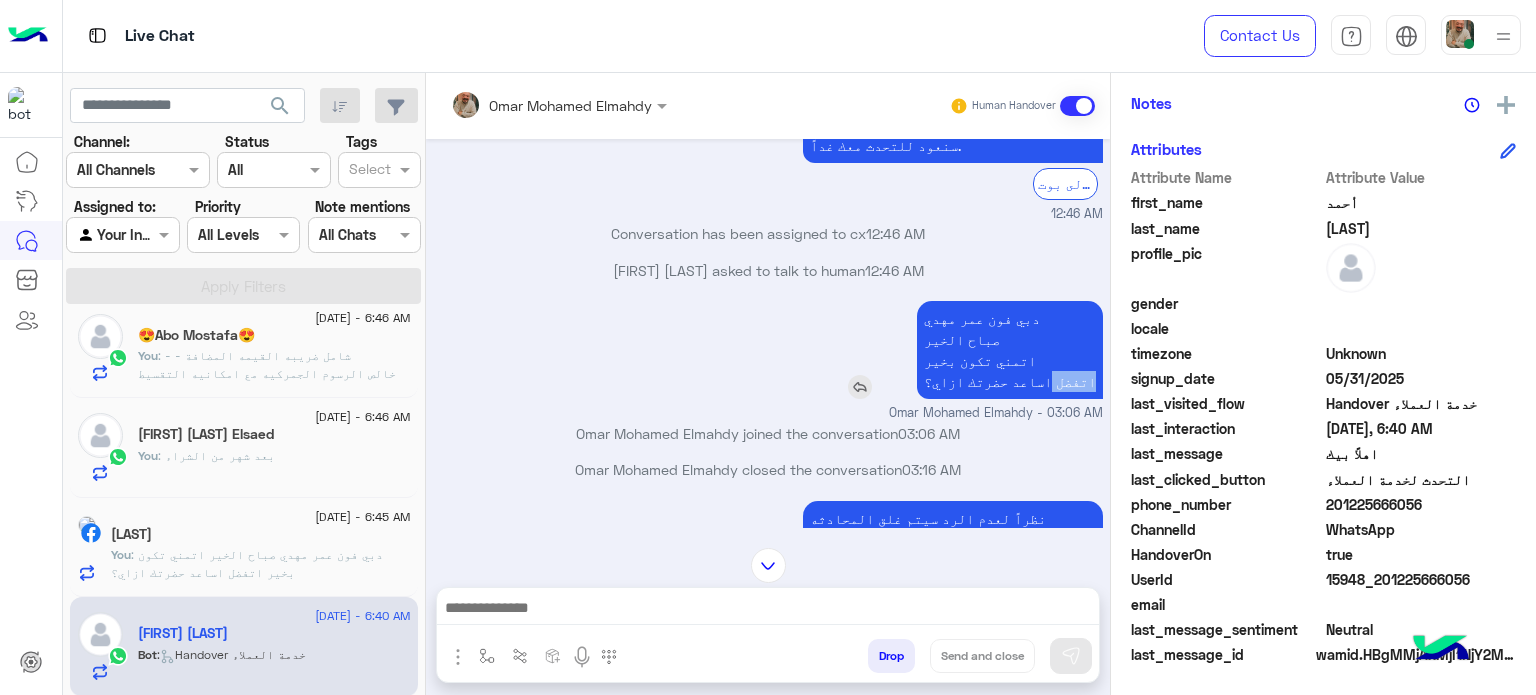 click on "دبي فون عمر مهدي صباح الخير اتمني تكون بخير اتفضل اساعد حضرتك ازاي؟" at bounding box center [1010, 350] 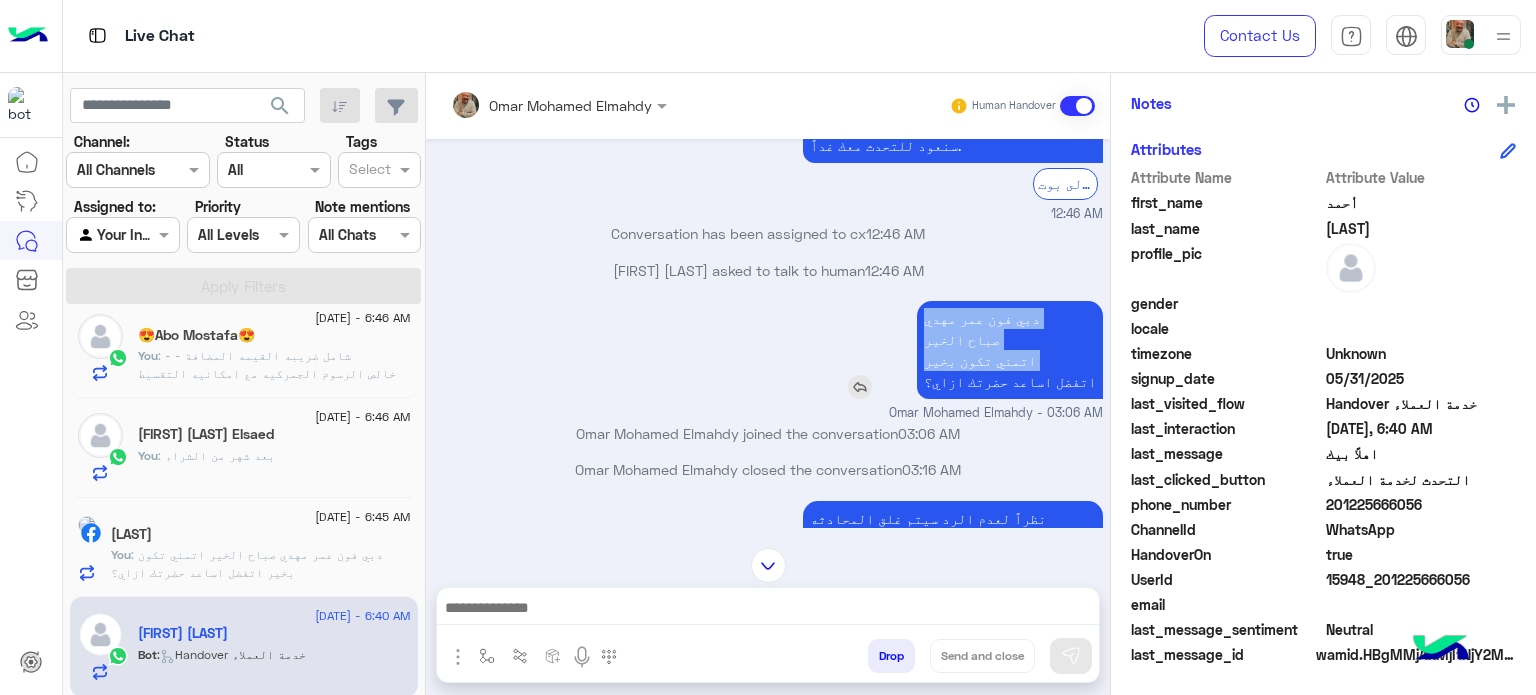 click on "دبي فون عمر مهدي صباح الخير اتمني تكون بخير اتفضل اساعد حضرتك ازاي؟" at bounding box center [1010, 350] 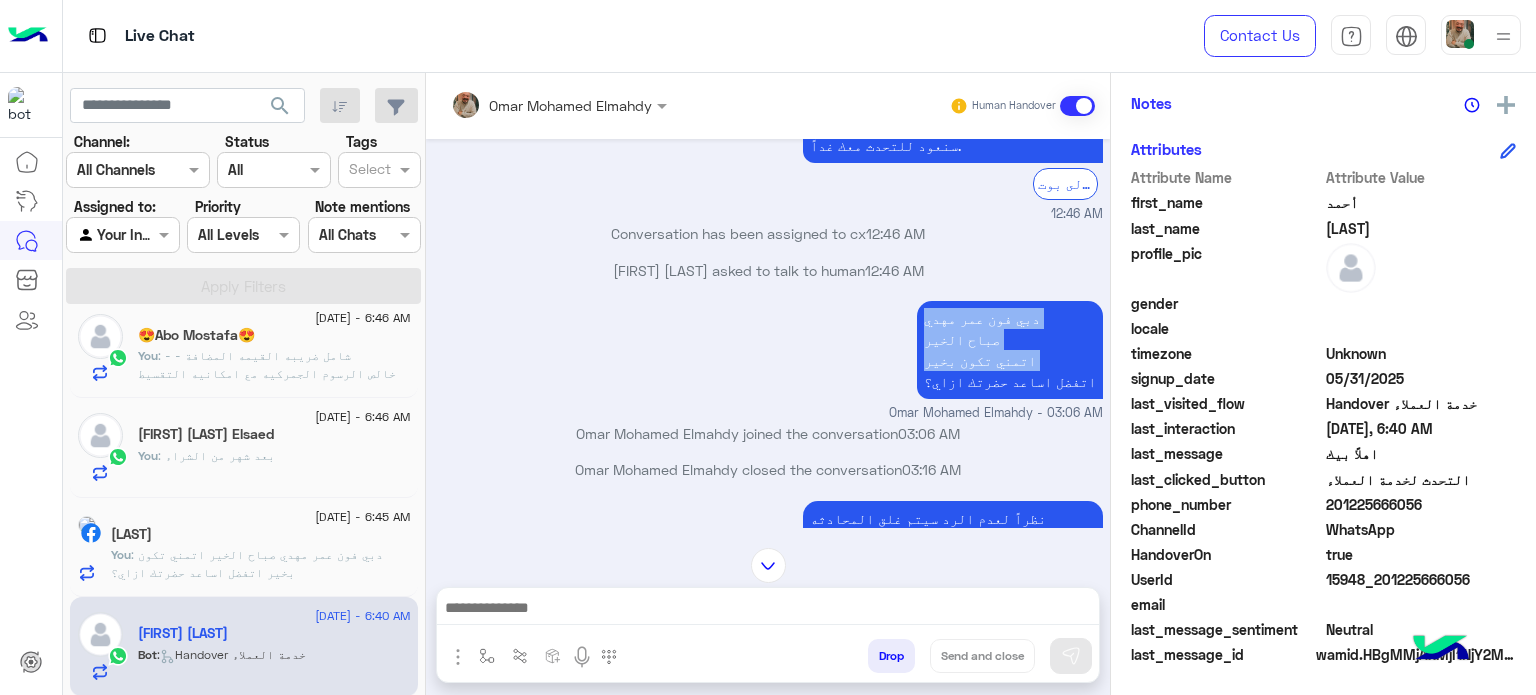 click at bounding box center (768, 565) 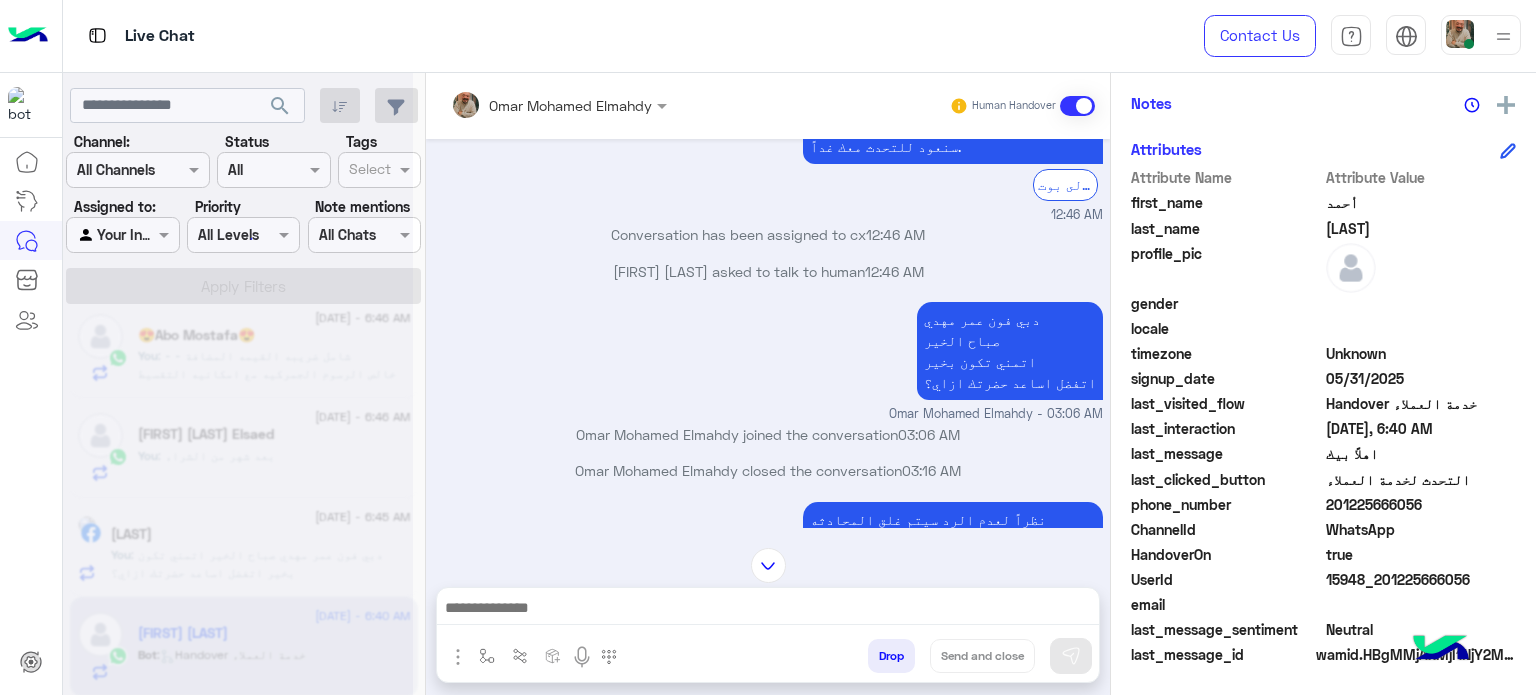 click at bounding box center (768, 613) 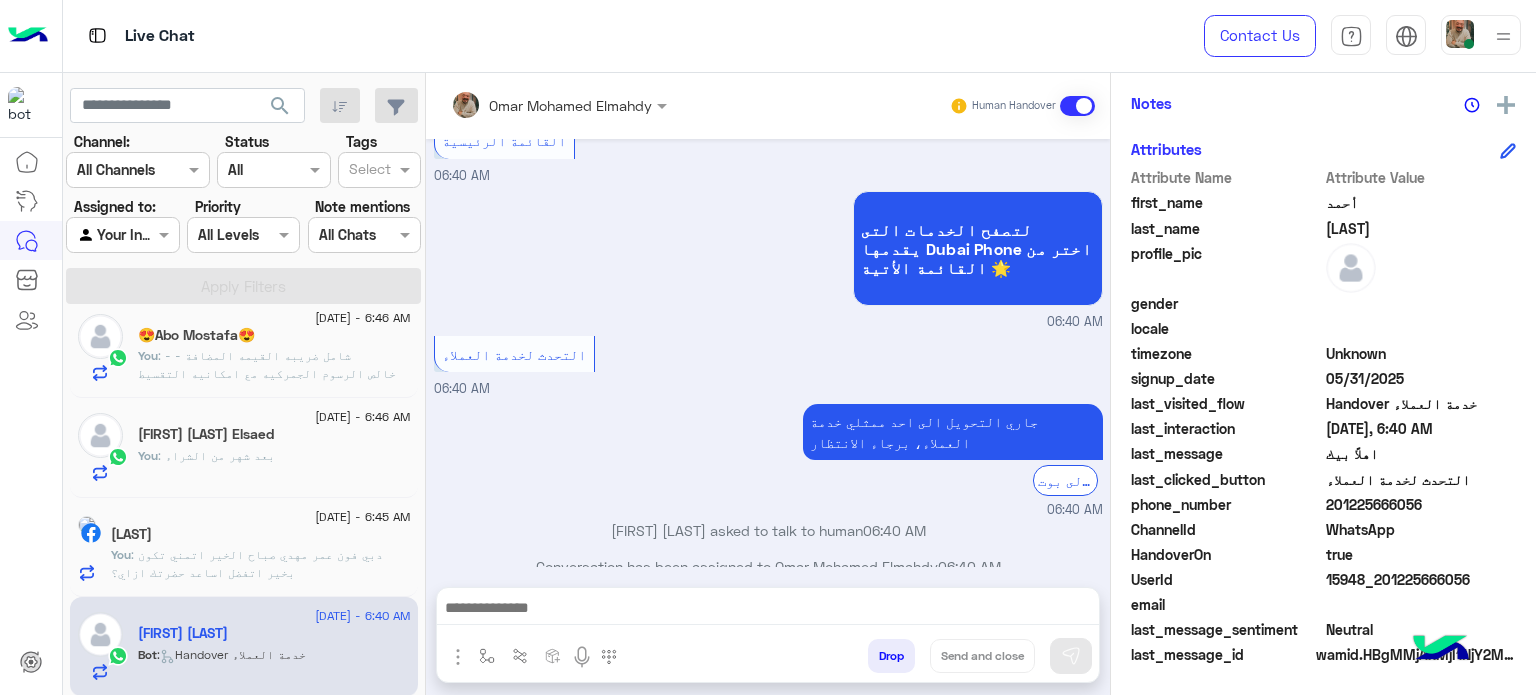 click on "[FIRST] [LAST] Human Handover     Jul 20, 2025  الز   12:45 AM  برجاء مراجعة القائمة الرئيسية للإجابة عن إستفسارك  القائمة الرئيسية     12:45 AM   القائمة الرئيسية    12:45 AM  لتصفح الخدمات التى يقدمها Dubai Phone اختر من القائمة الأتية 🌟    12:45 AM   التحدث لخدمة العملاء    12:46 AM  احنا الأن خارج مواعيد العمل الرسمية سنعود للتحدث معك غداً.  الرجوع الى بوت      12:46 AM   [FIRST] [LAST] asked to talk to human   12:46 AM       Conversation has been assigned to cx   12:46 AM      دبي فون [FIRST] [LAST] صباح الخير اتمني تكون بخير اتفضل اساعد حضرتك ازاي؟  [FIRST] [LAST] -  03:06 AM   [FIRST] [LAST] joined the conversation   03:06 AM       [FIRST] [LAST] closed the conversation   03:16 AM      Dubaiphone.net هلا   06:39 AM" at bounding box center (768, 388) 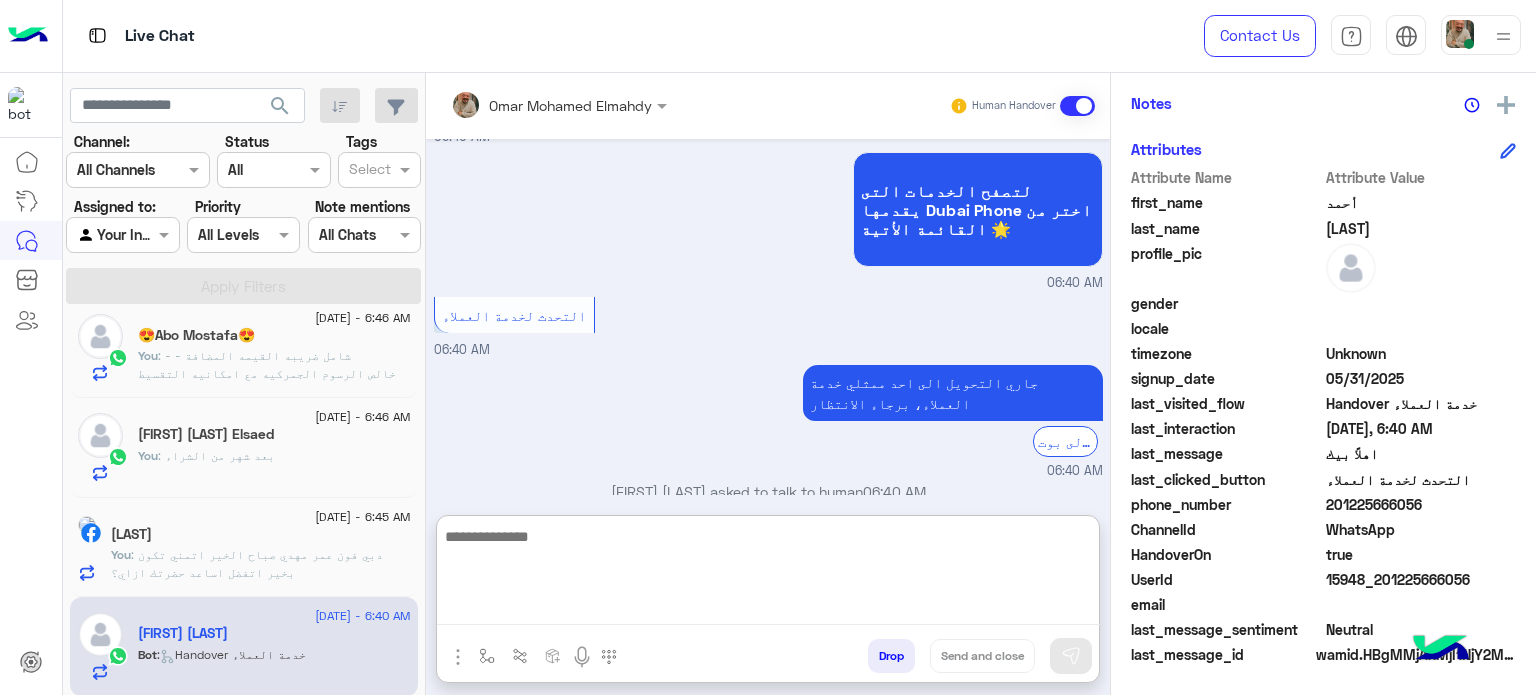 paste on "**********" 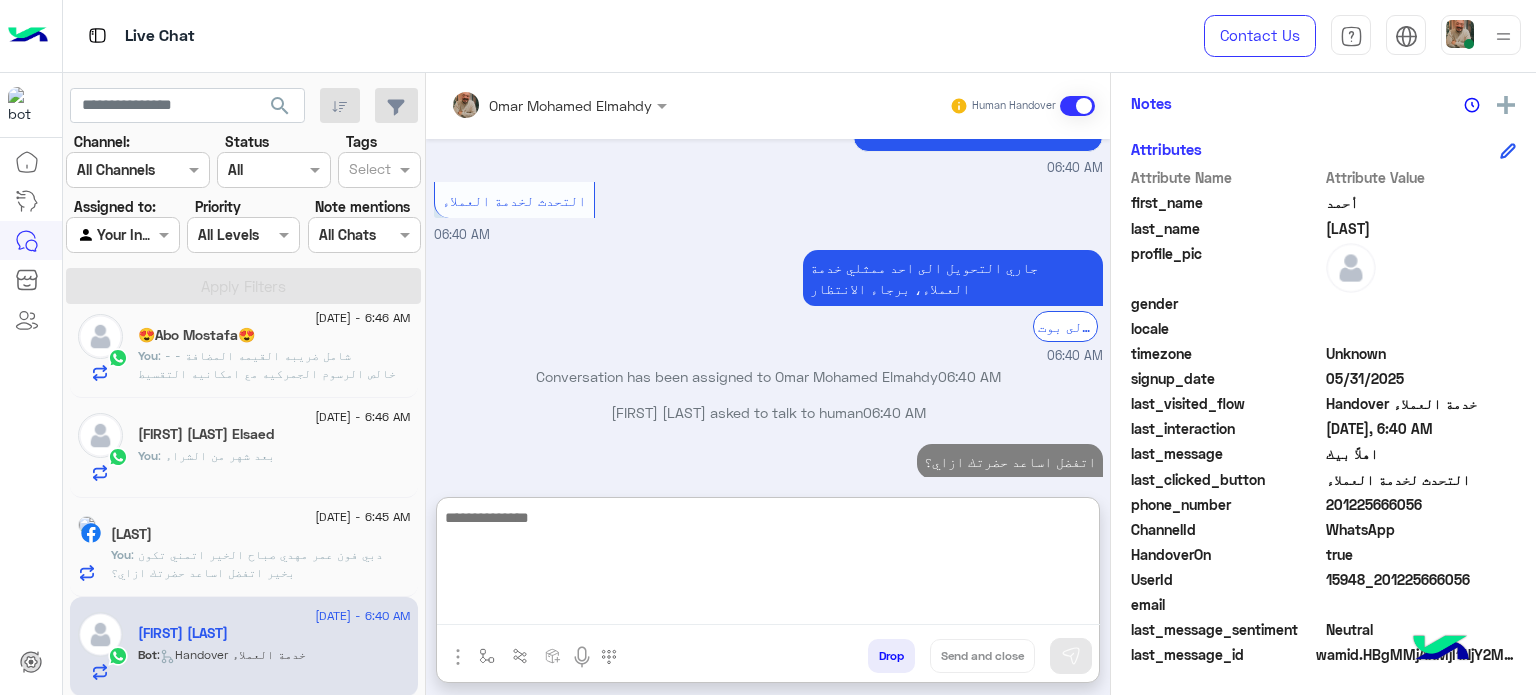 click on "You  : بعد شهر من الشراء" 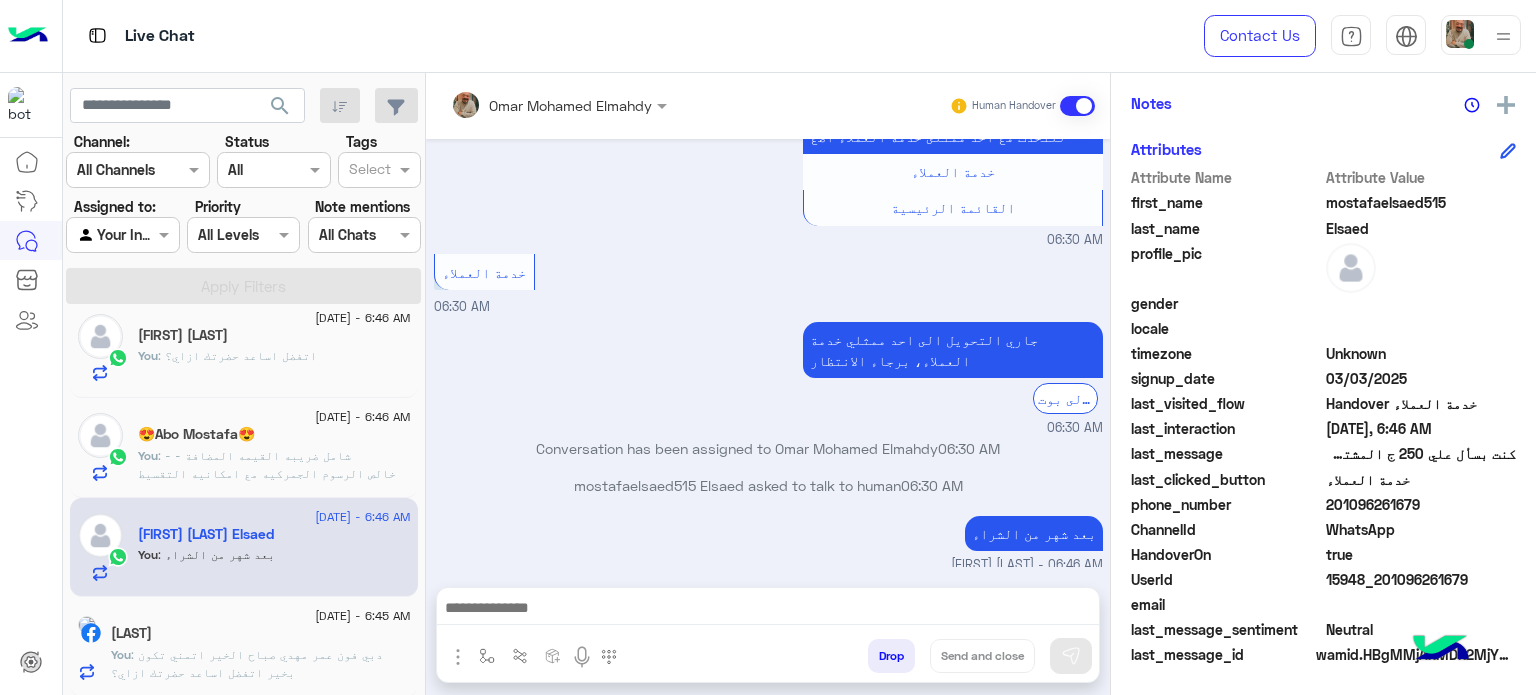 click at bounding box center [768, 610] 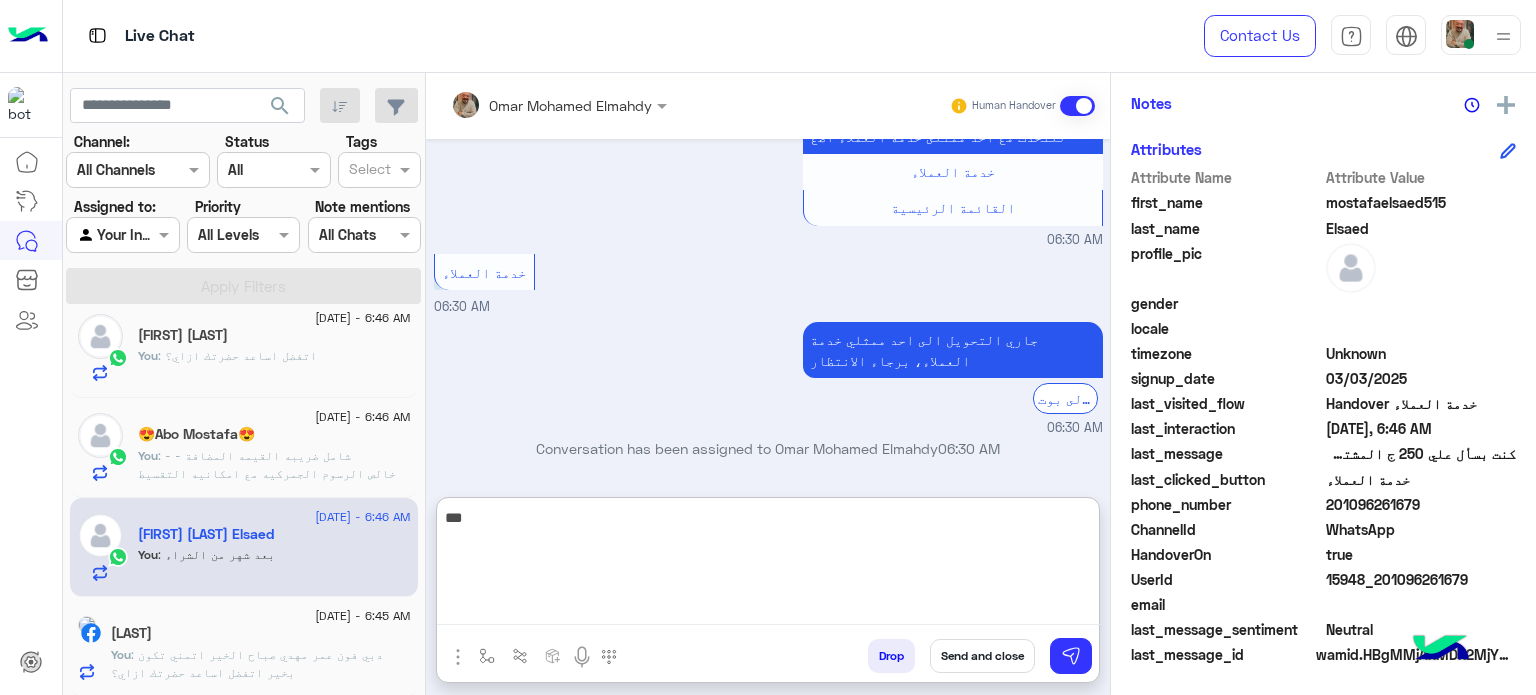 scroll, scrollTop: 21, scrollLeft: 0, axis: vertical 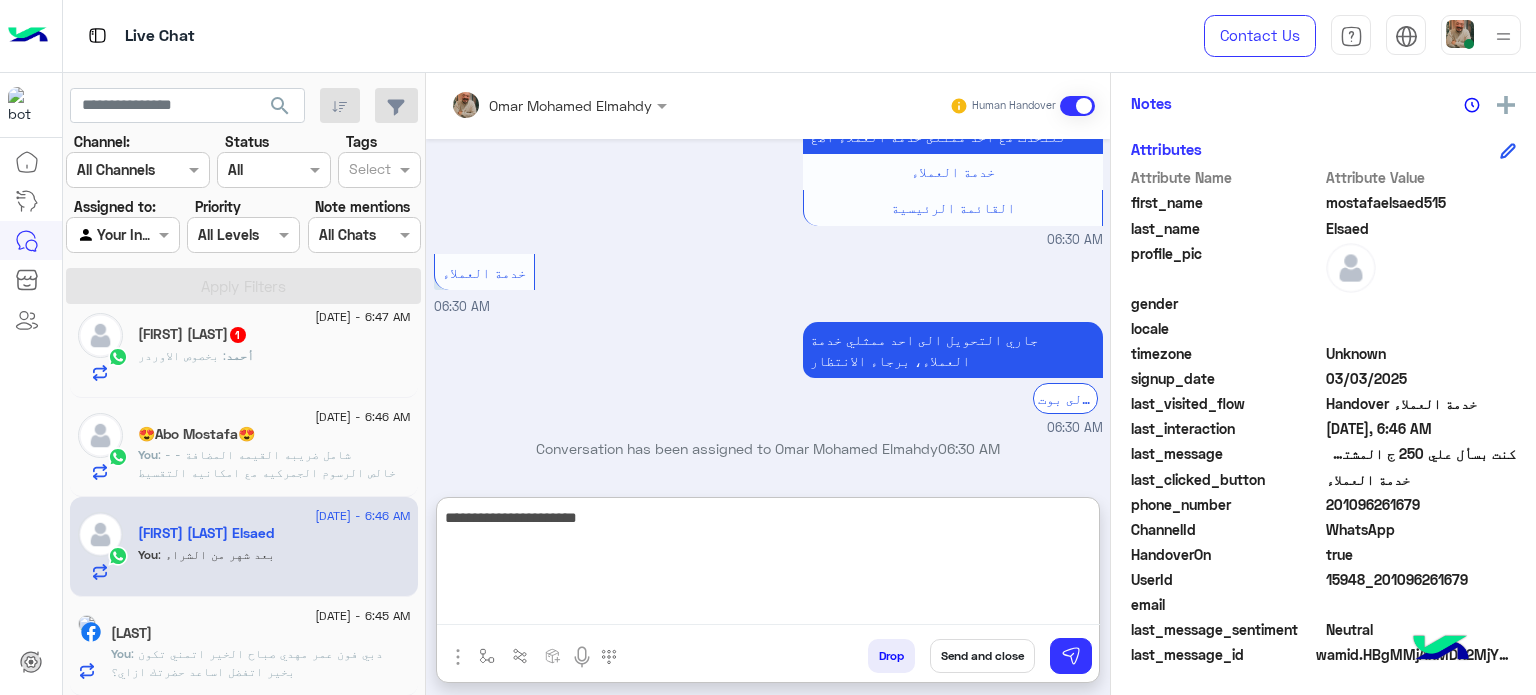 type on "**********" 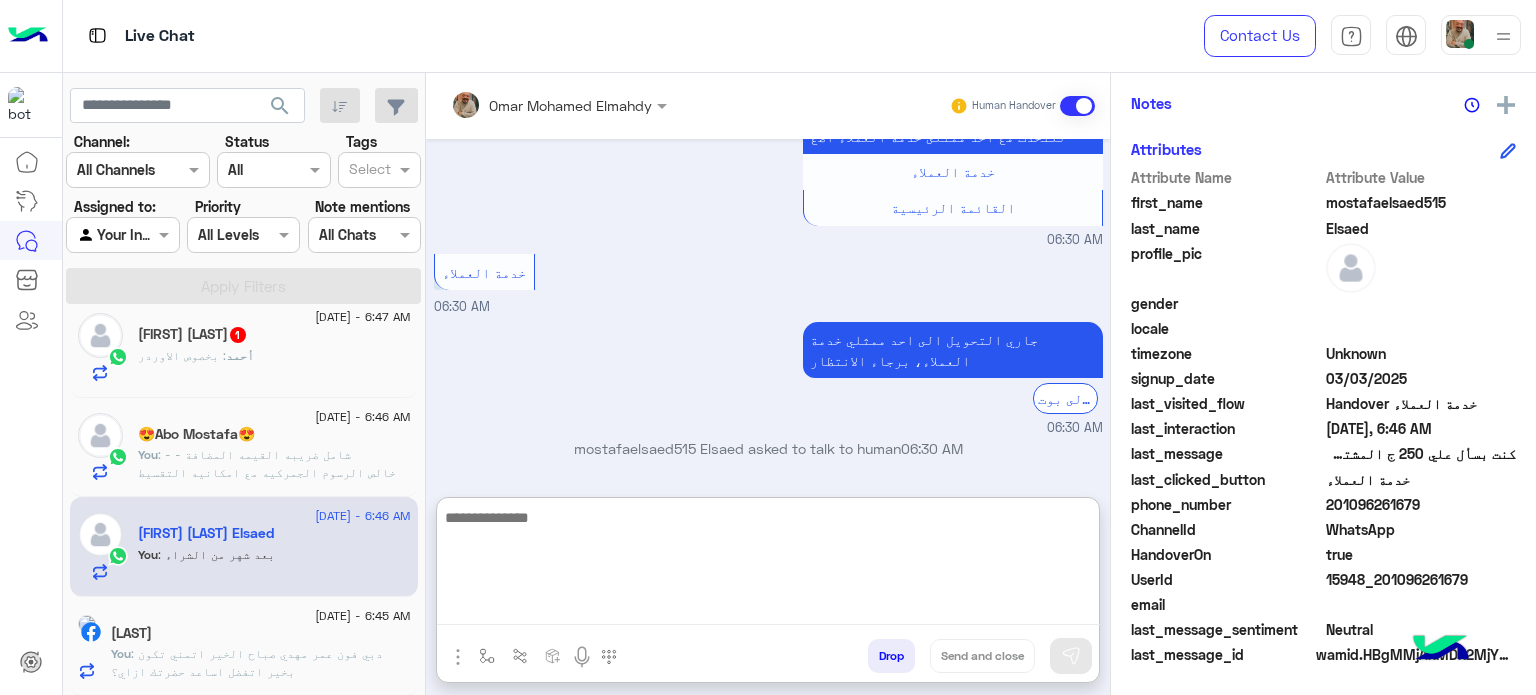 scroll, scrollTop: 696, scrollLeft: 0, axis: vertical 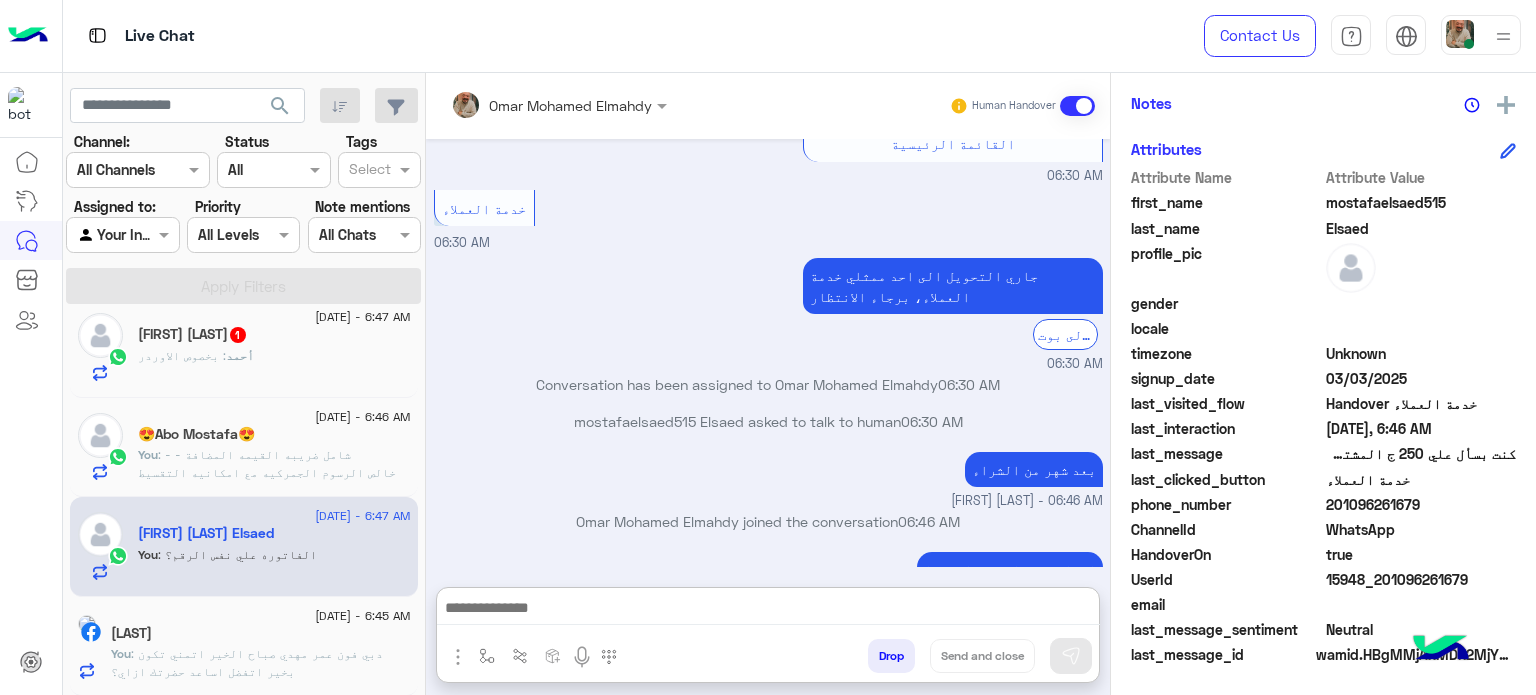click at bounding box center [768, 610] 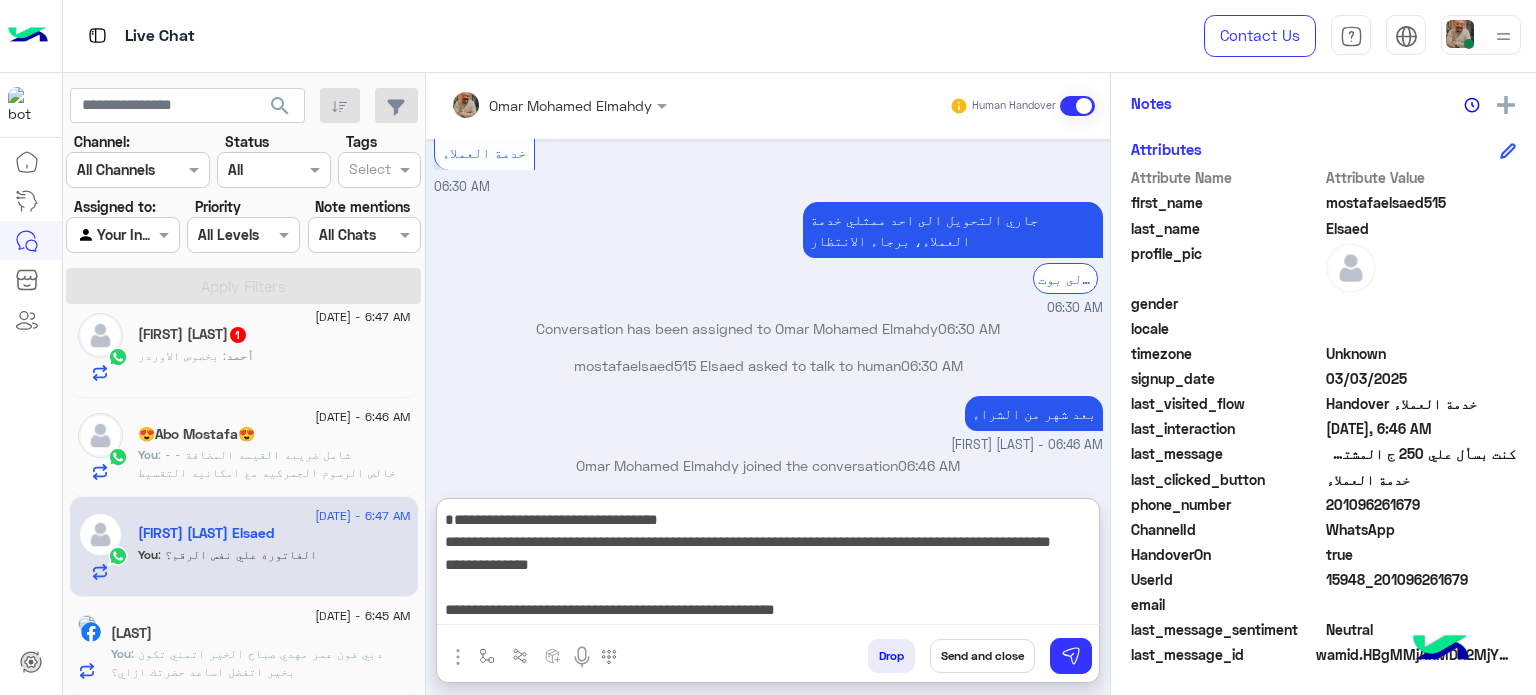 scroll, scrollTop: 87, scrollLeft: 0, axis: vertical 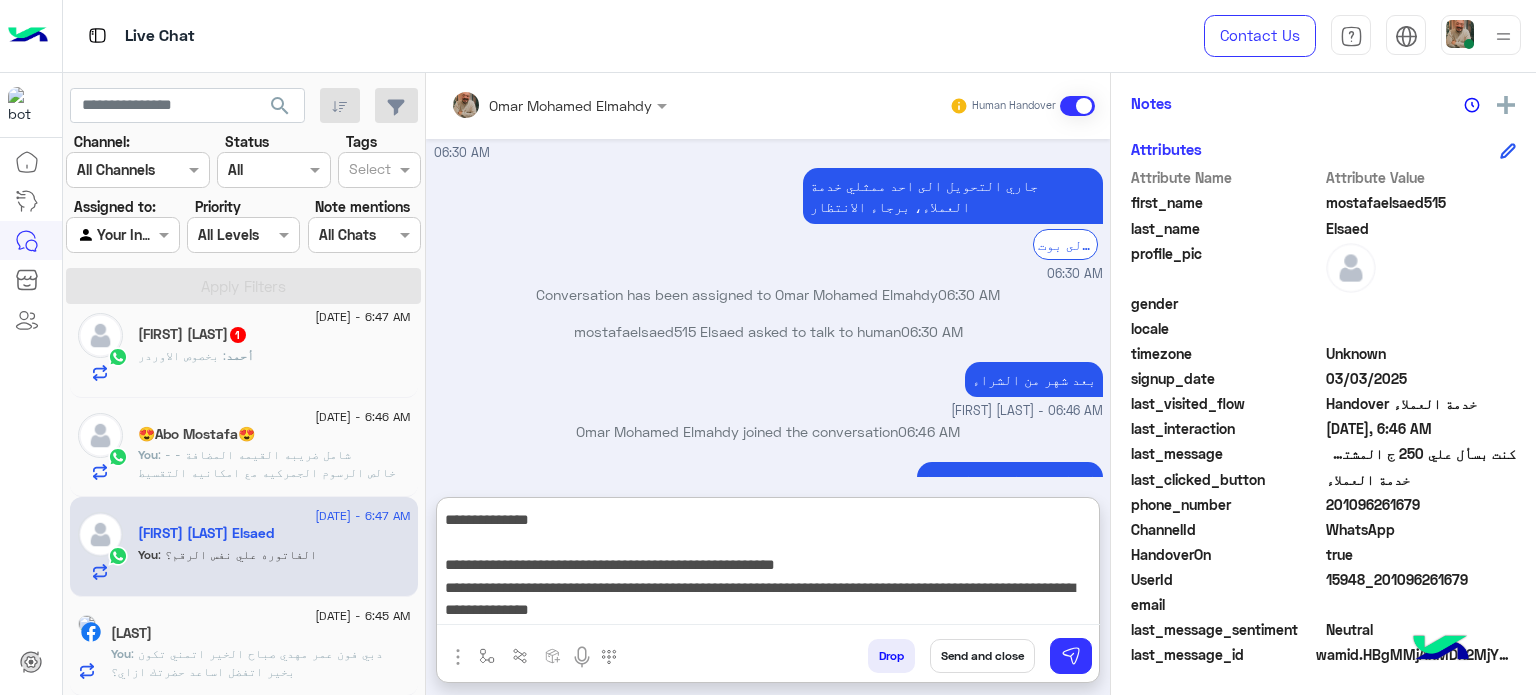 type on "**********" 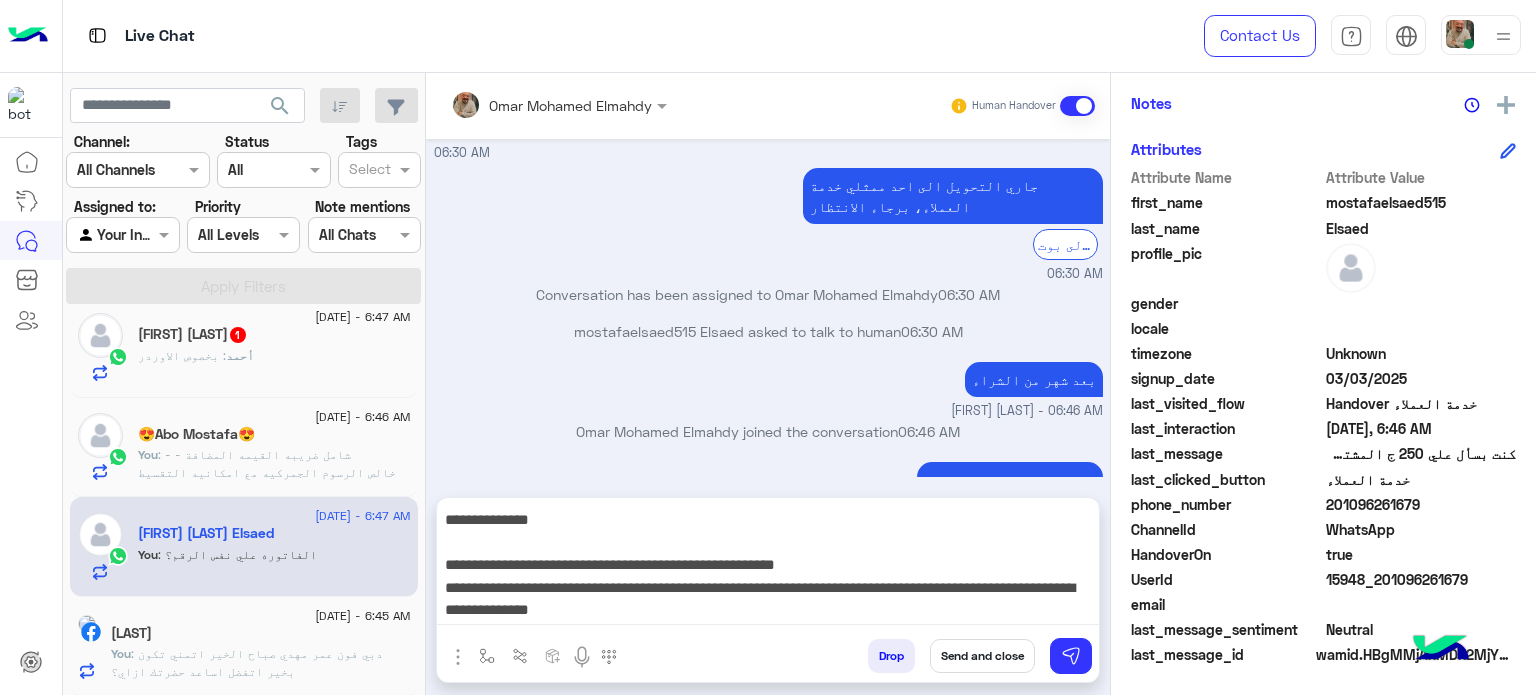 click on "Send and close" at bounding box center [982, 656] 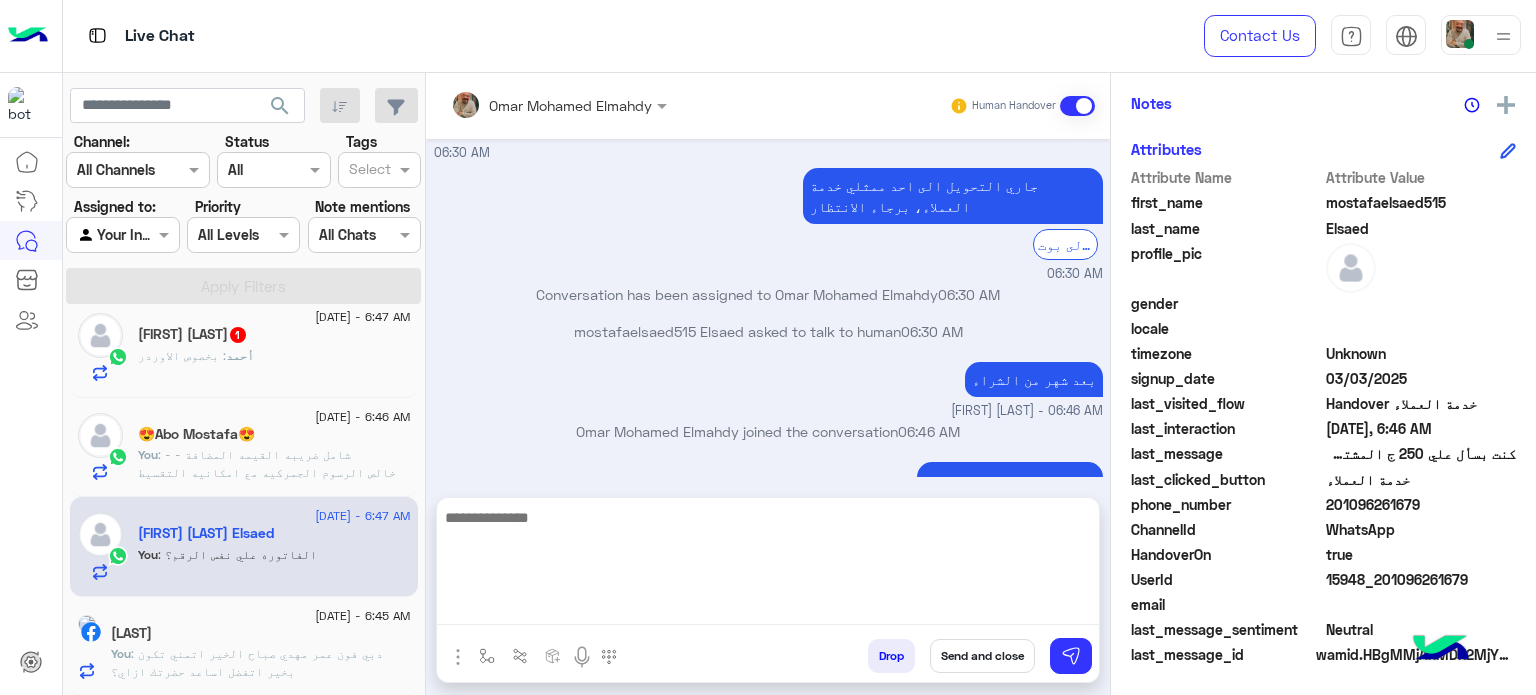 scroll, scrollTop: 904, scrollLeft: 0, axis: vertical 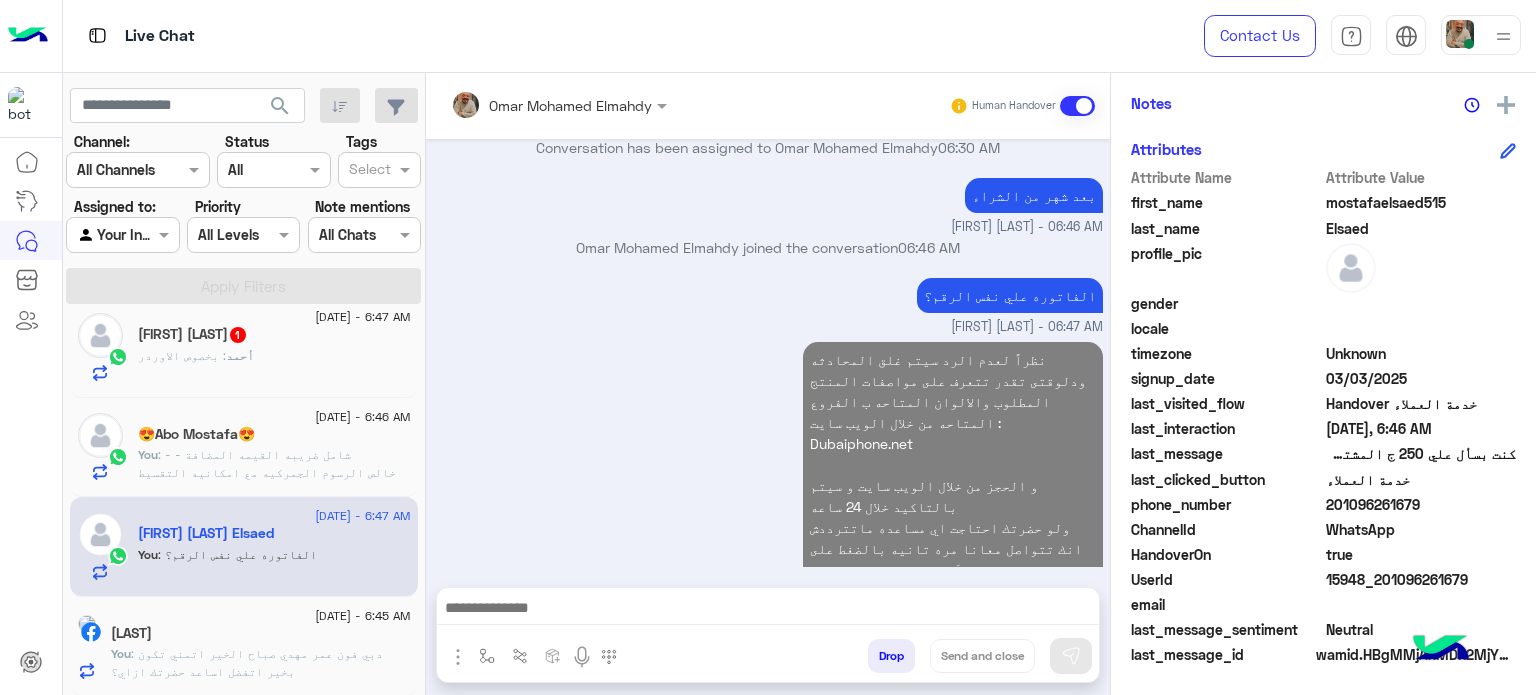 click on "[LAST]" 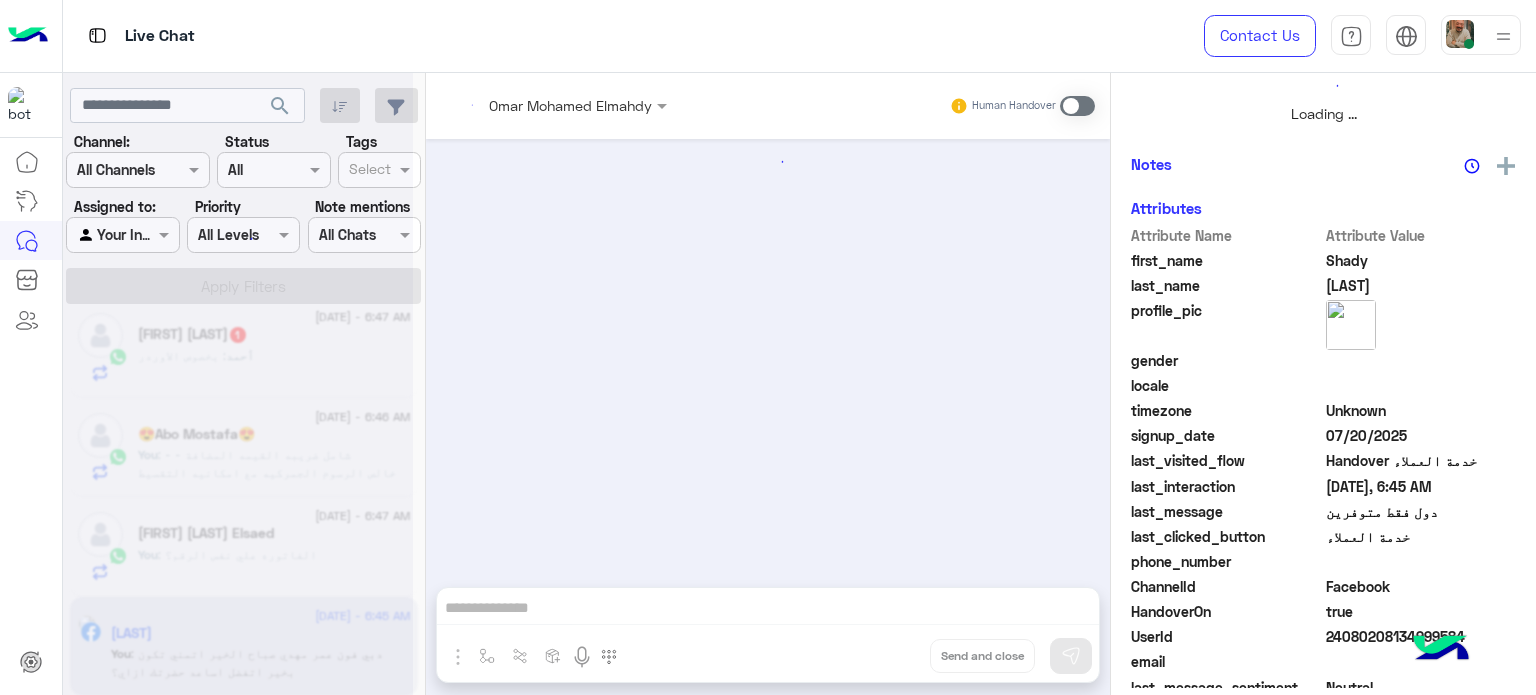 scroll, scrollTop: 0, scrollLeft: 0, axis: both 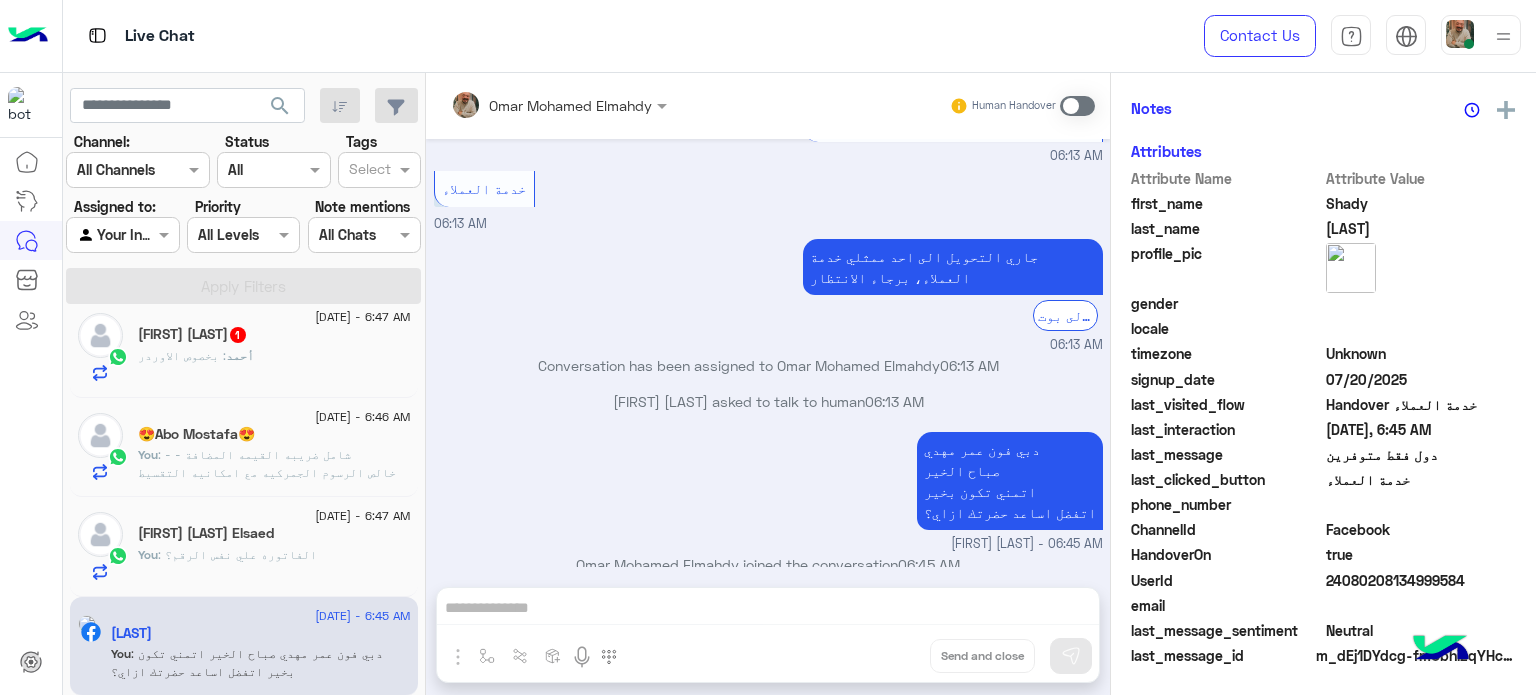 click on "[FIRST] [LAST] Human Handover     Jul 20, 2025  دول فقط متوفرين   06:13 AM  اسعار المنتجات  اختر  التأكد من وجود المنتج قبل التوجه للفرع  اختر  هل المنتج الذي أبحث عنه متوفر في المخزون ومتوفر؟  اختر  1    06:13 AM   اختر    06:13 AM  ستكون قادرًا على معرفة ما إذا كان المنتج متوفرًا في المخزون ومتوفرًا على صفحة المنتج أم لا، حيث سيتم إدراج توفر المنتج على أنه "متوفر"  اذا اردت التحدث الى احد ممثلى خدمة العملاء اضغط على زر بالأسفل  خدمة العملاء   القائمة الرئيسية     06:13 AM   خدمة العملاء    06:13 AM  جاري التحويل الى احد ممثلي خدمة العملاء، برجاء الانتظار  الرجوع الى بوت      06:13 AM   06:13 AM       [FIRST] [LAST] asked to talk to human" at bounding box center [768, 388] 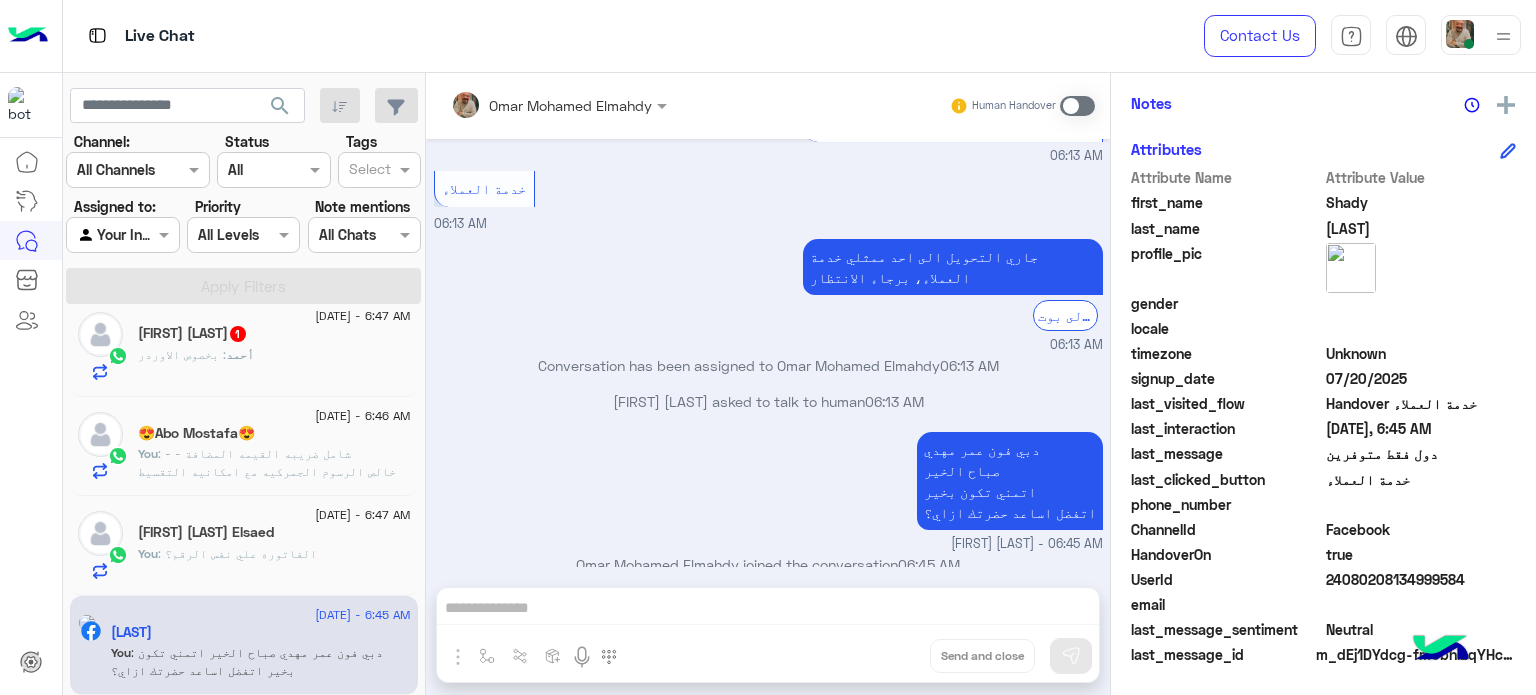 click on "Human Handover" at bounding box center (1022, 106) 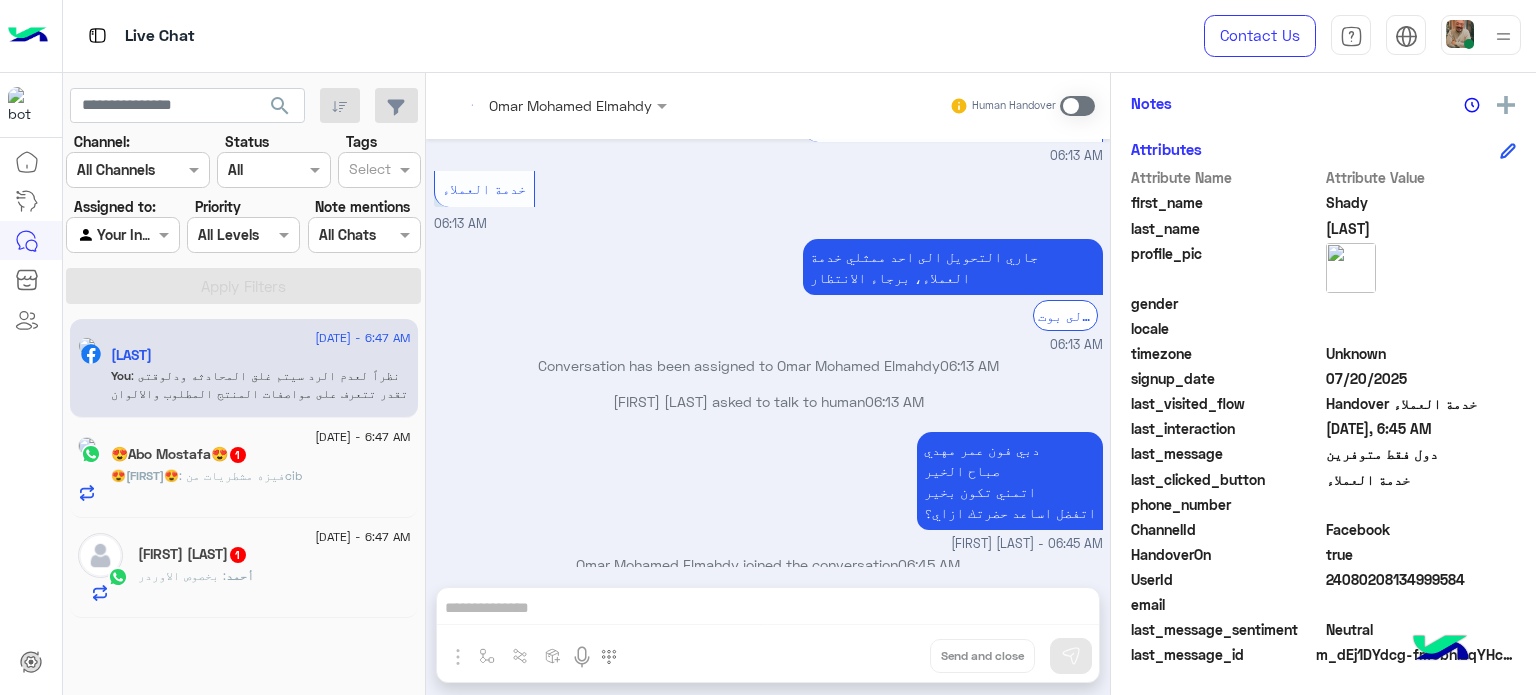 click at bounding box center [1077, 106] 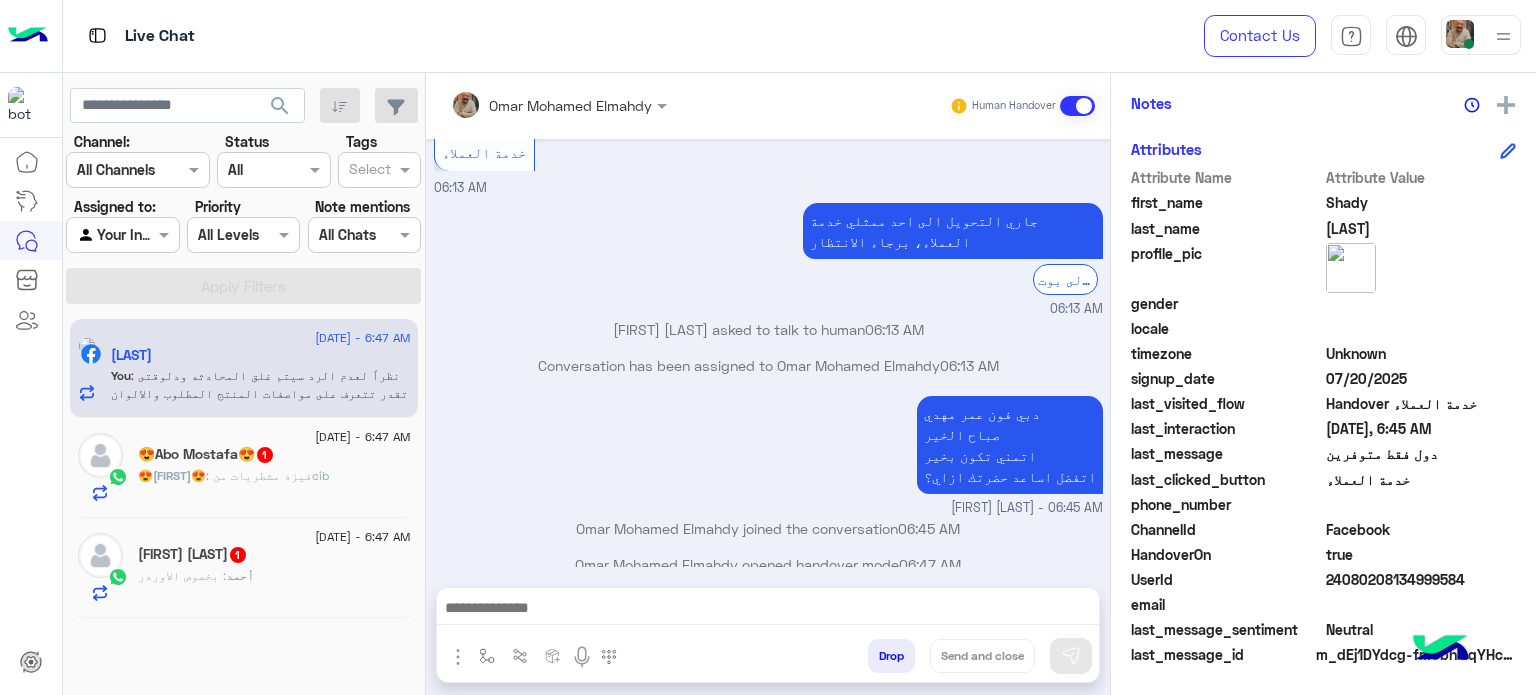 click at bounding box center (768, 610) 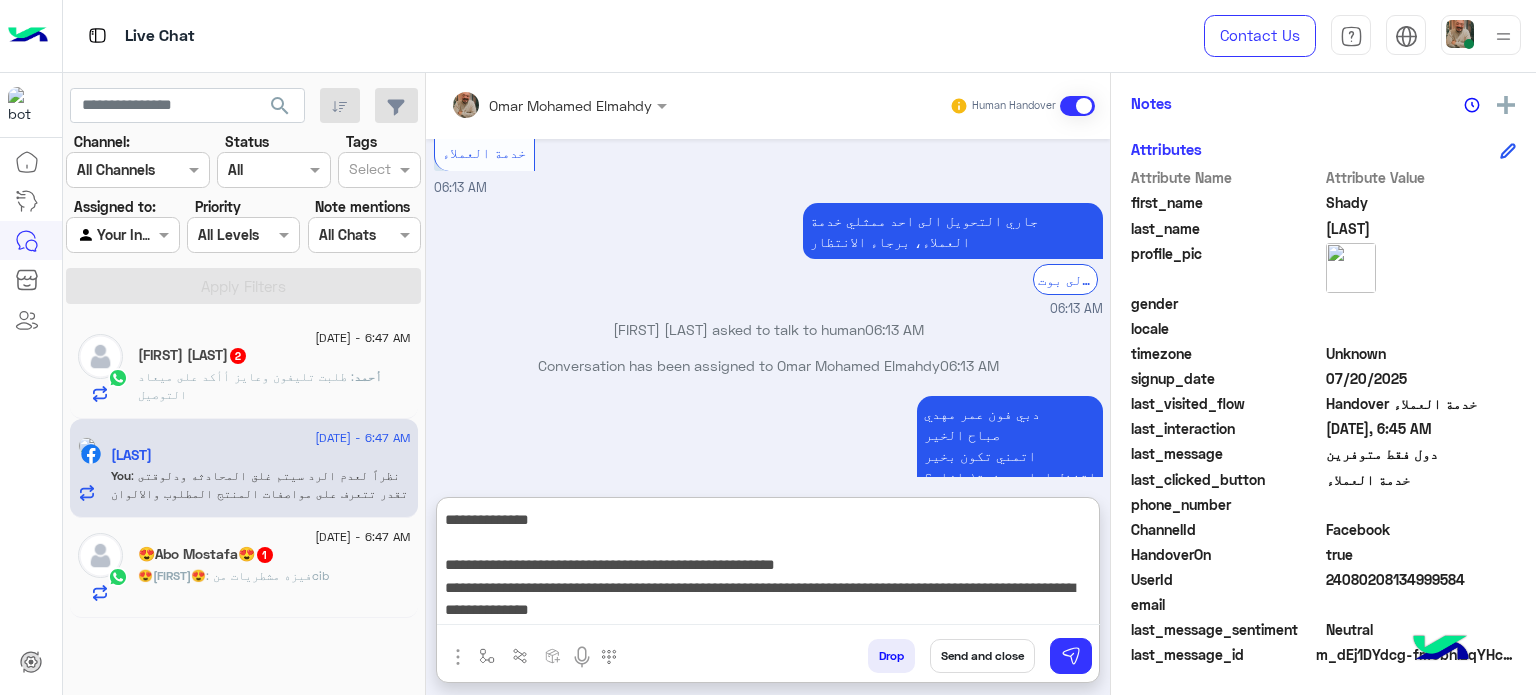 type on "**********" 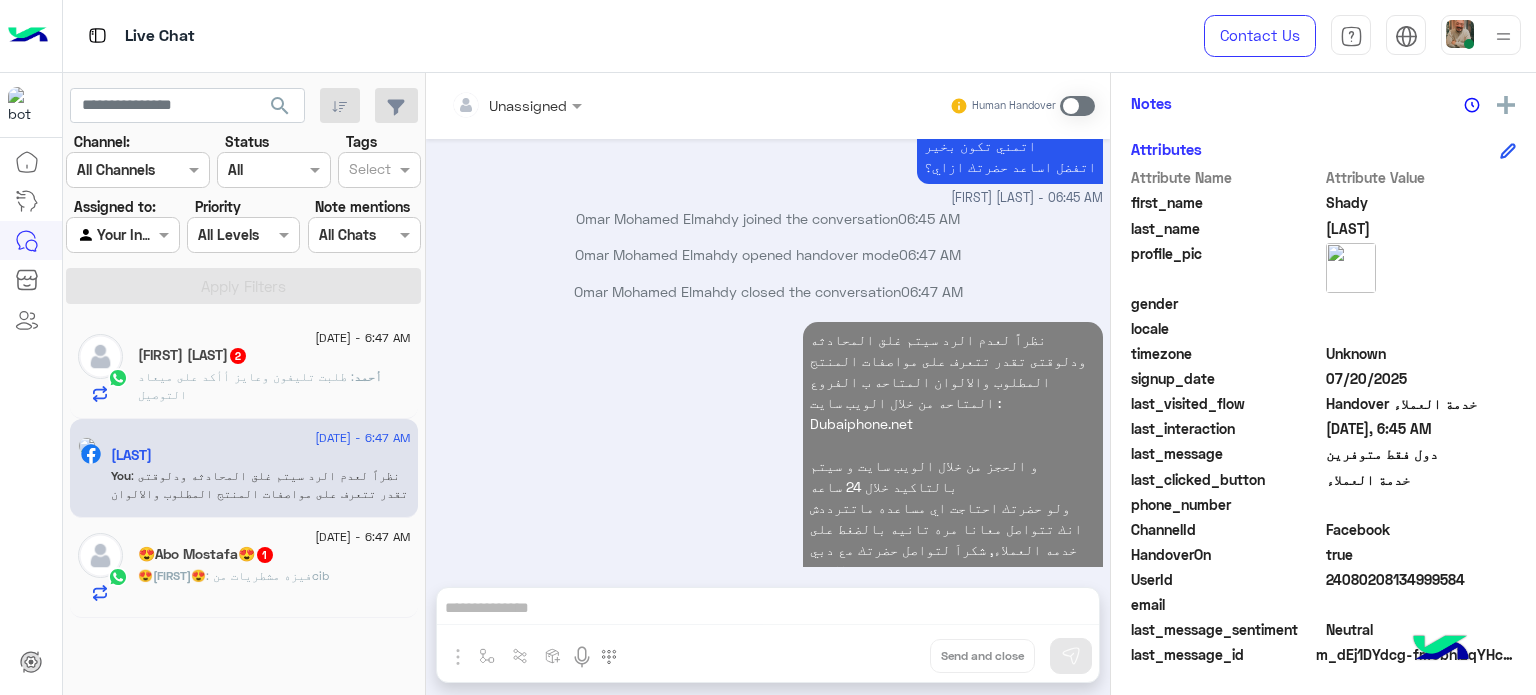 click on "1" 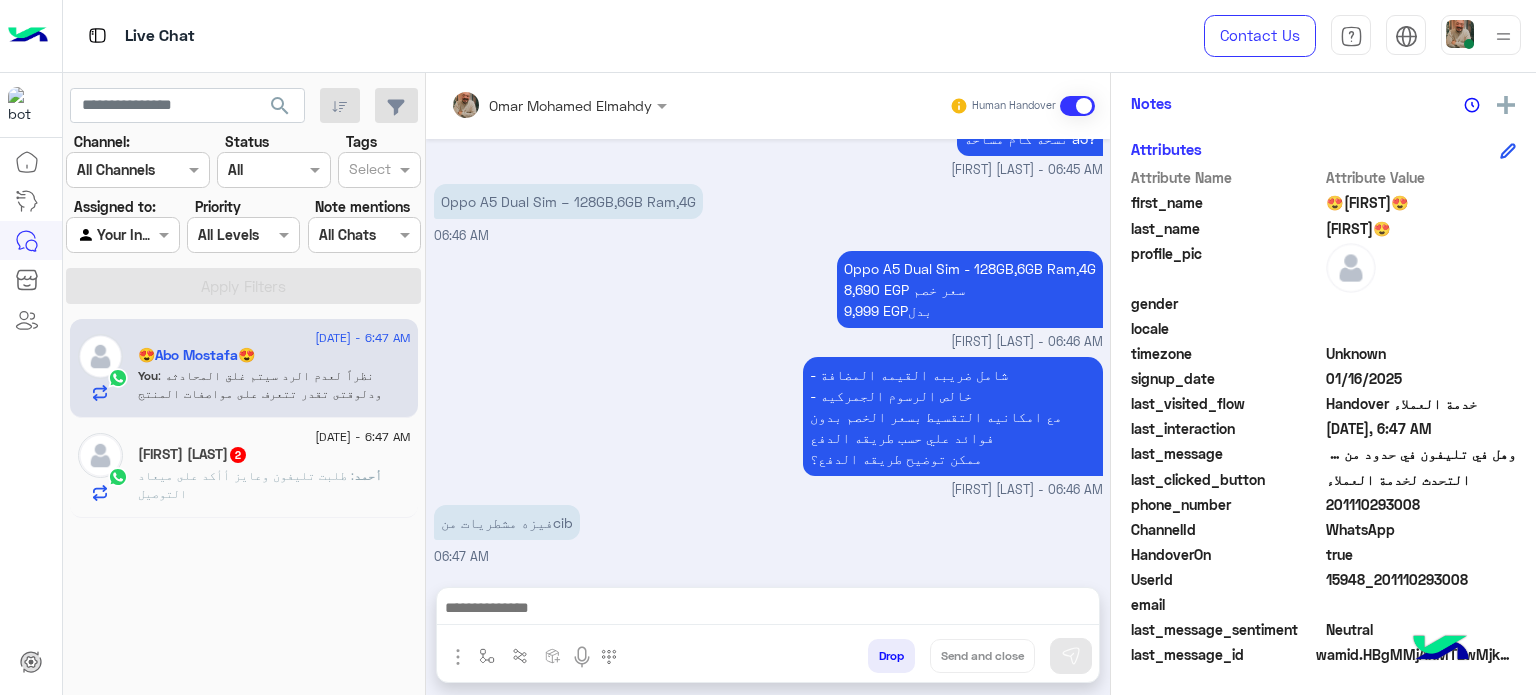click at bounding box center [768, 610] 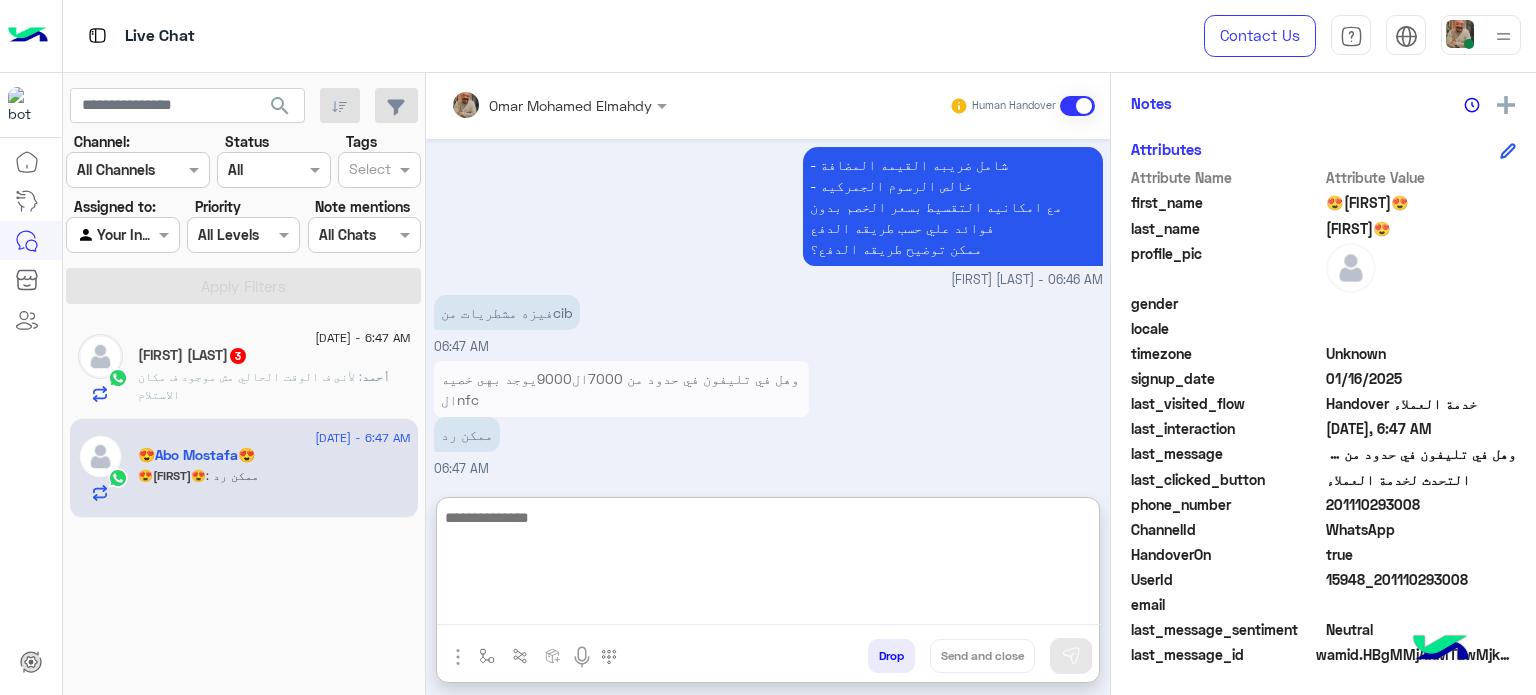 click at bounding box center [768, 565] 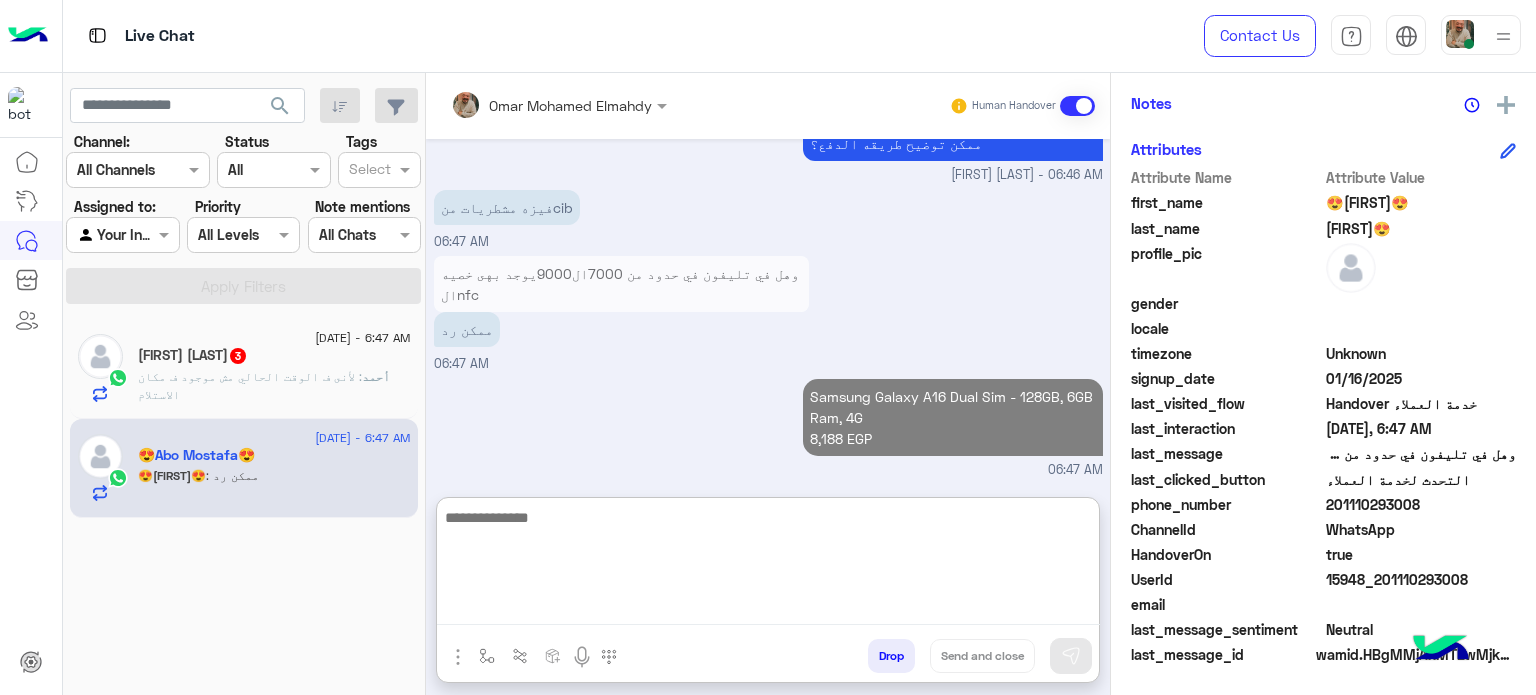 drag, startPoint x: 681, startPoint y: 567, endPoint x: 697, endPoint y: 535, distance: 35.77709 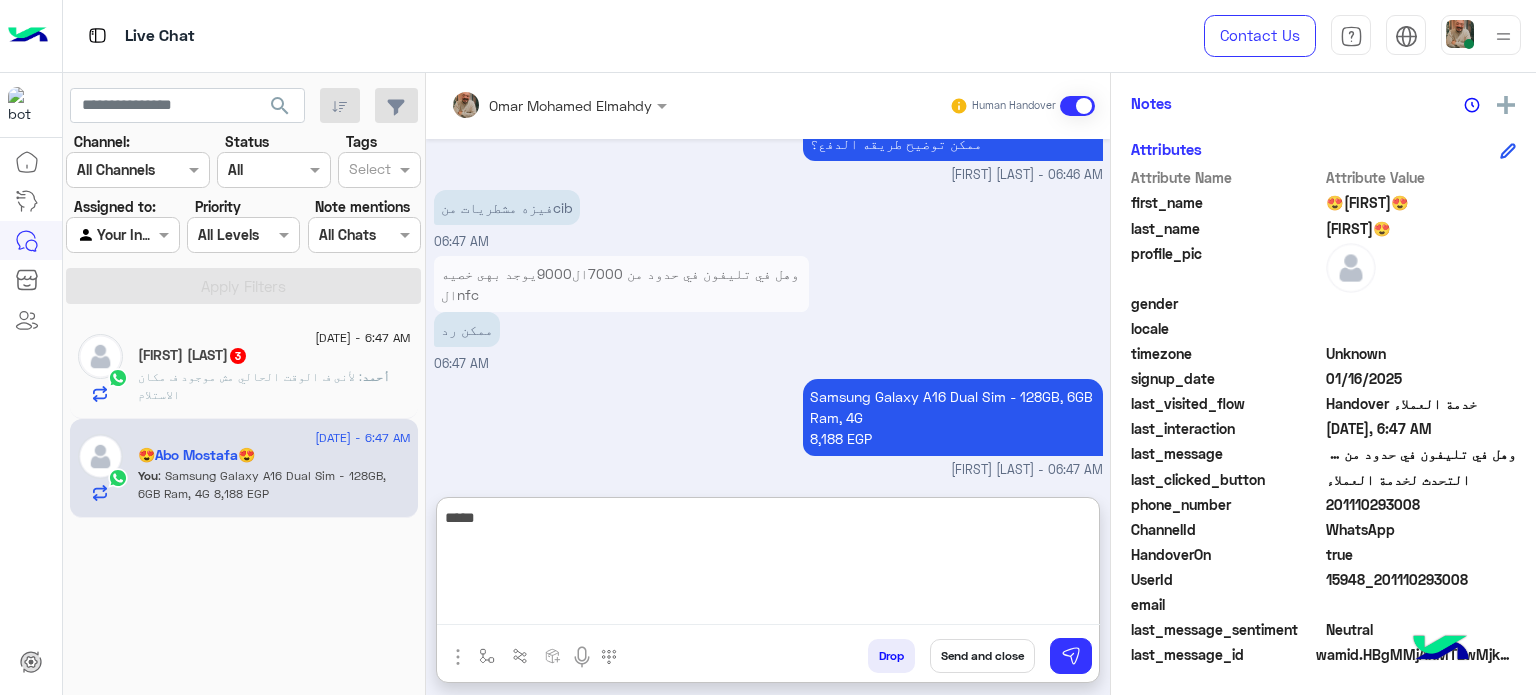 type on "******" 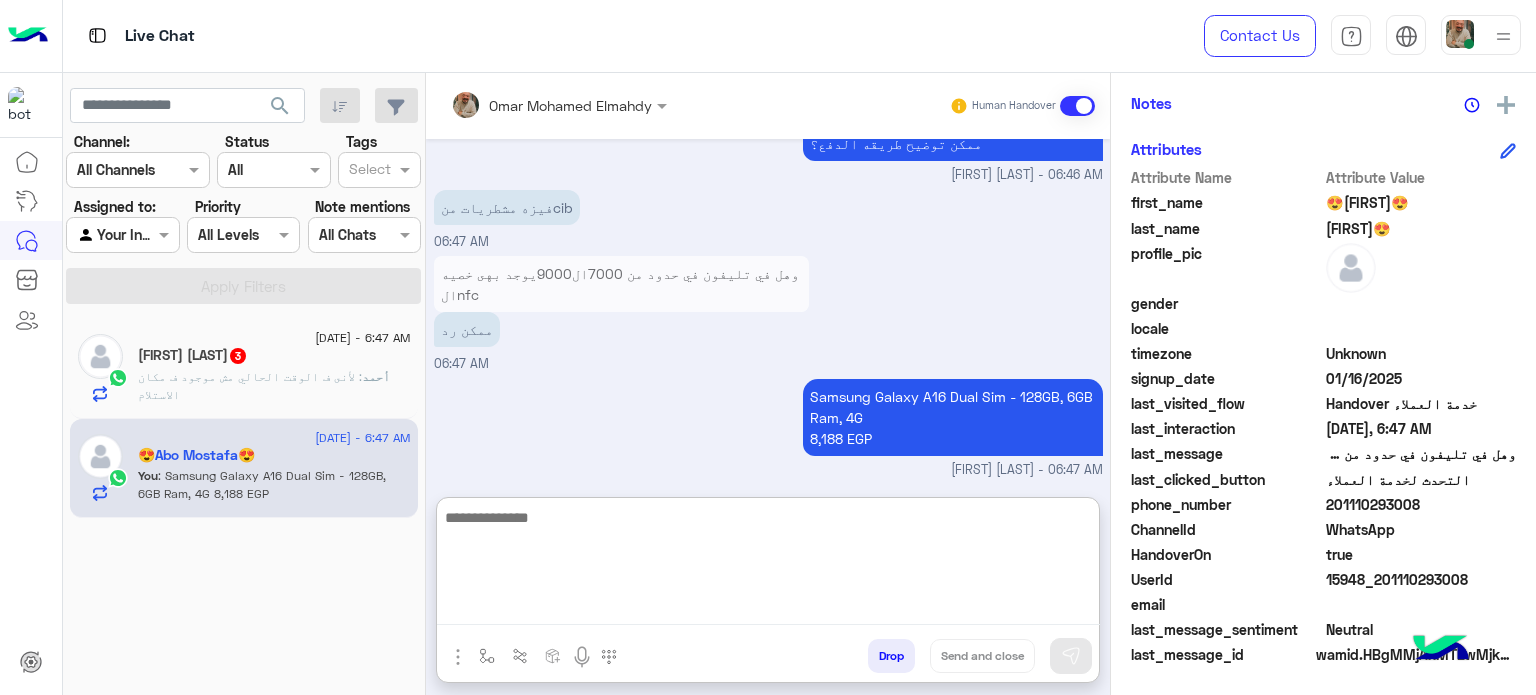 scroll, scrollTop: 812, scrollLeft: 0, axis: vertical 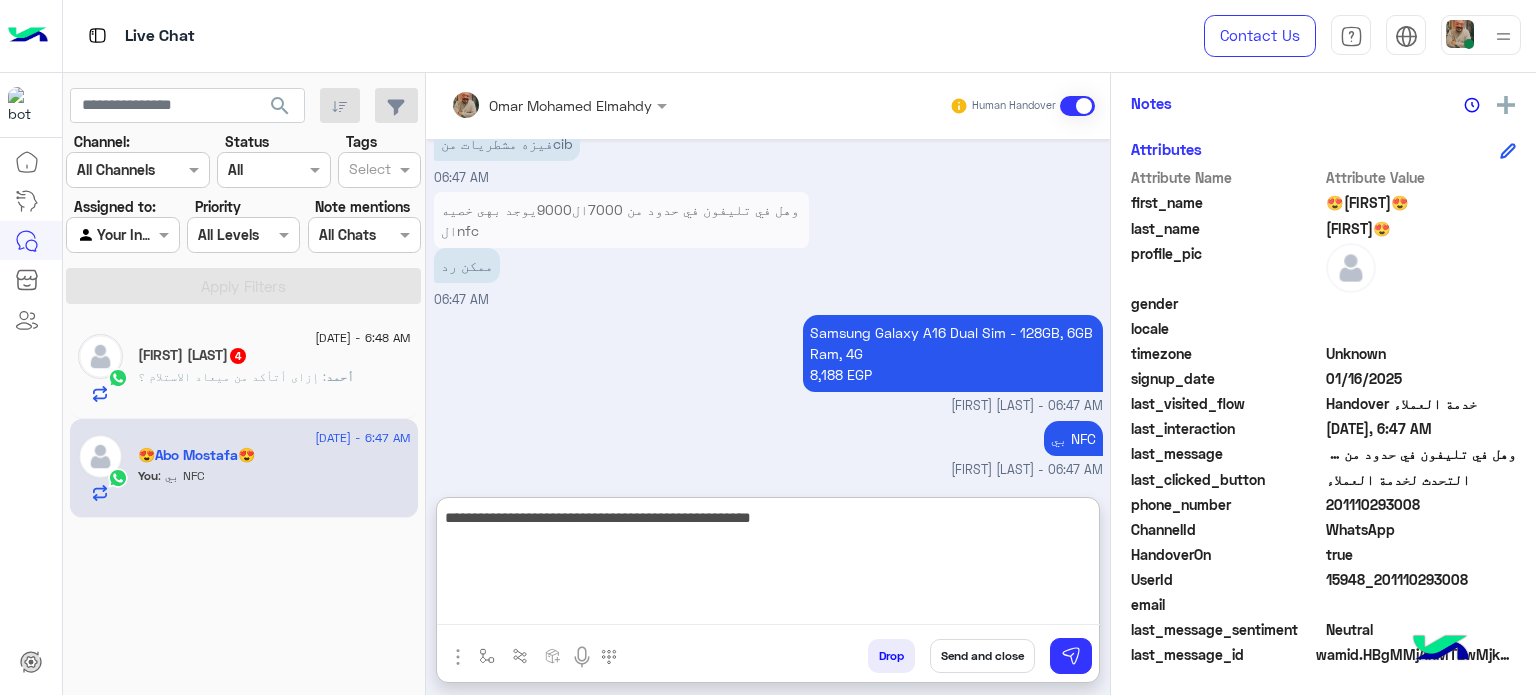 type on "**********" 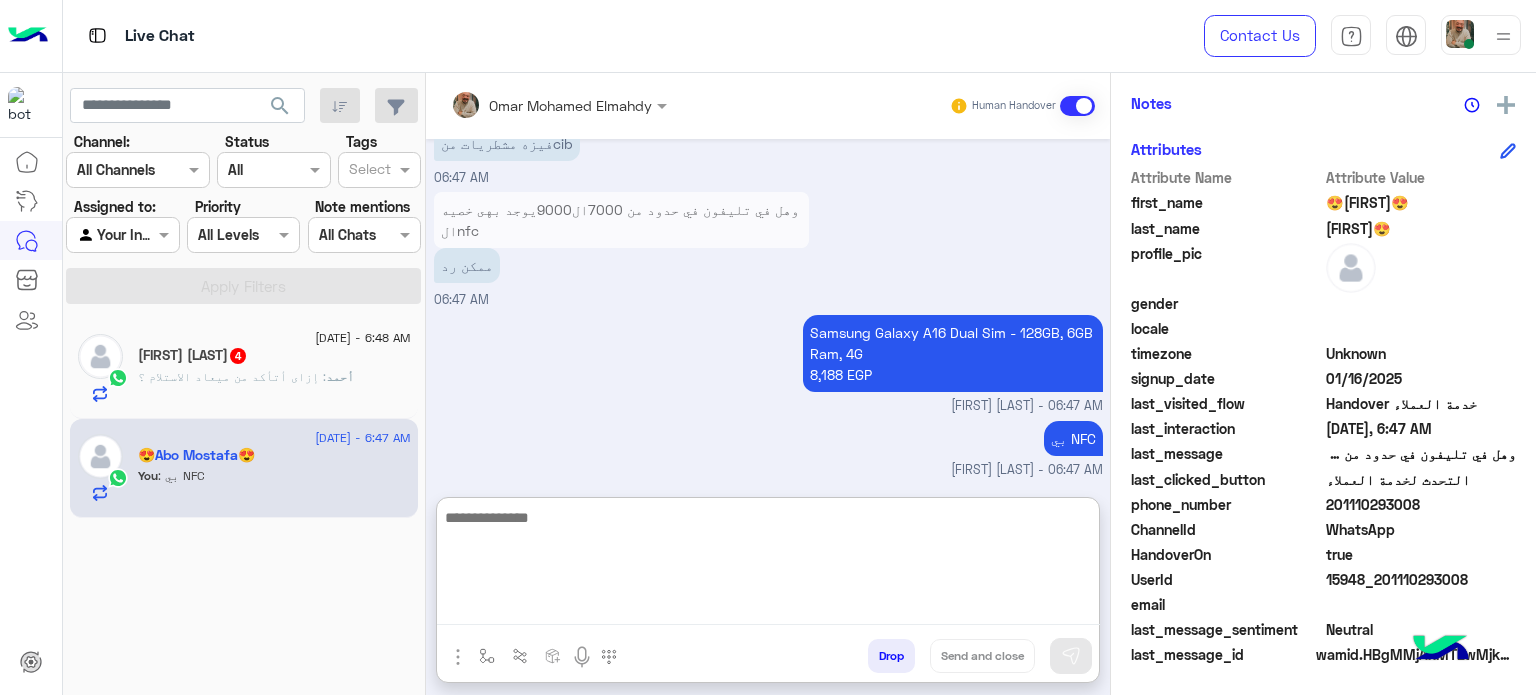 scroll, scrollTop: 897, scrollLeft: 0, axis: vertical 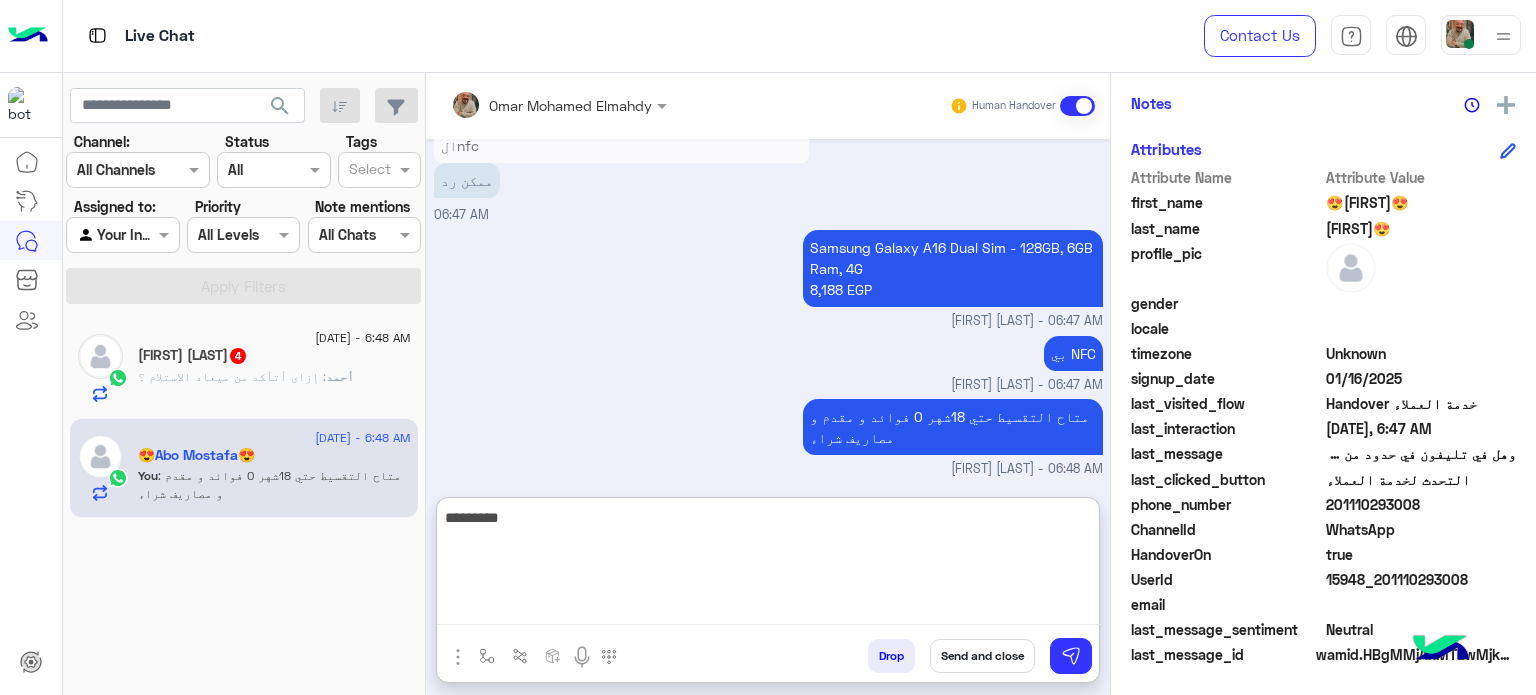 type on "**********" 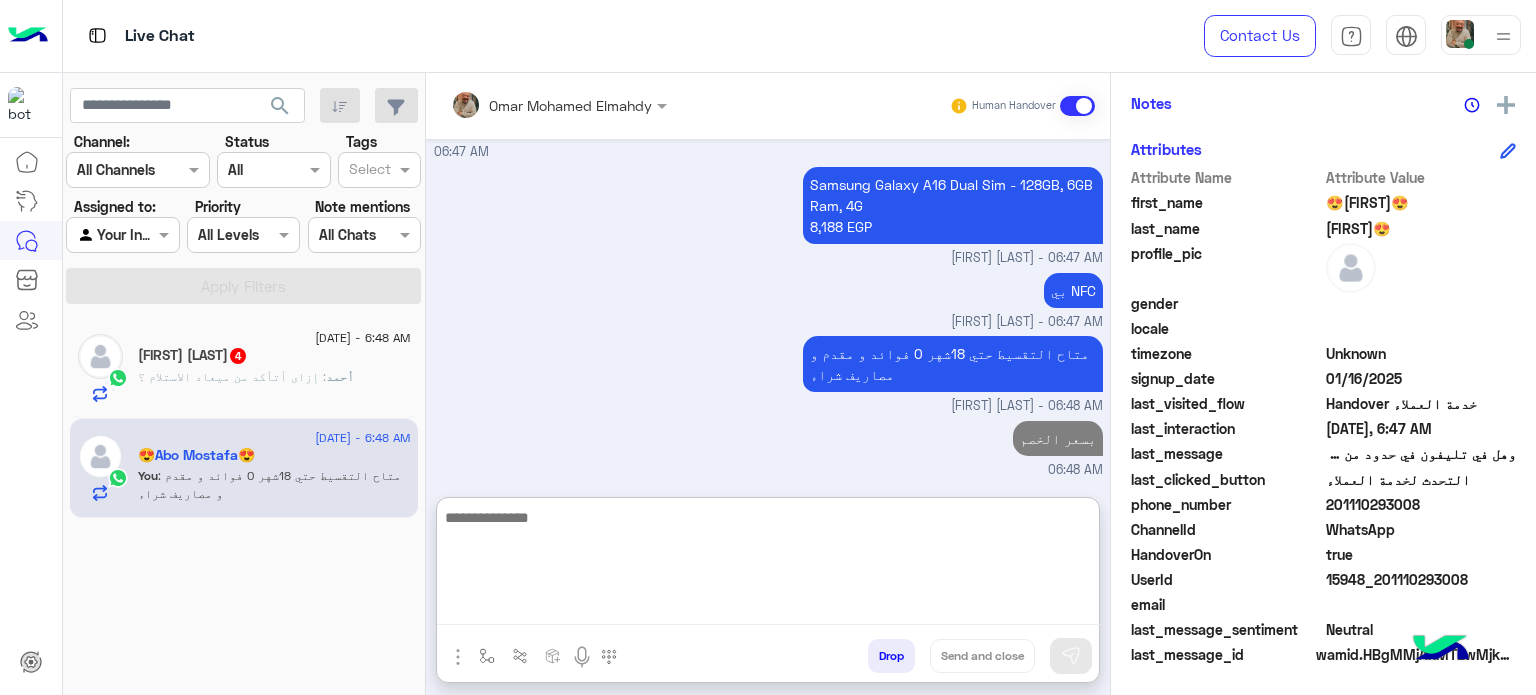 scroll, scrollTop: 860, scrollLeft: 0, axis: vertical 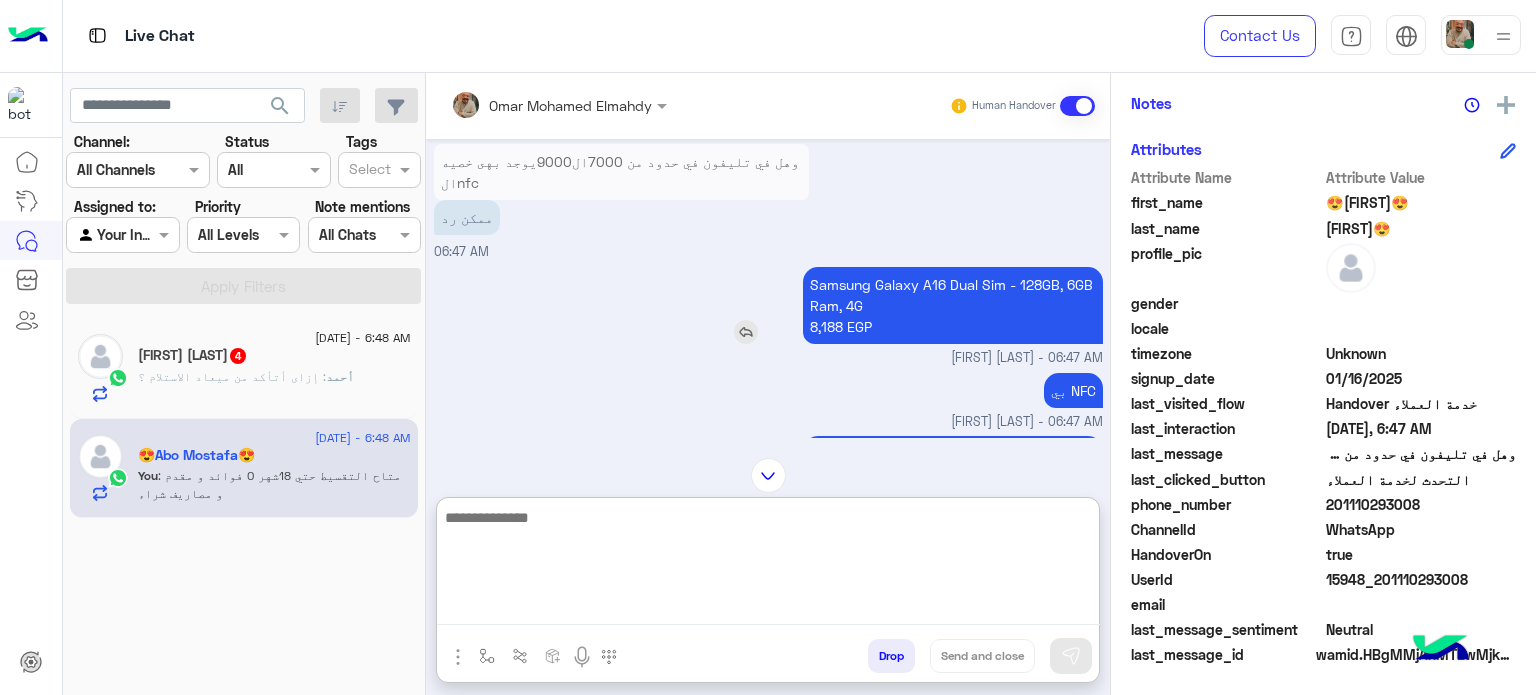 click at bounding box center (746, 332) 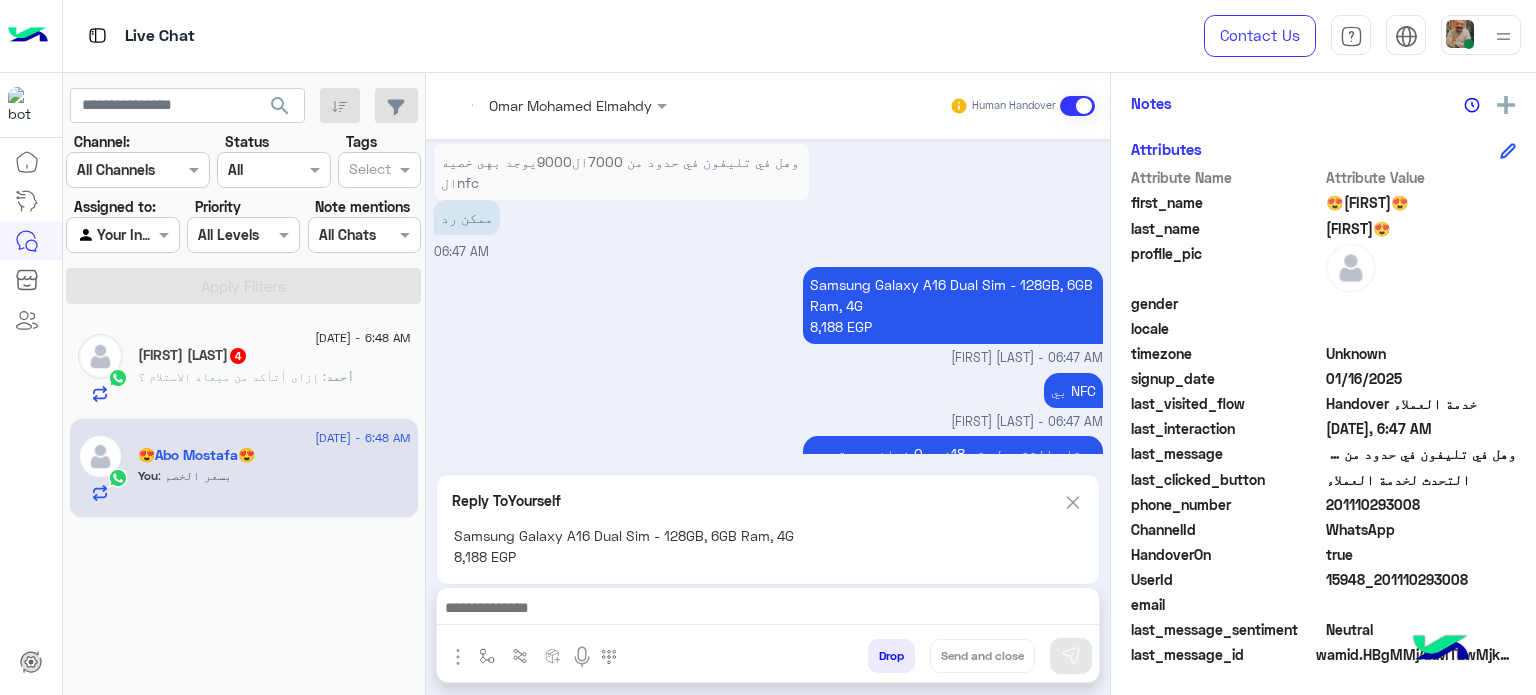 scroll, scrollTop: 983, scrollLeft: 0, axis: vertical 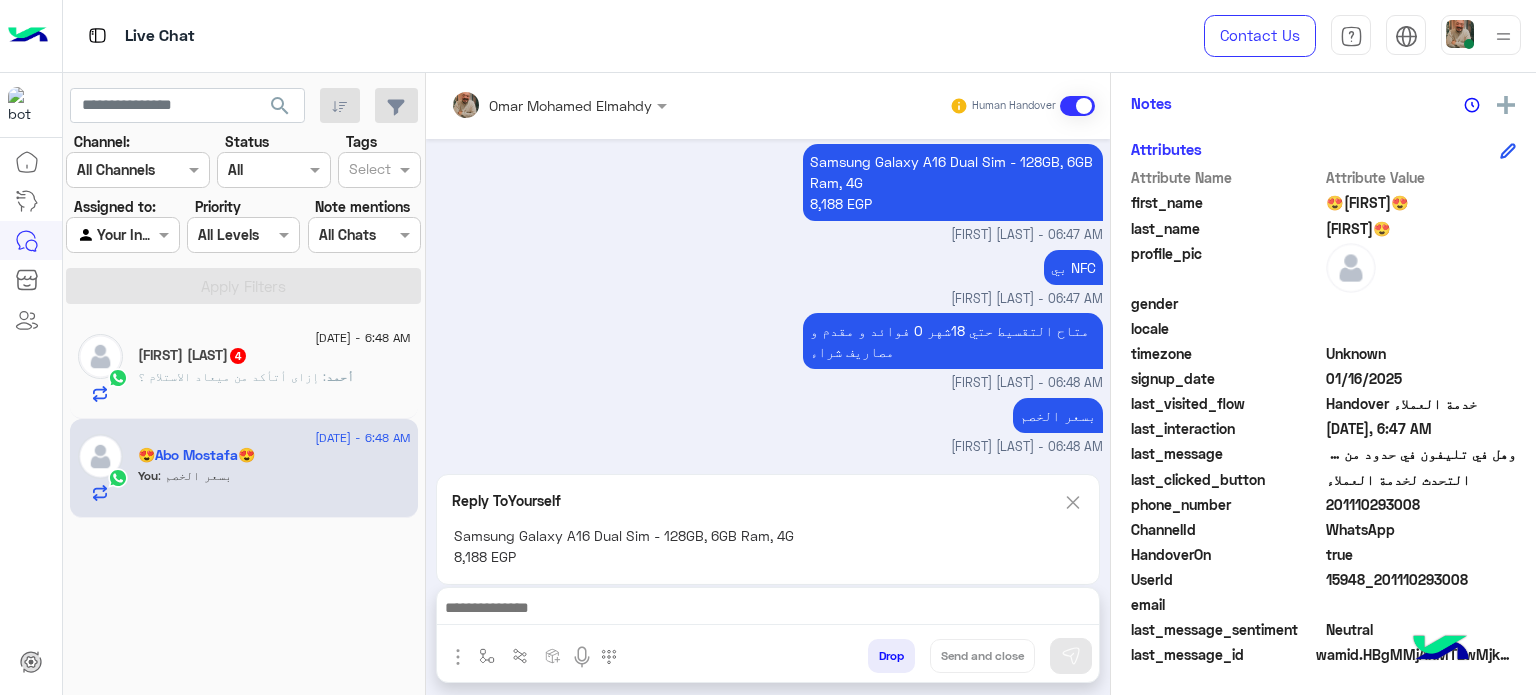click at bounding box center [768, 613] 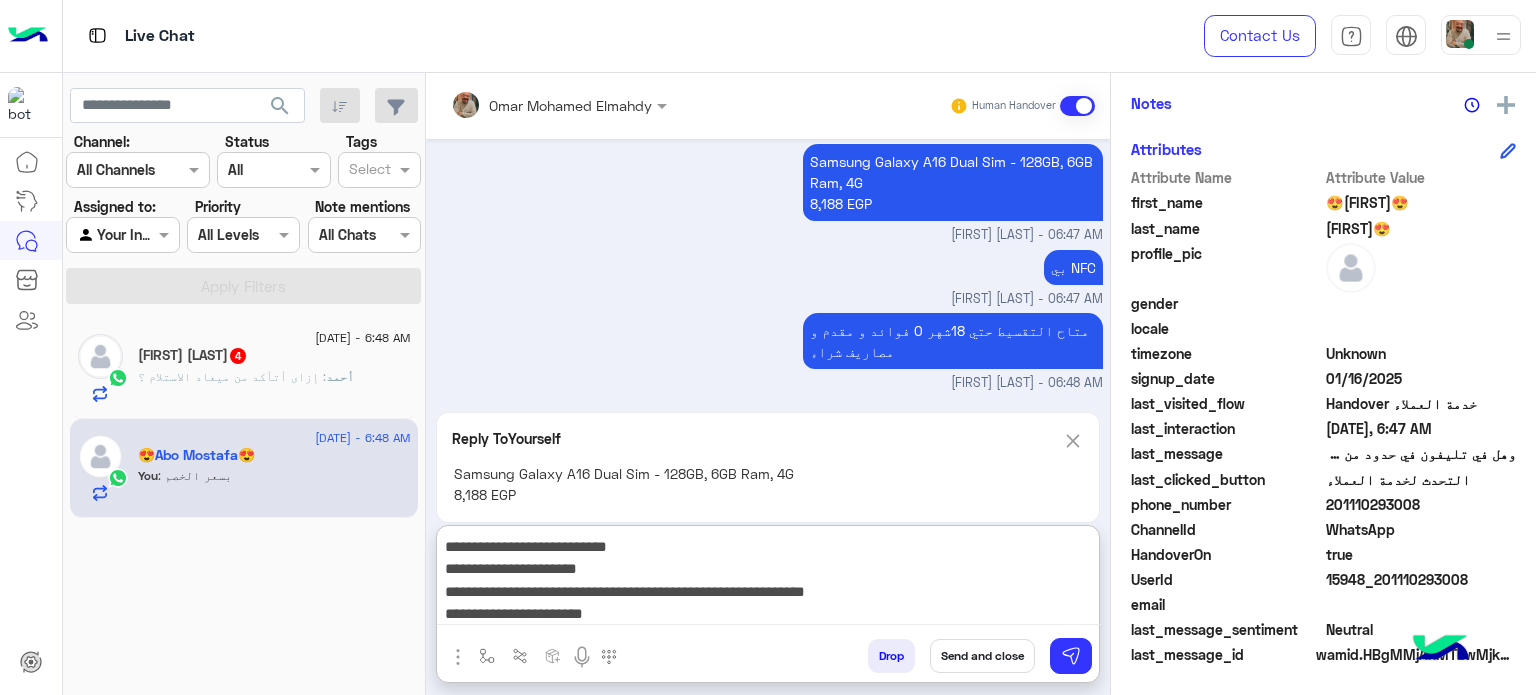 scroll, scrollTop: 0, scrollLeft: 0, axis: both 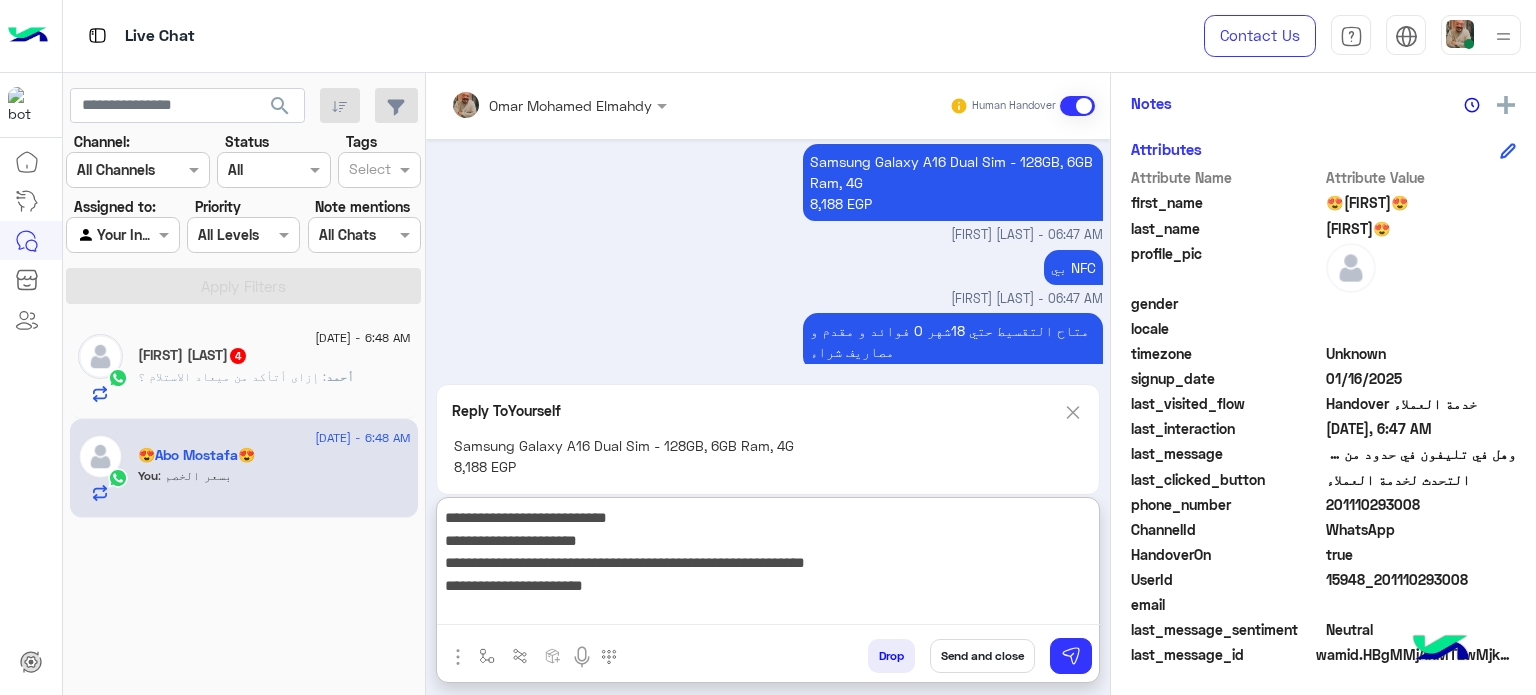 click on "**********" at bounding box center (768, 565) 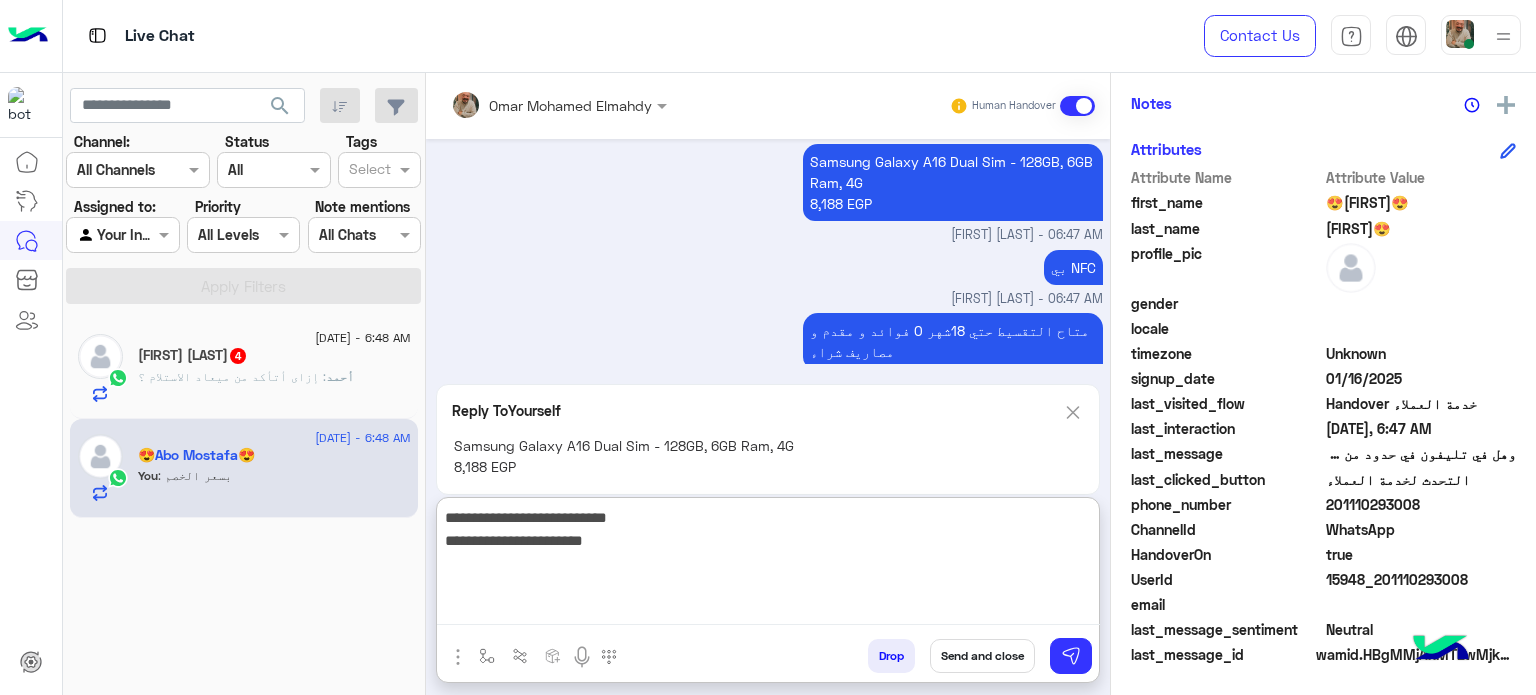 drag, startPoint x: 959, startPoint y: 573, endPoint x: 959, endPoint y: 620, distance: 47 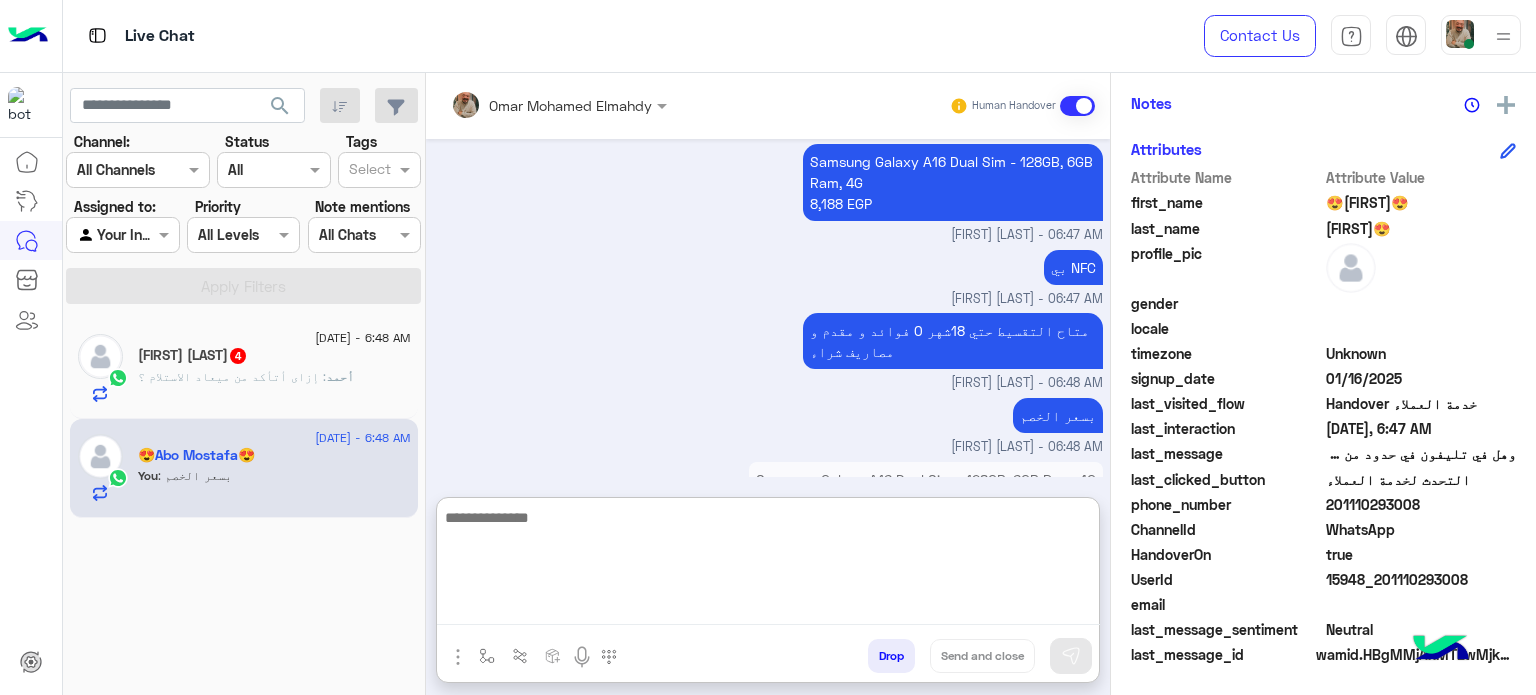 scroll, scrollTop: 1101, scrollLeft: 0, axis: vertical 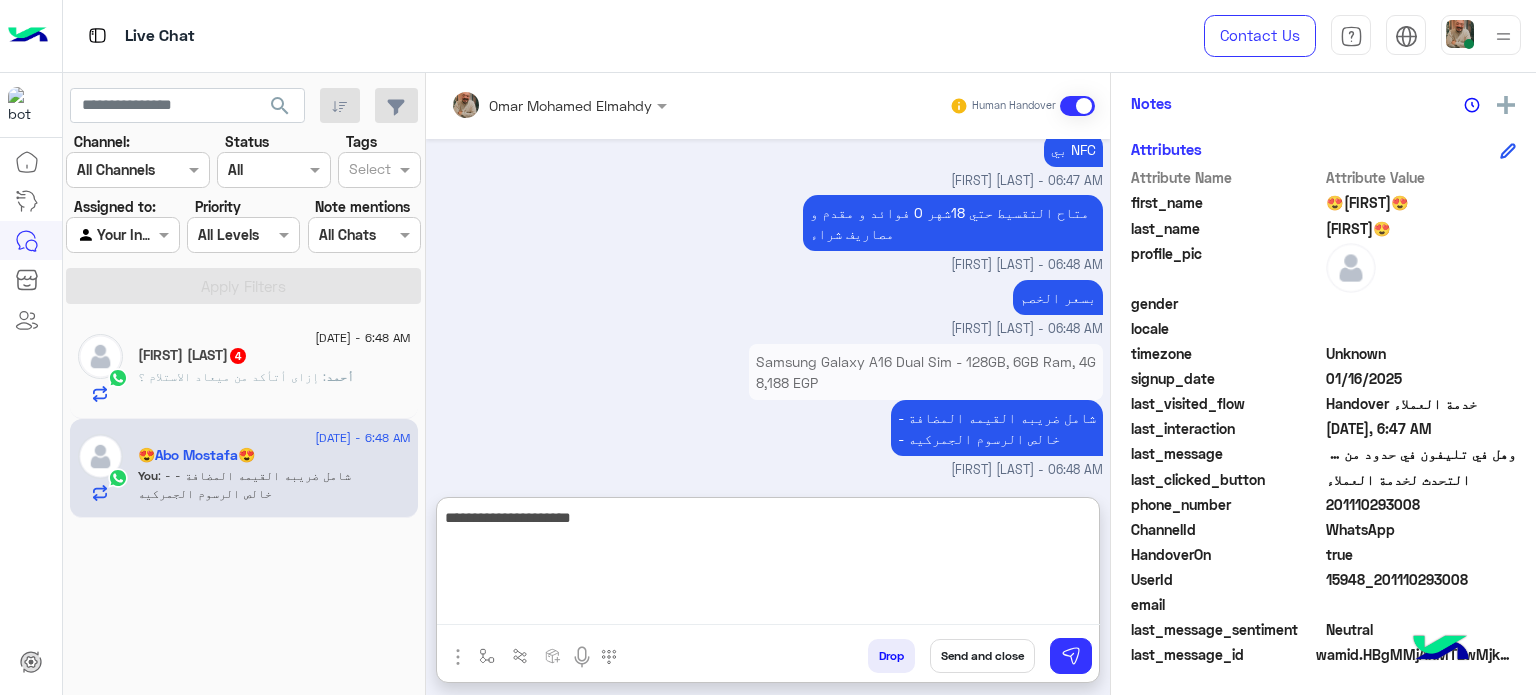 type on "**********" 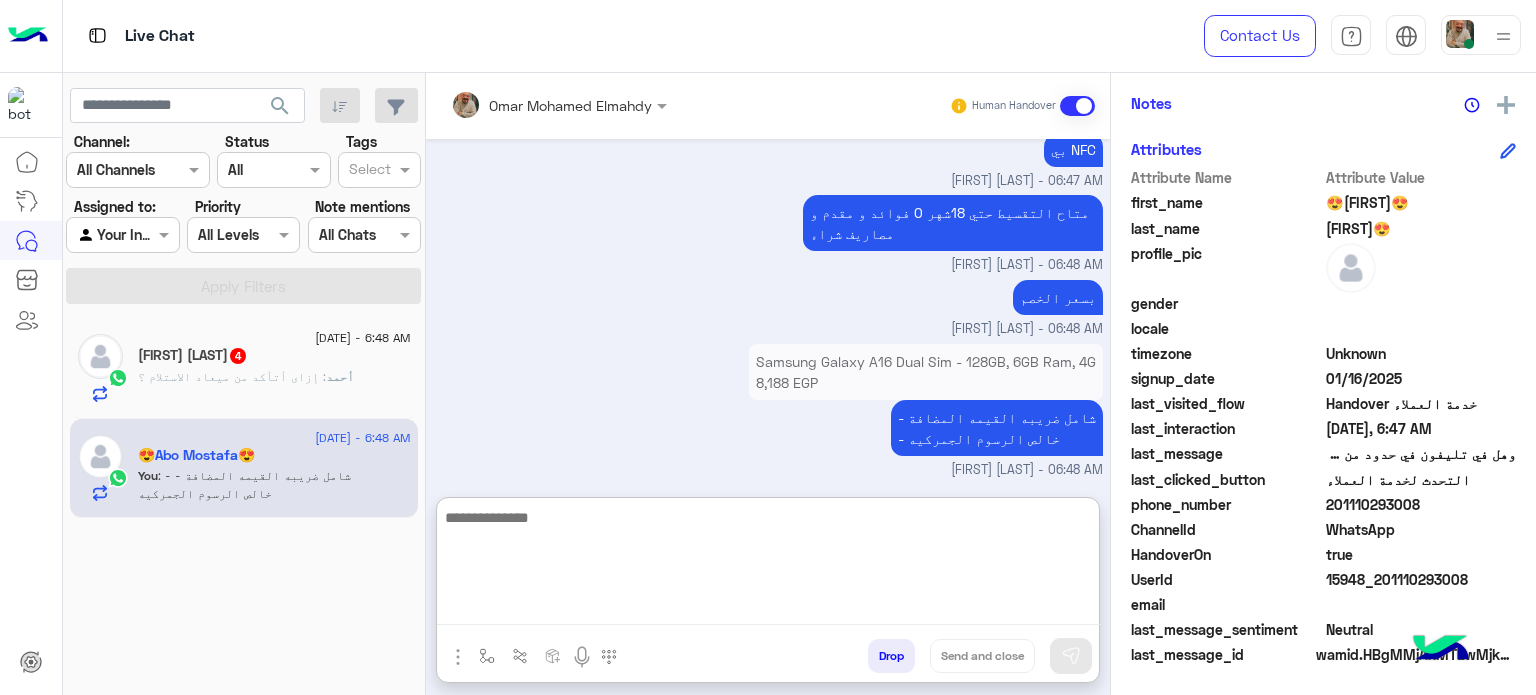 scroll, scrollTop: 1165, scrollLeft: 0, axis: vertical 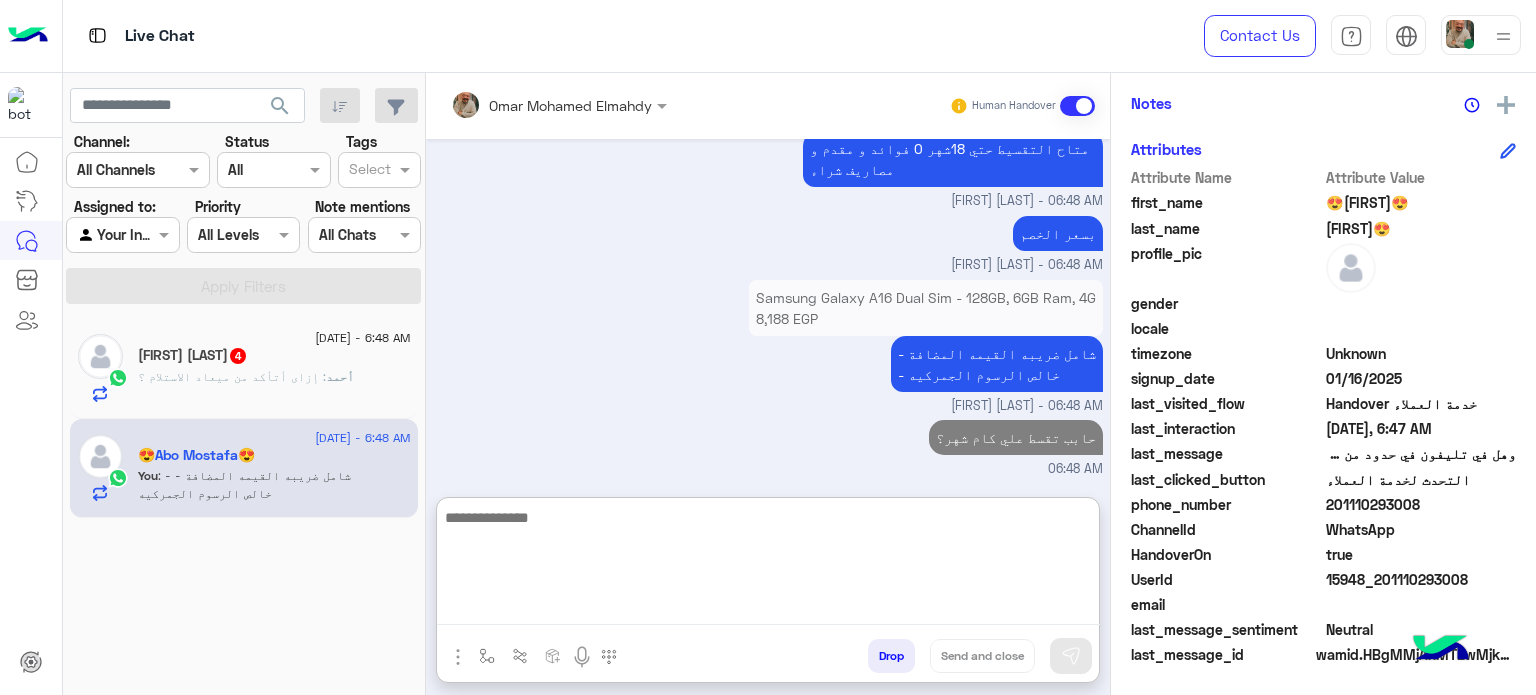click on "[FIRST] : إزاى أتأكد من ميعاد الاستلام ؟" 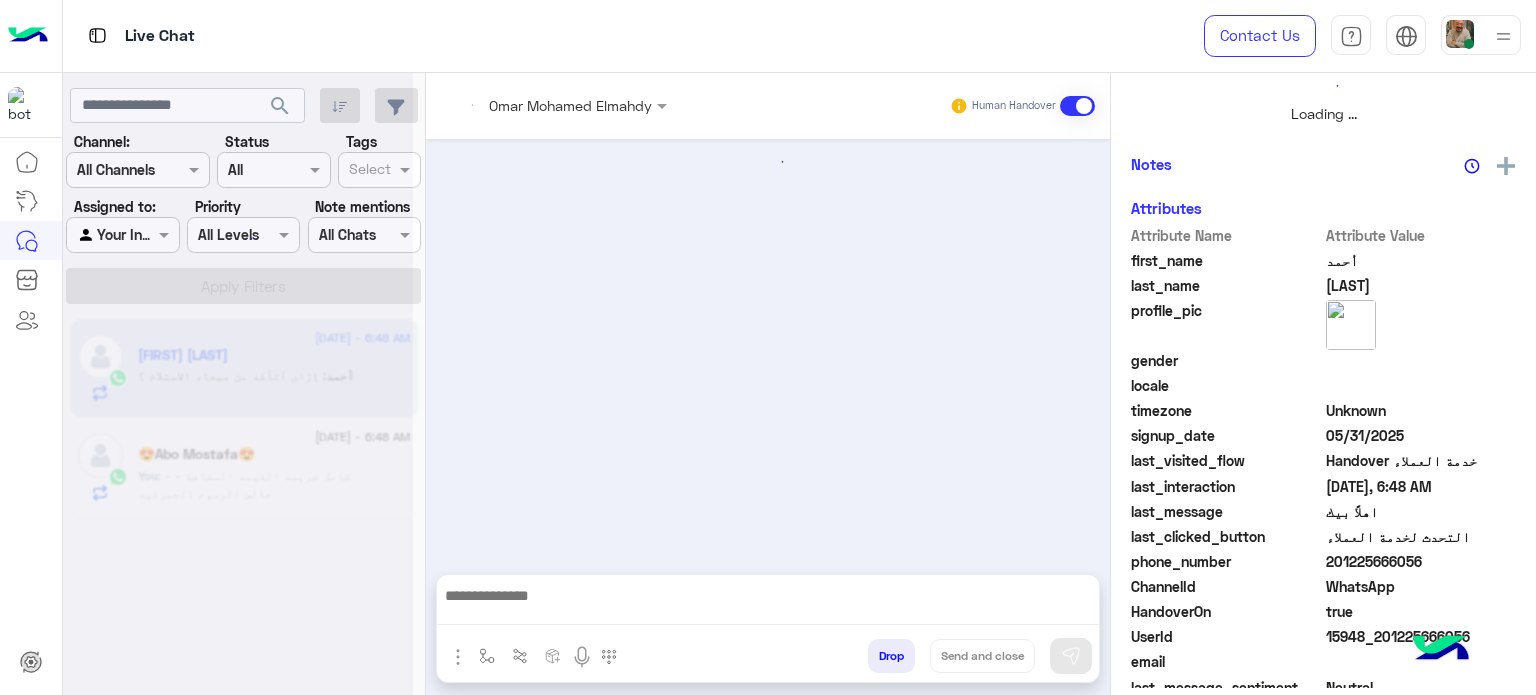 scroll, scrollTop: 0, scrollLeft: 0, axis: both 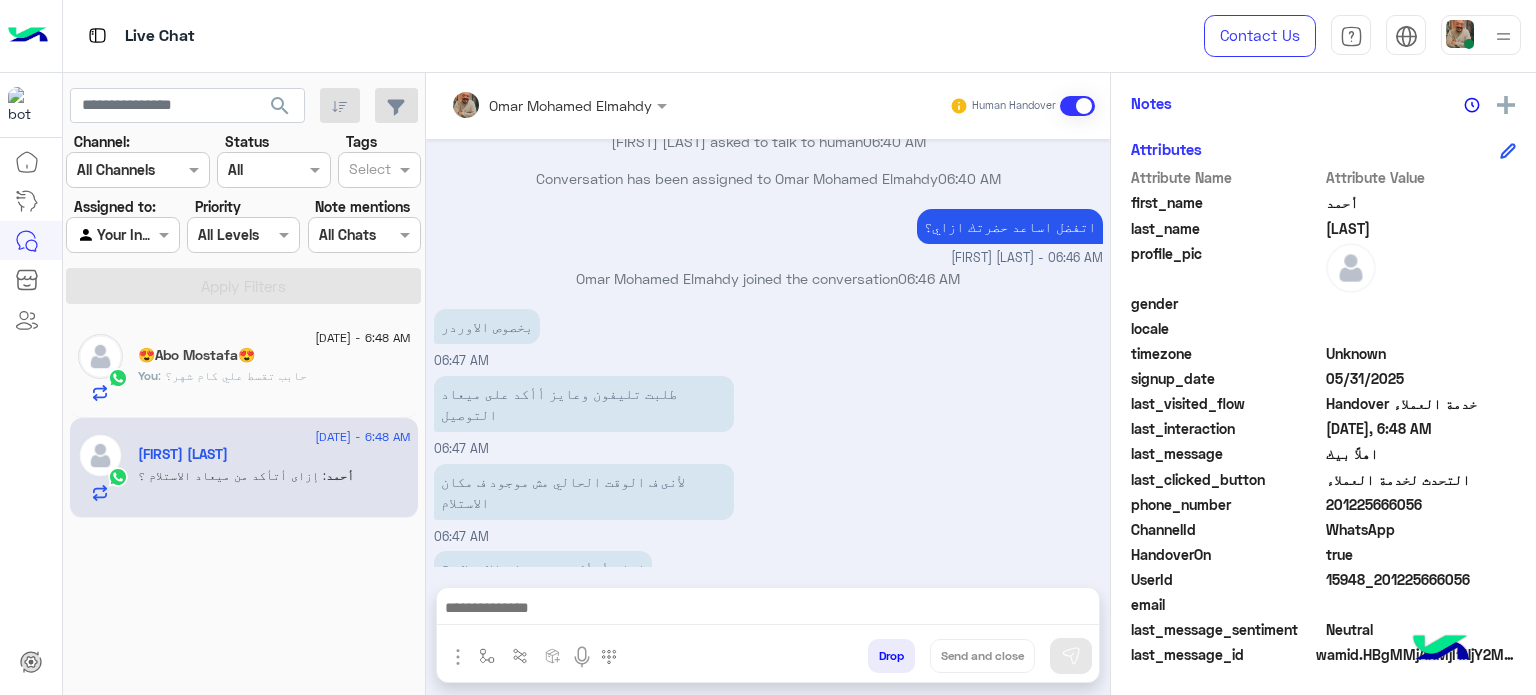 click at bounding box center [768, 613] 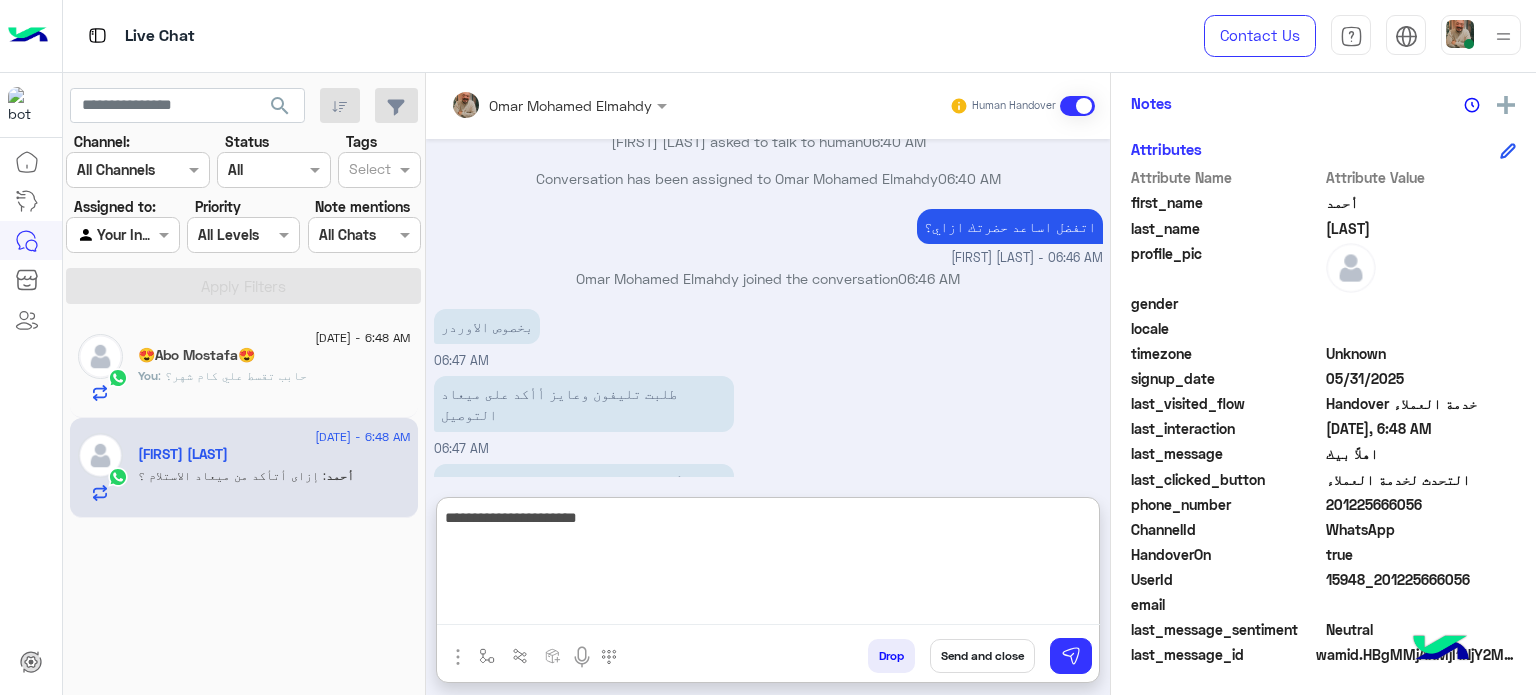 type on "**********" 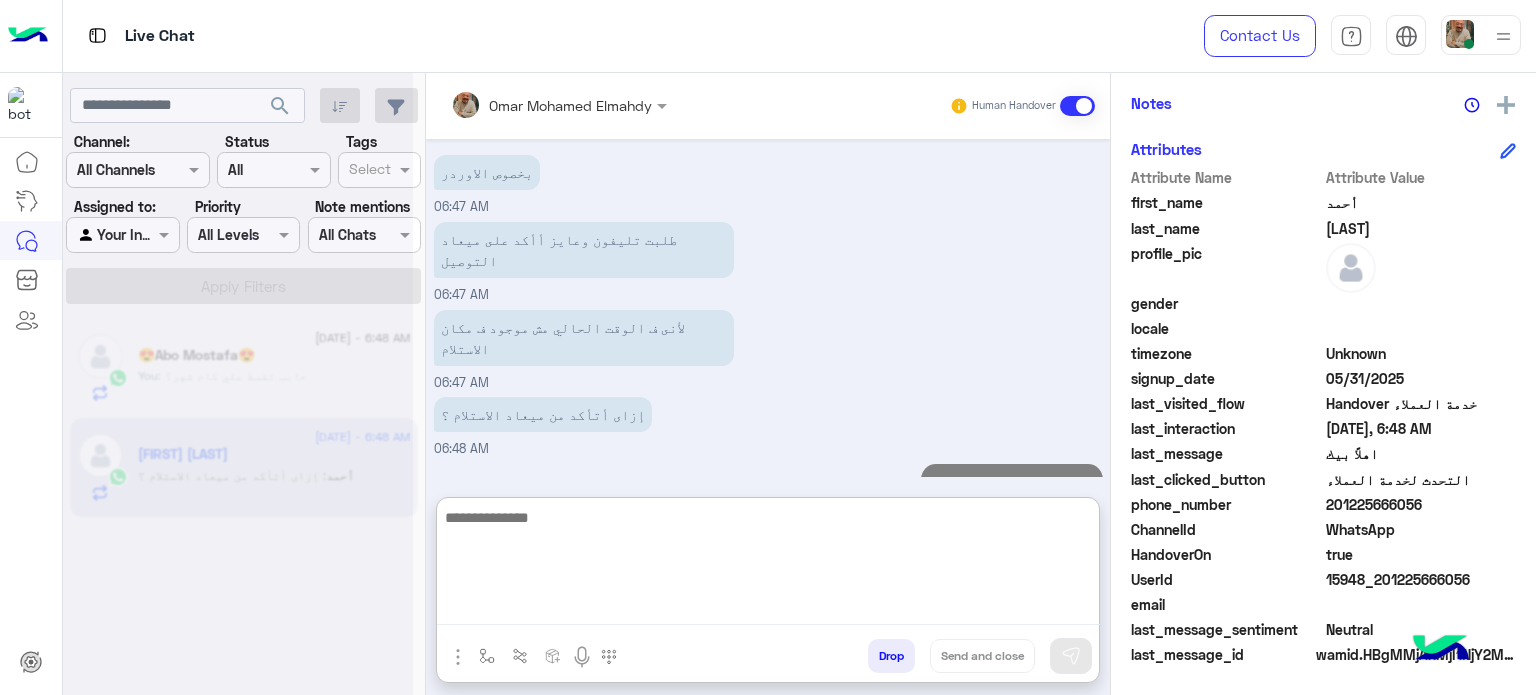 scroll, scrollTop: 1492, scrollLeft: 0, axis: vertical 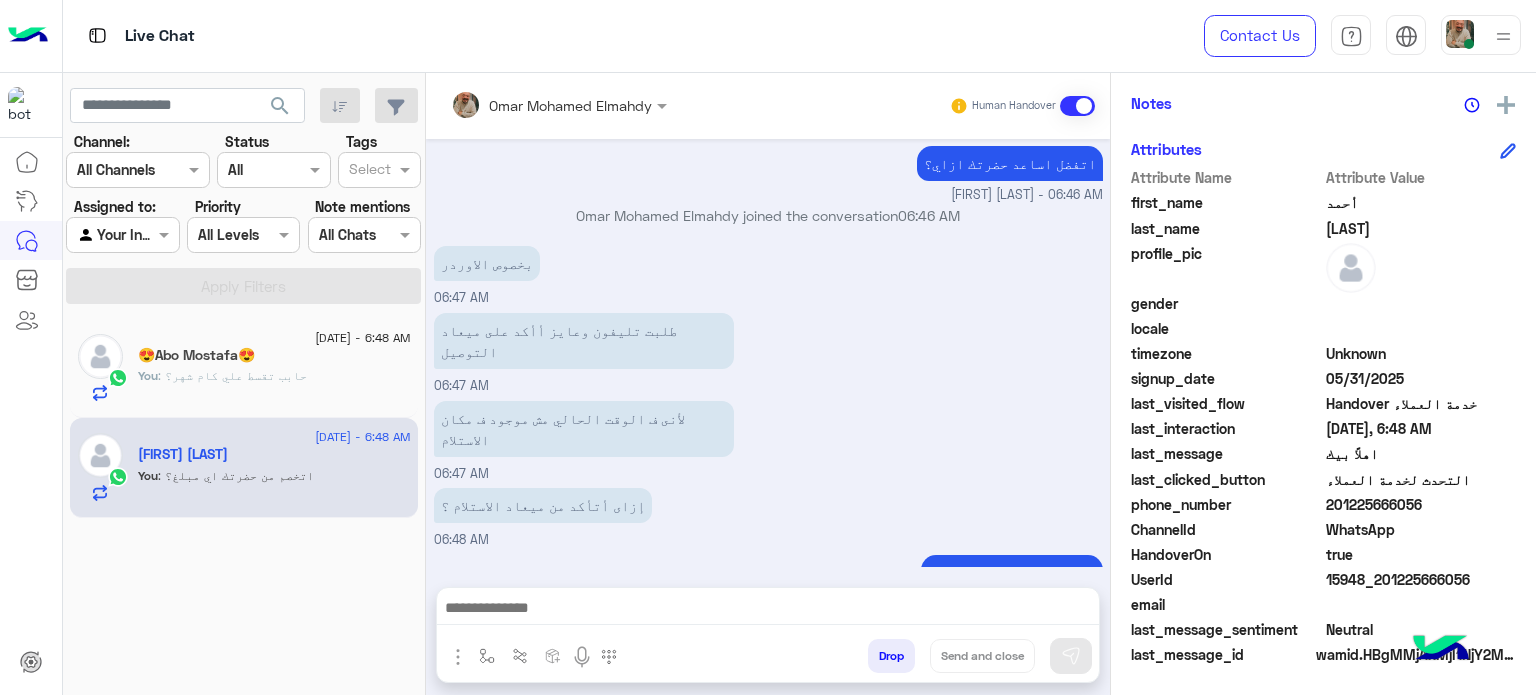 click at bounding box center [768, 610] 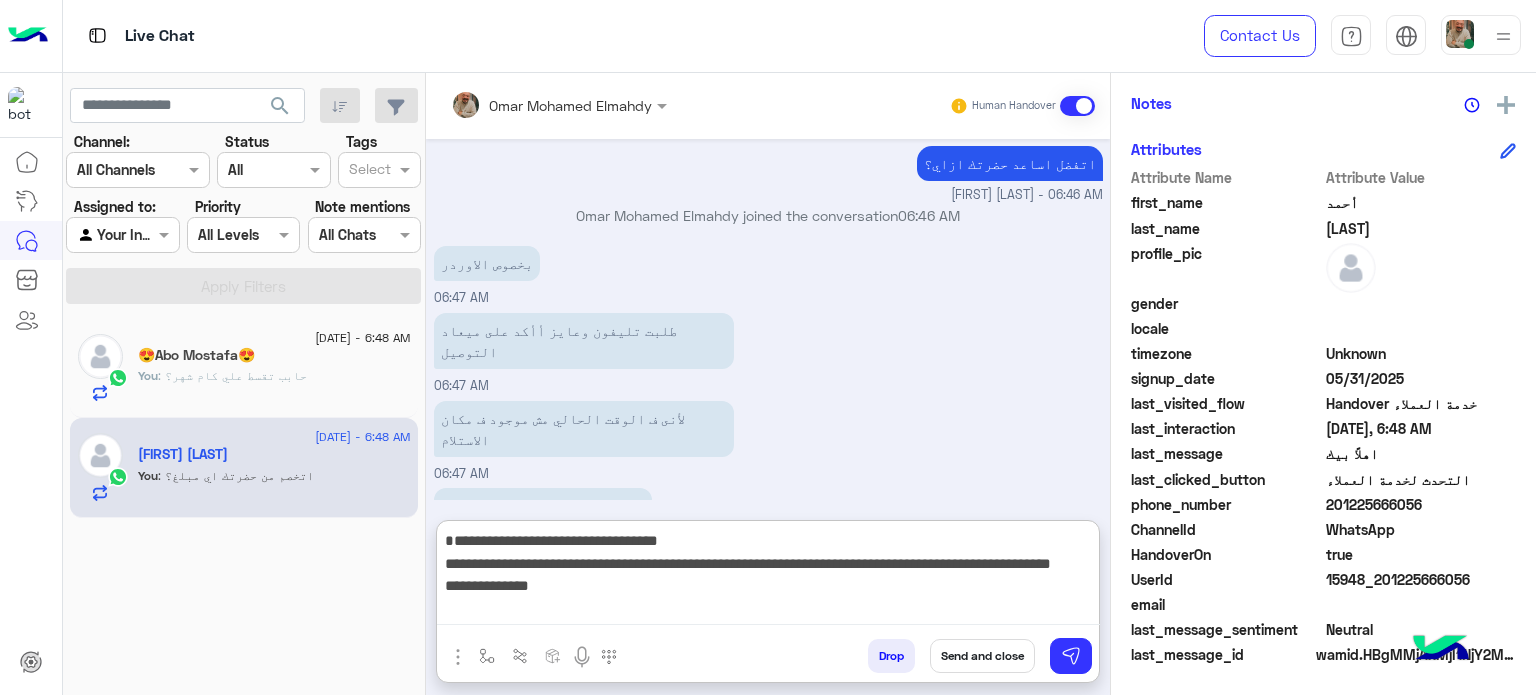 scroll, scrollTop: 1478, scrollLeft: 0, axis: vertical 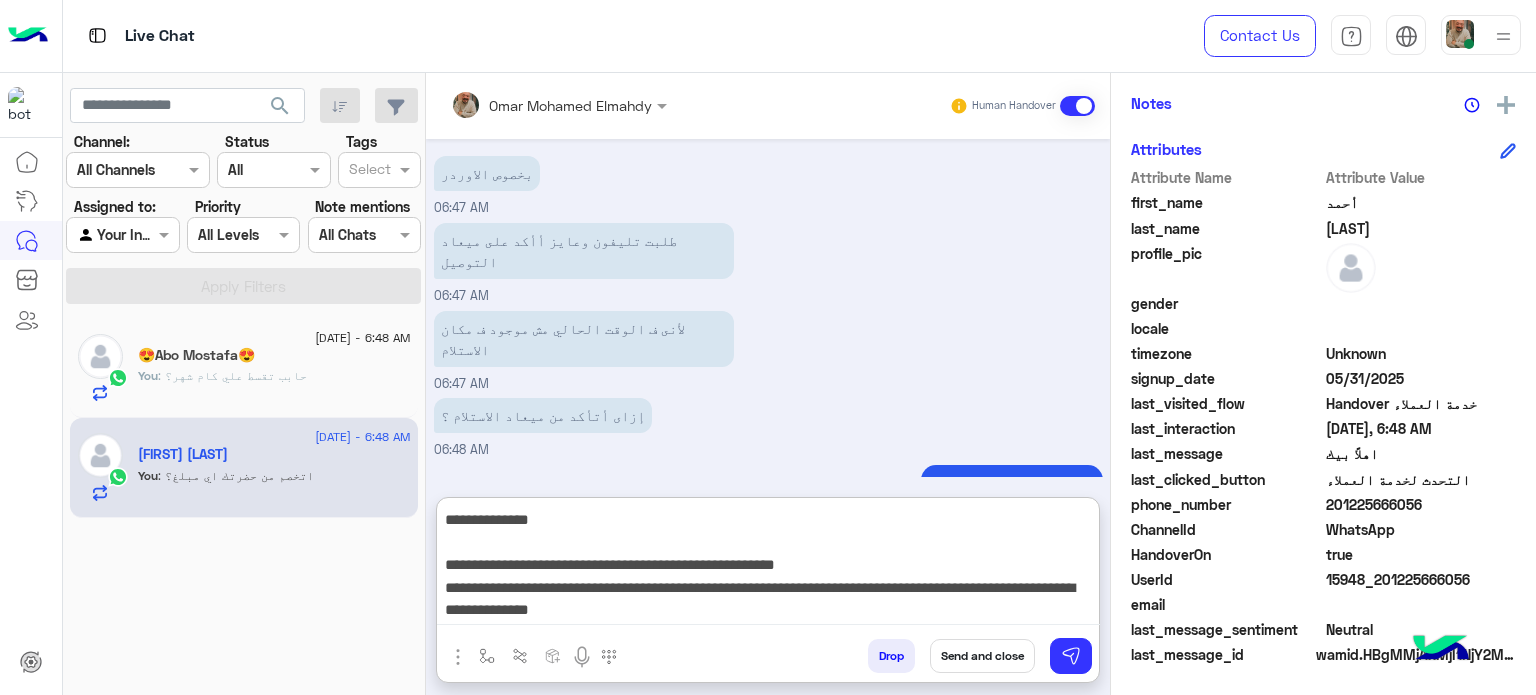 type on "**********" 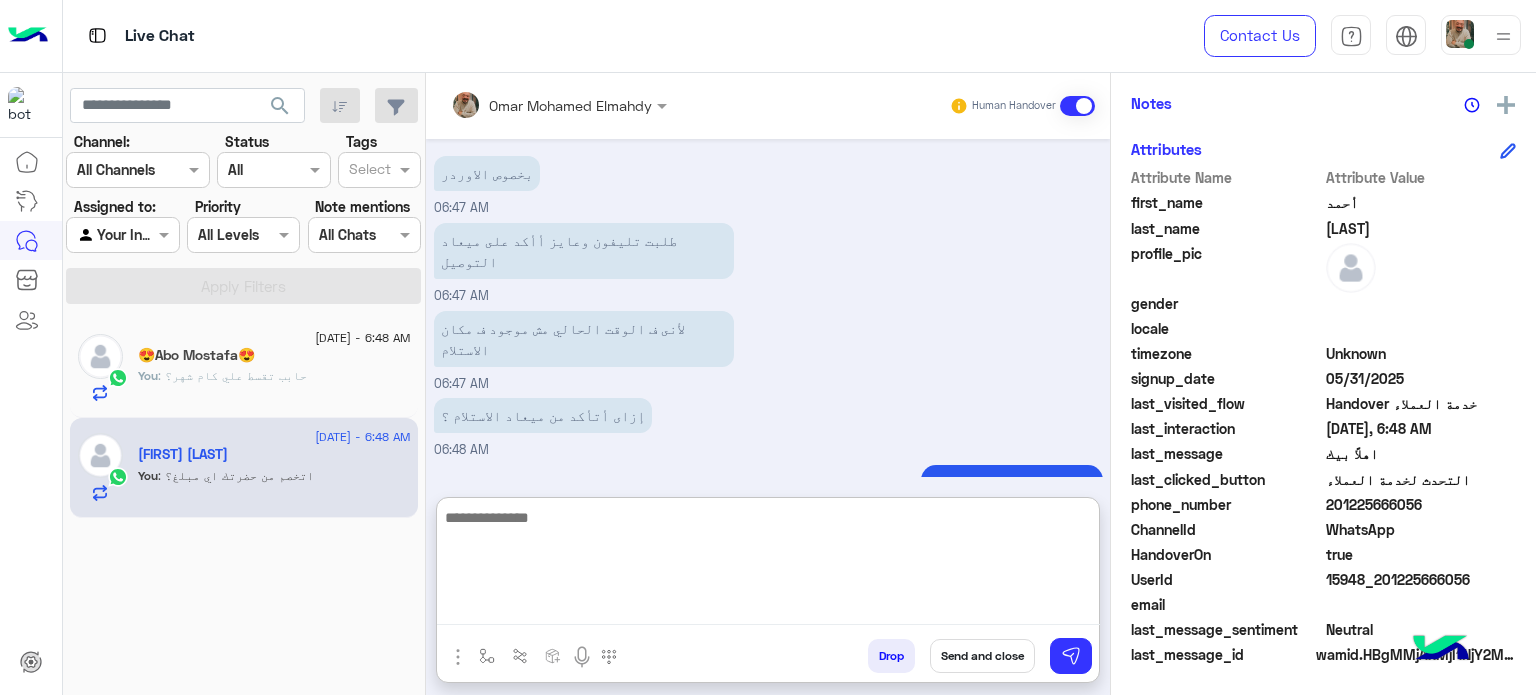 scroll, scrollTop: 1720, scrollLeft: 0, axis: vertical 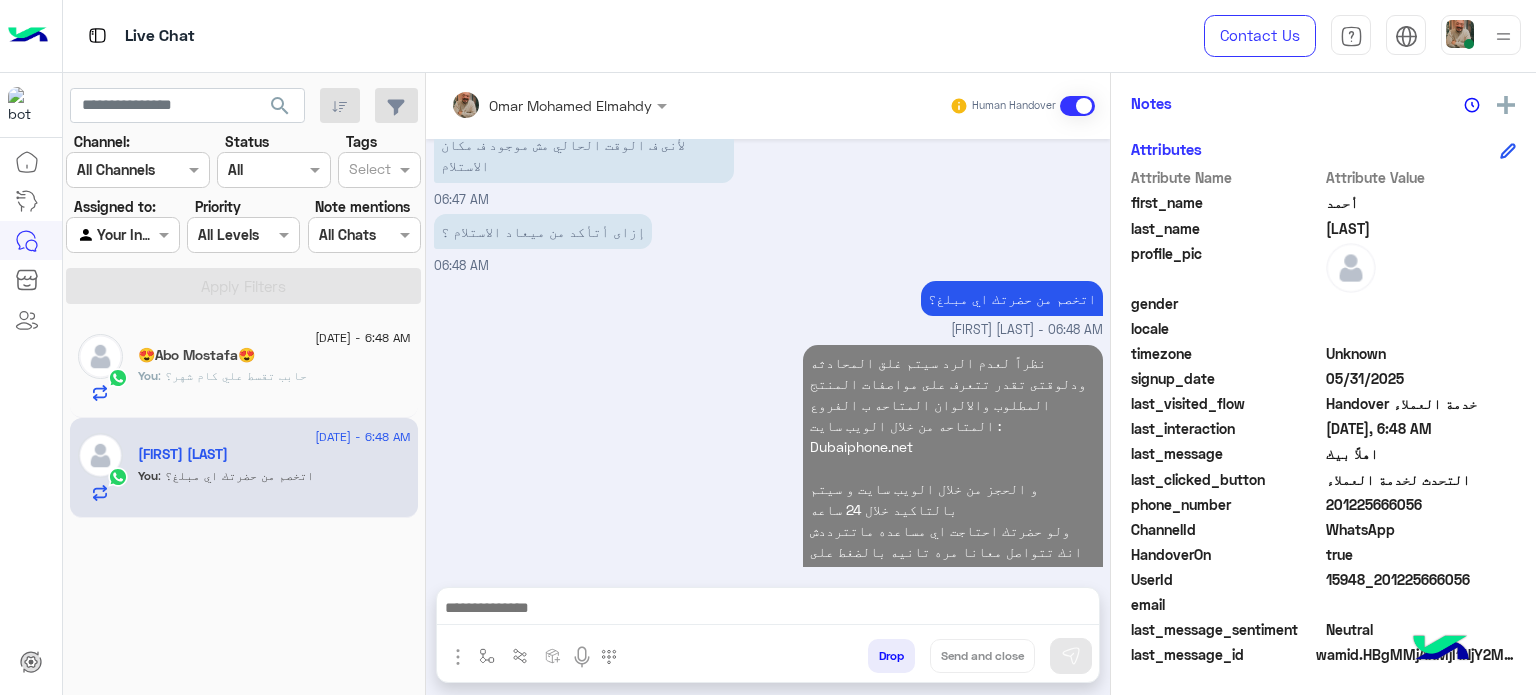 drag, startPoint x: 223, startPoint y: 414, endPoint x: 228, endPoint y: 404, distance: 11.18034 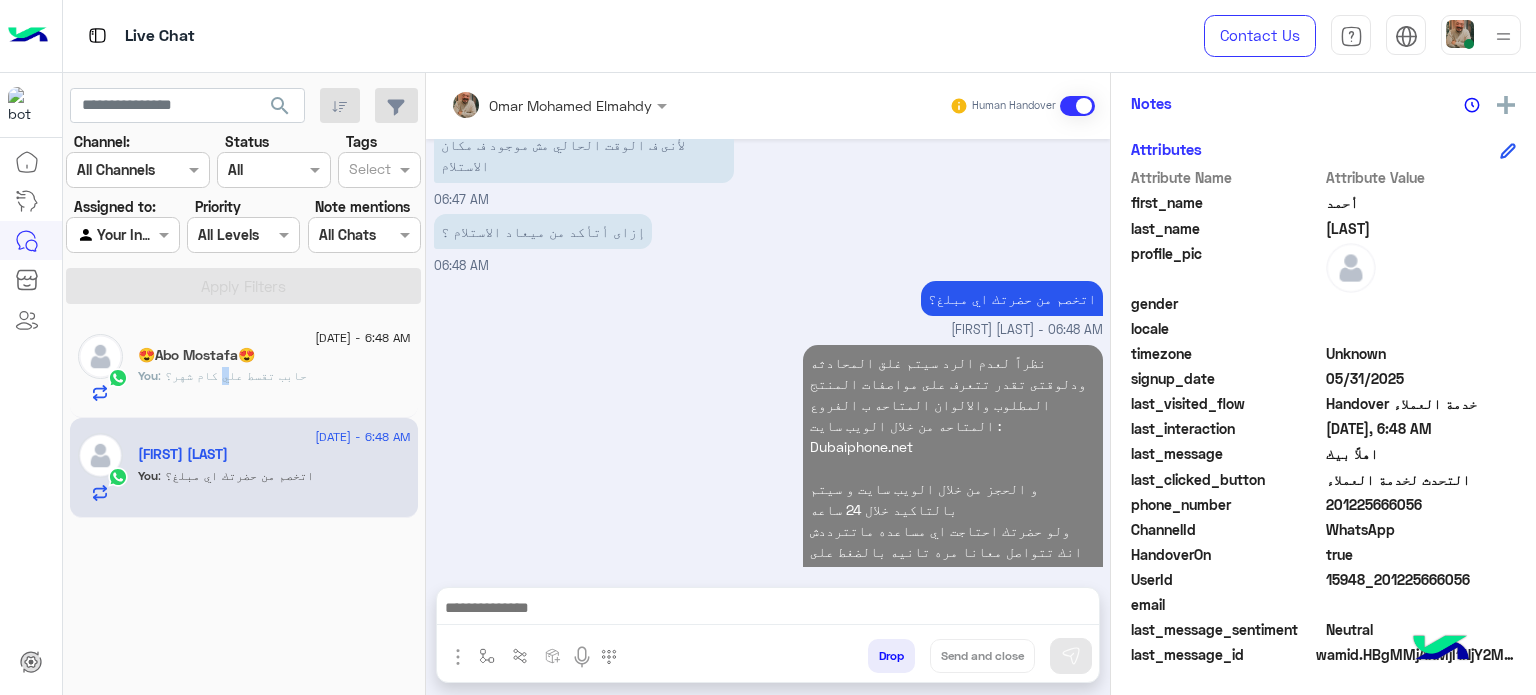 scroll, scrollTop: 1712, scrollLeft: 0, axis: vertical 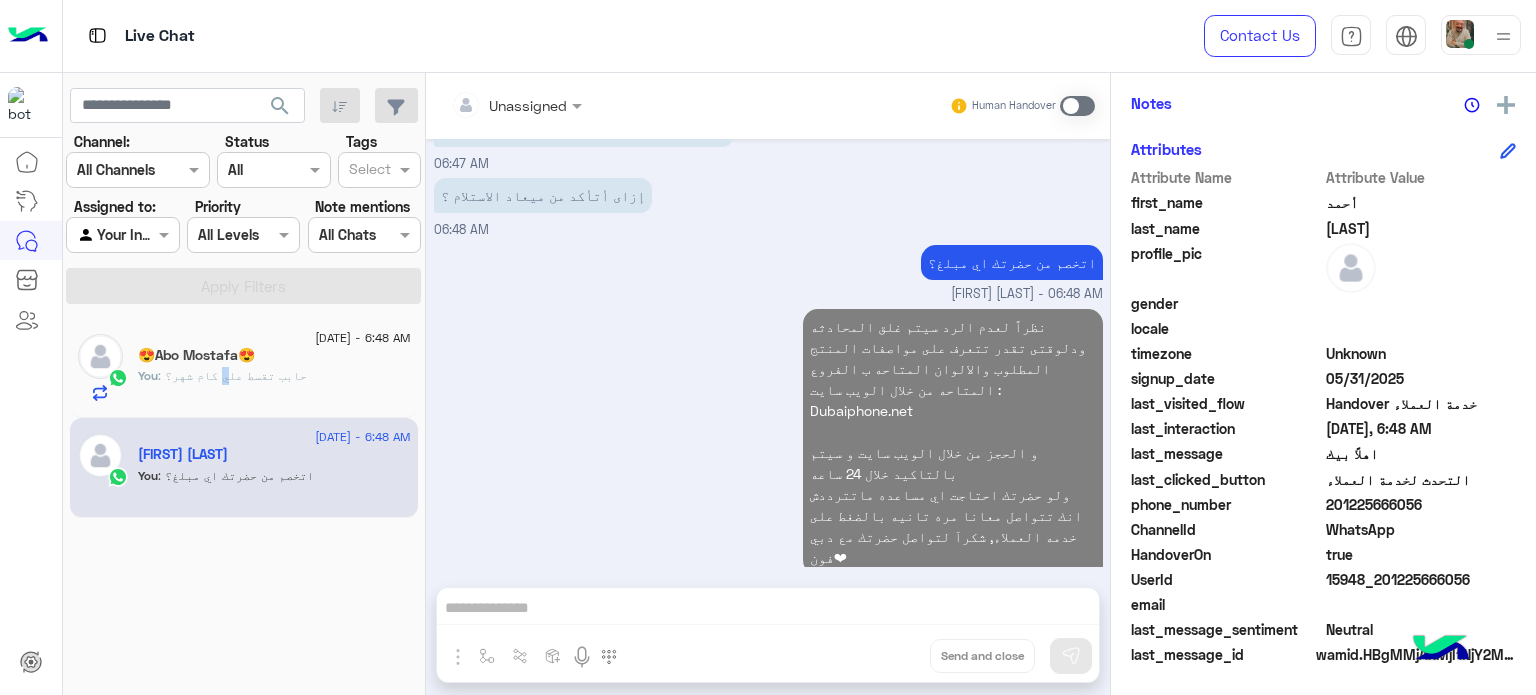 click on "You  : حابب تقسط علي كام شهر؟" 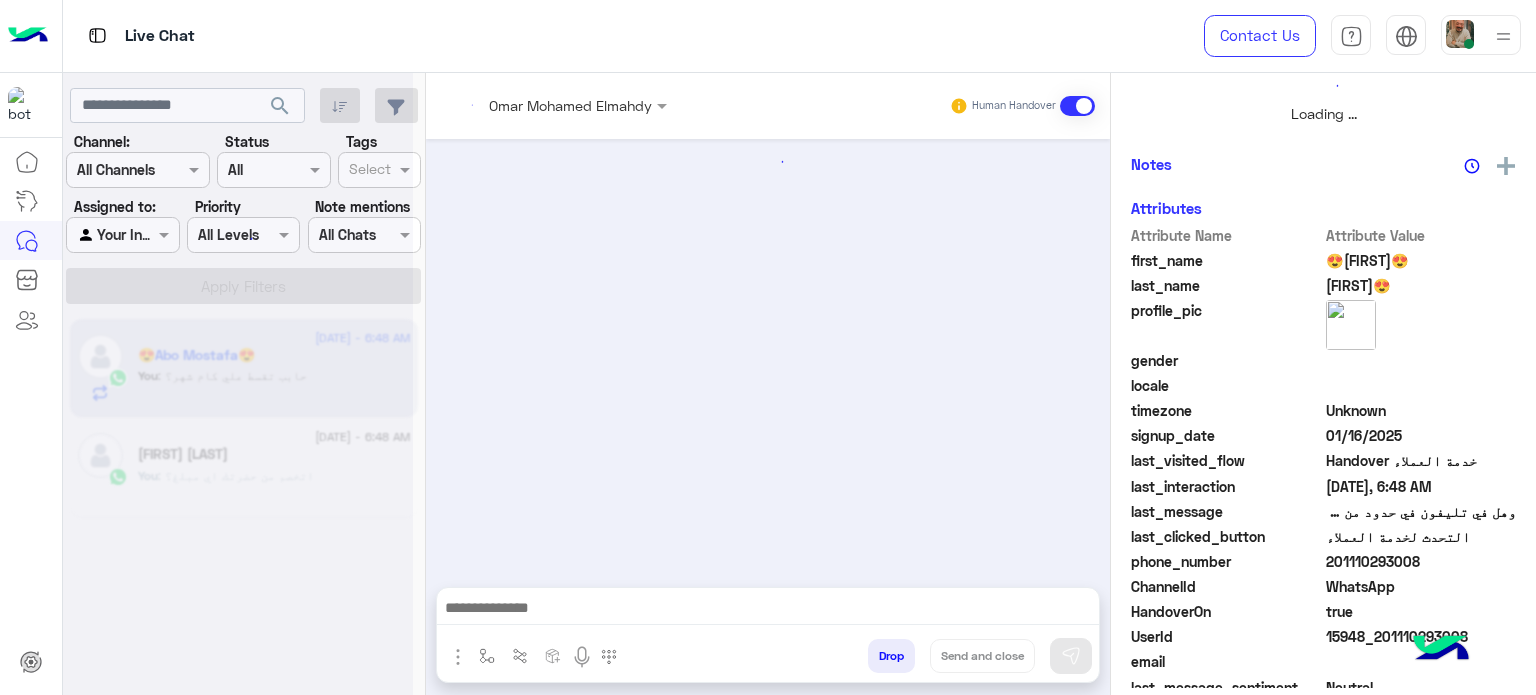 scroll, scrollTop: 464, scrollLeft: 0, axis: vertical 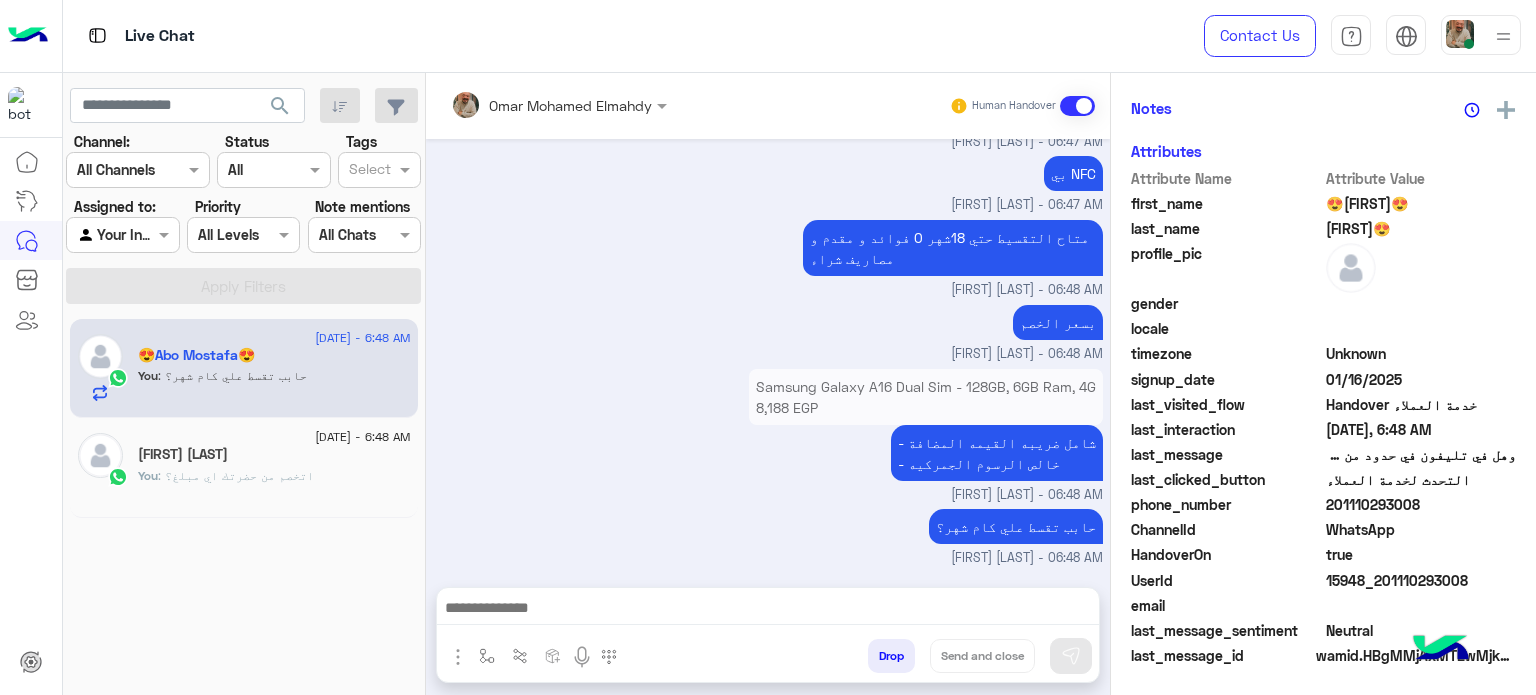 click at bounding box center [768, 610] 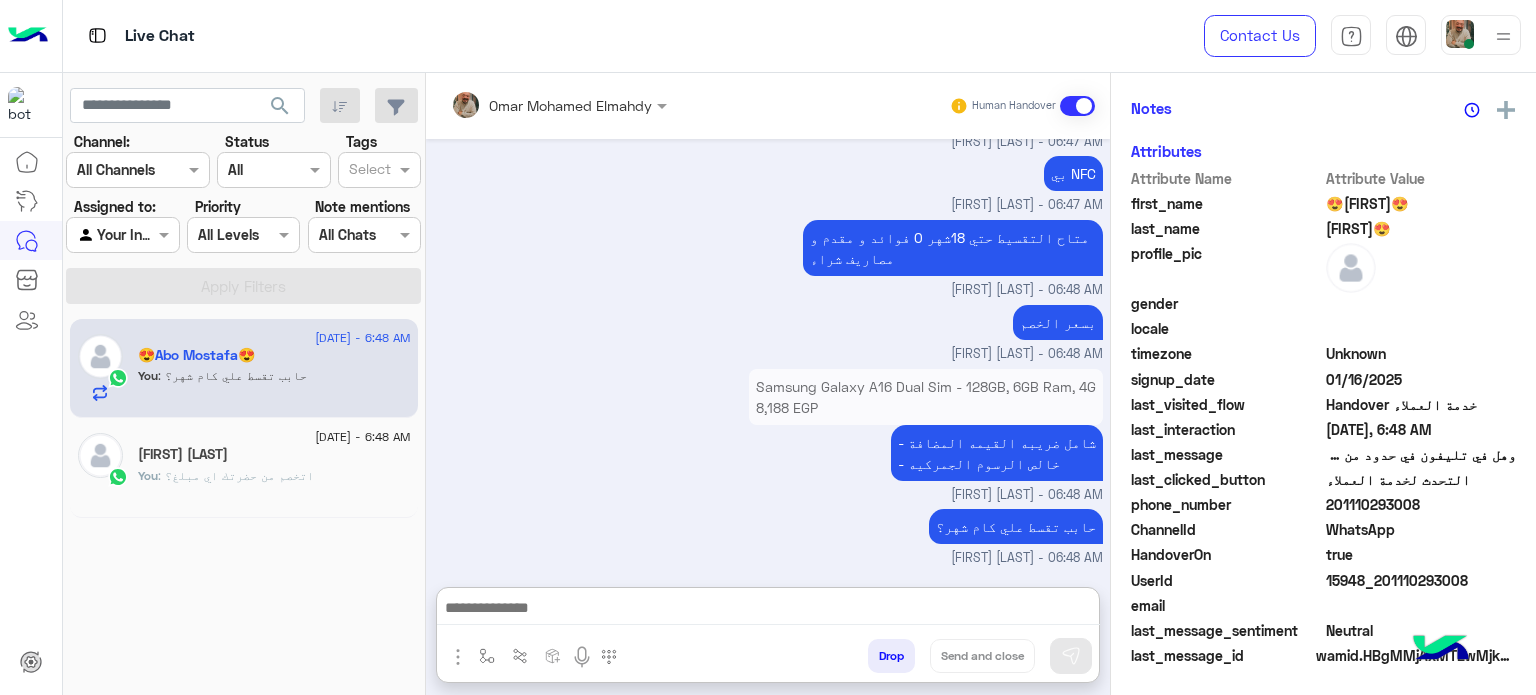 paste on "**********" 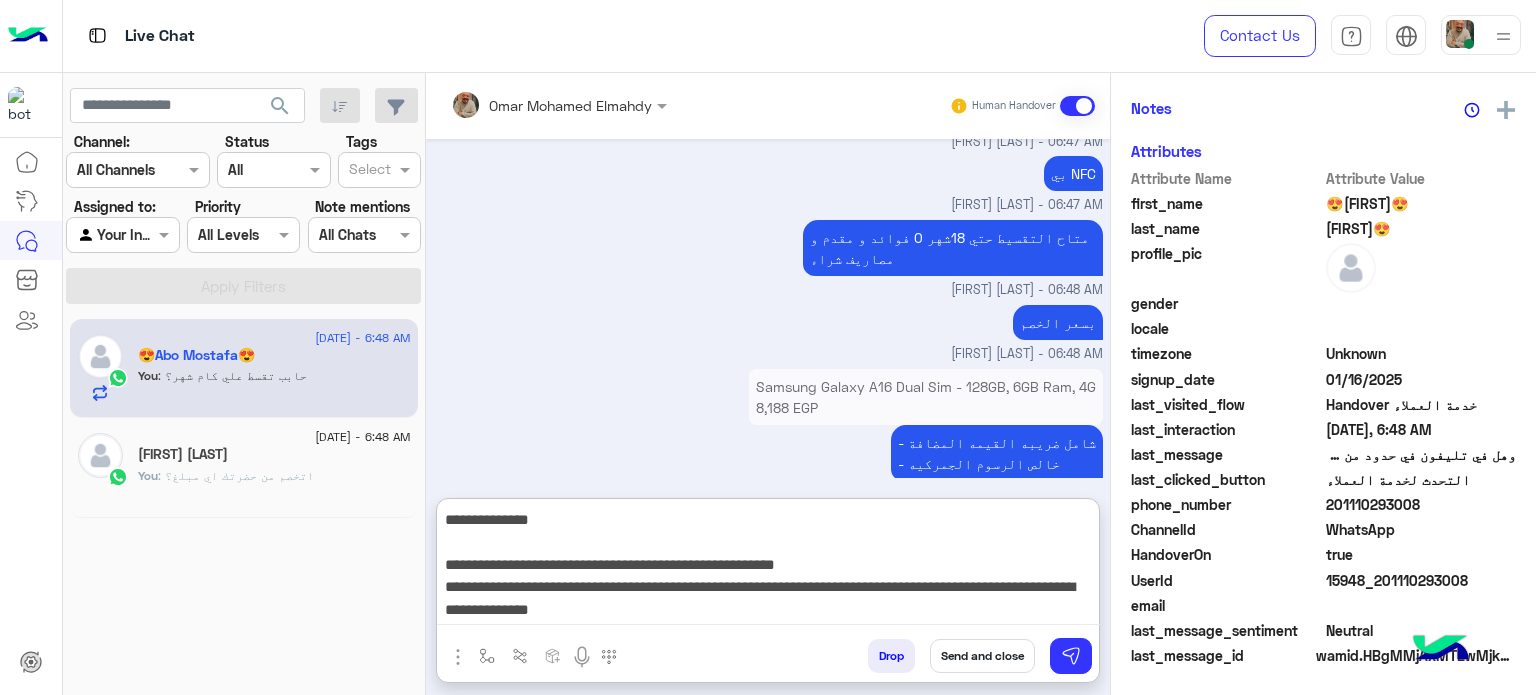 scroll, scrollTop: 87, scrollLeft: 0, axis: vertical 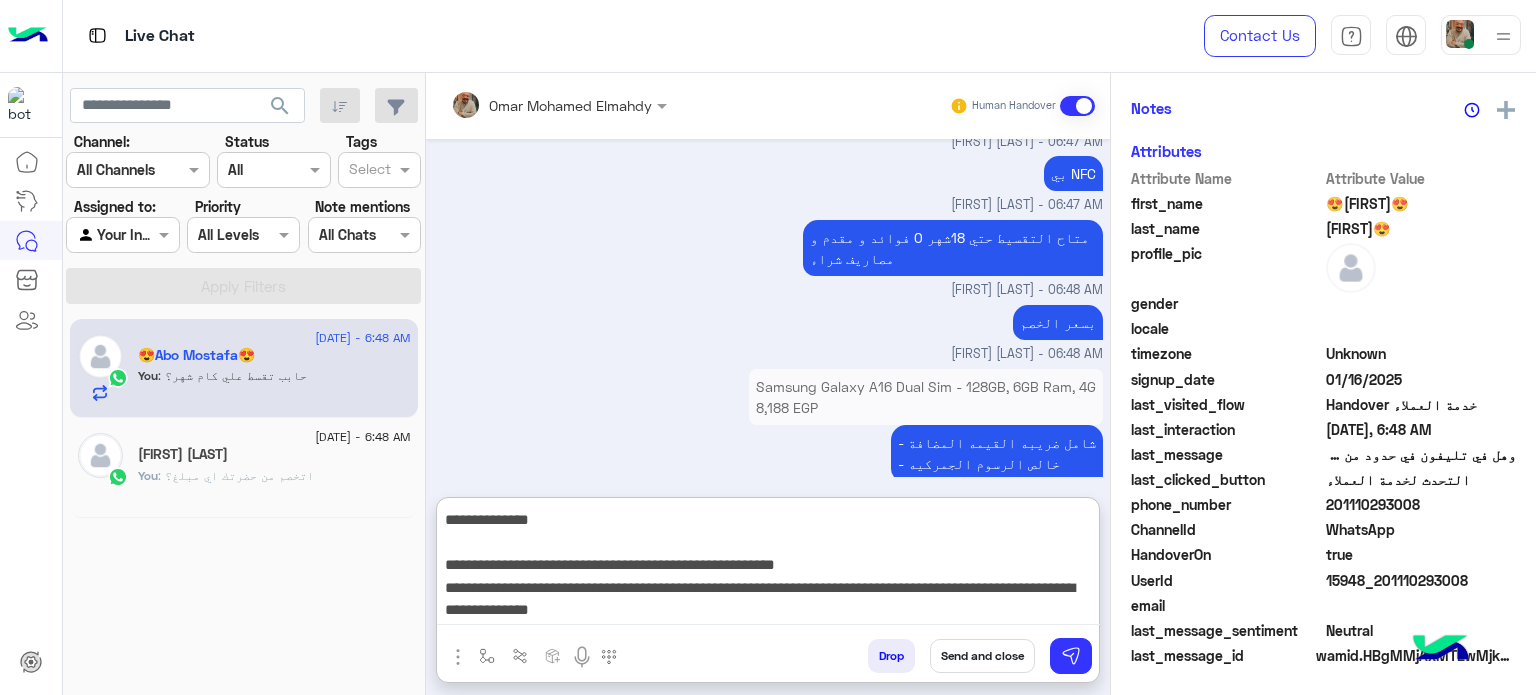 type on "**********" 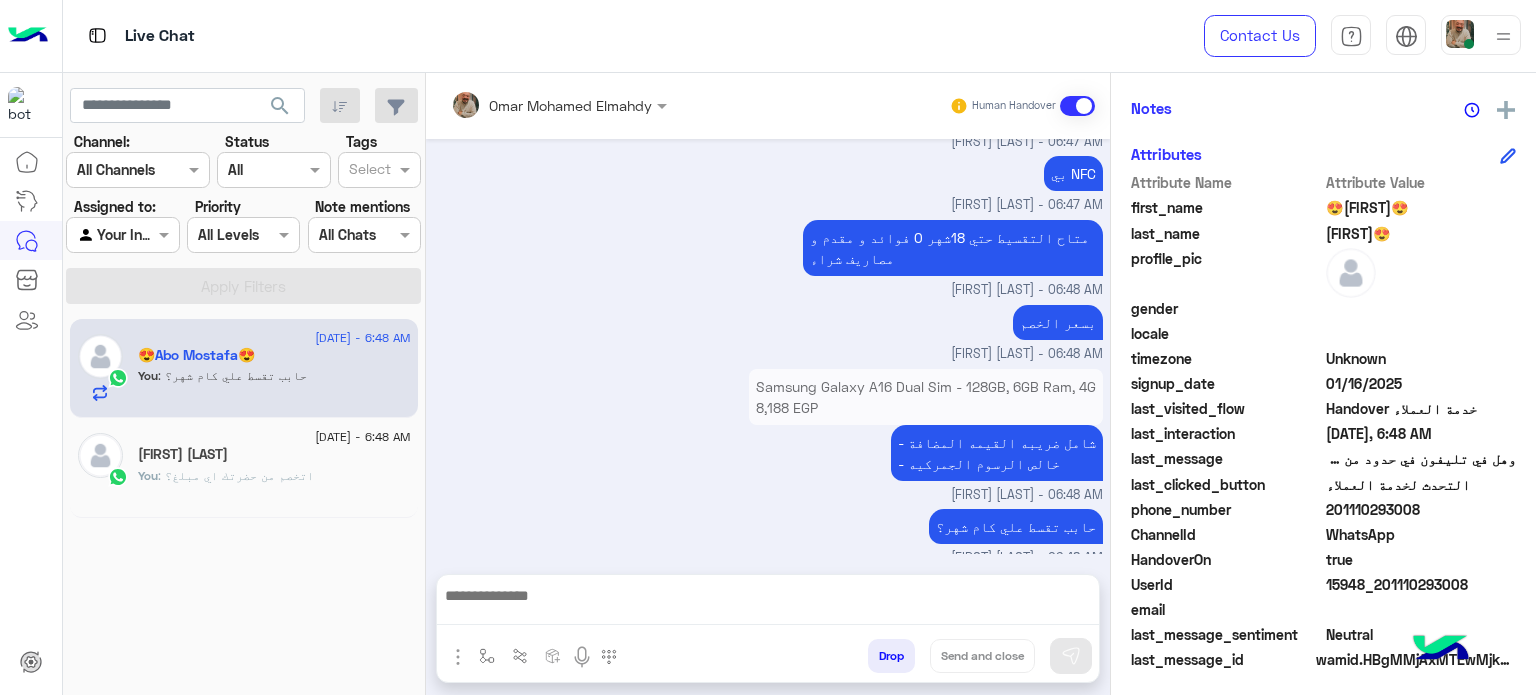 scroll, scrollTop: 0, scrollLeft: 0, axis: both 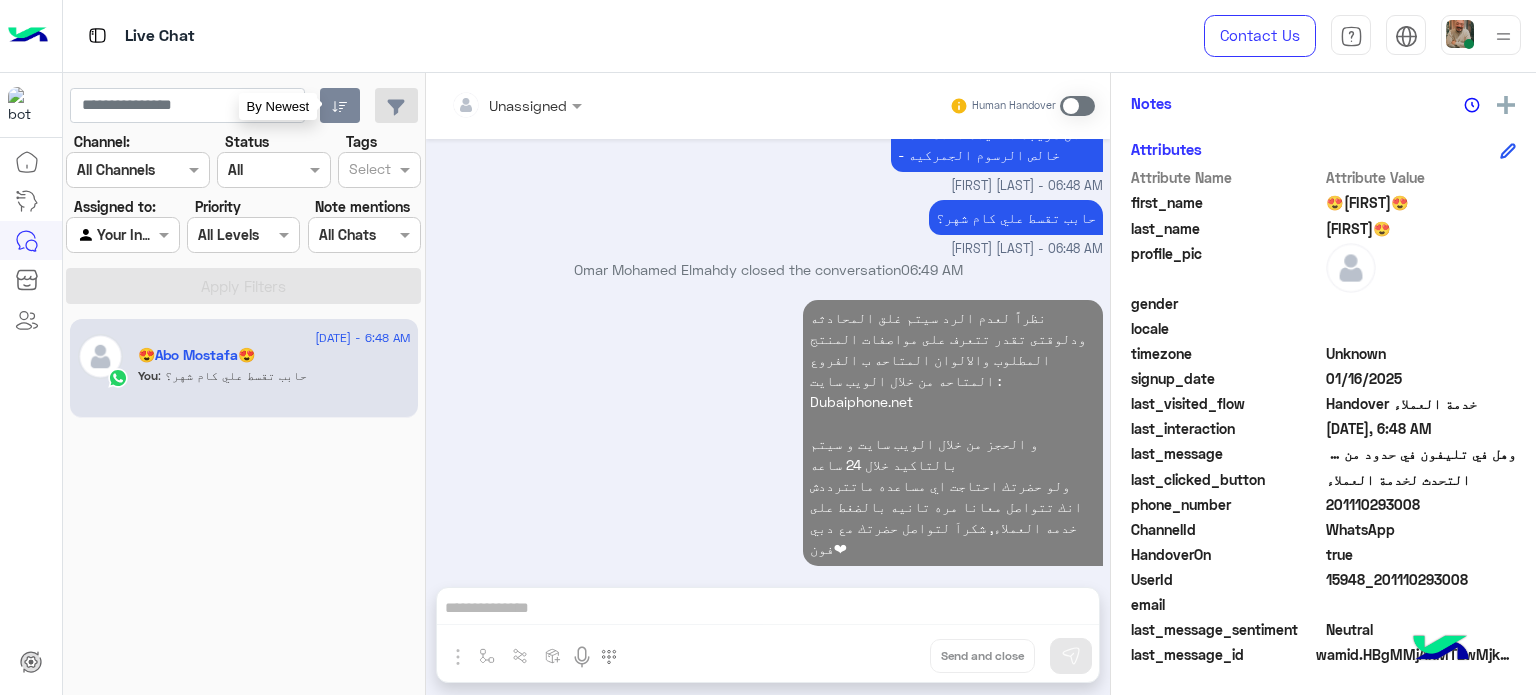 click 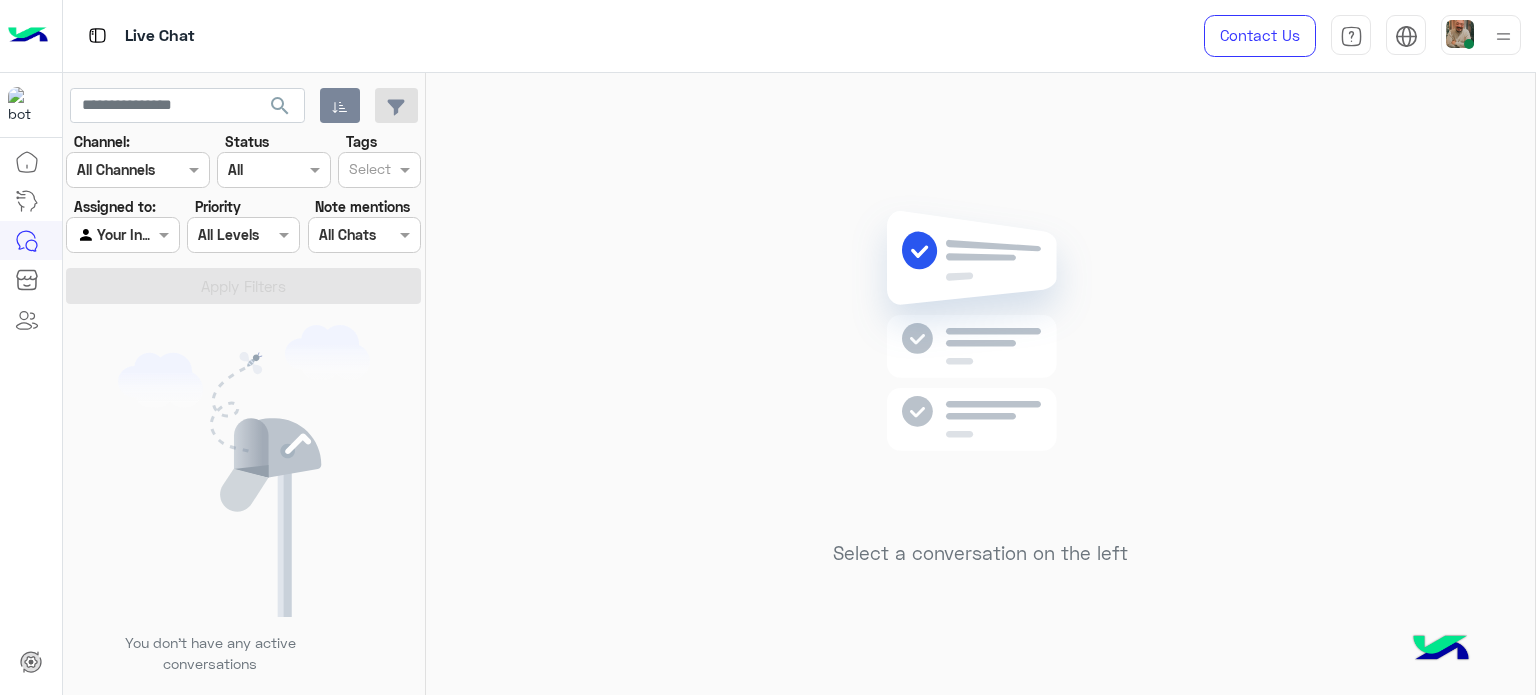 type 